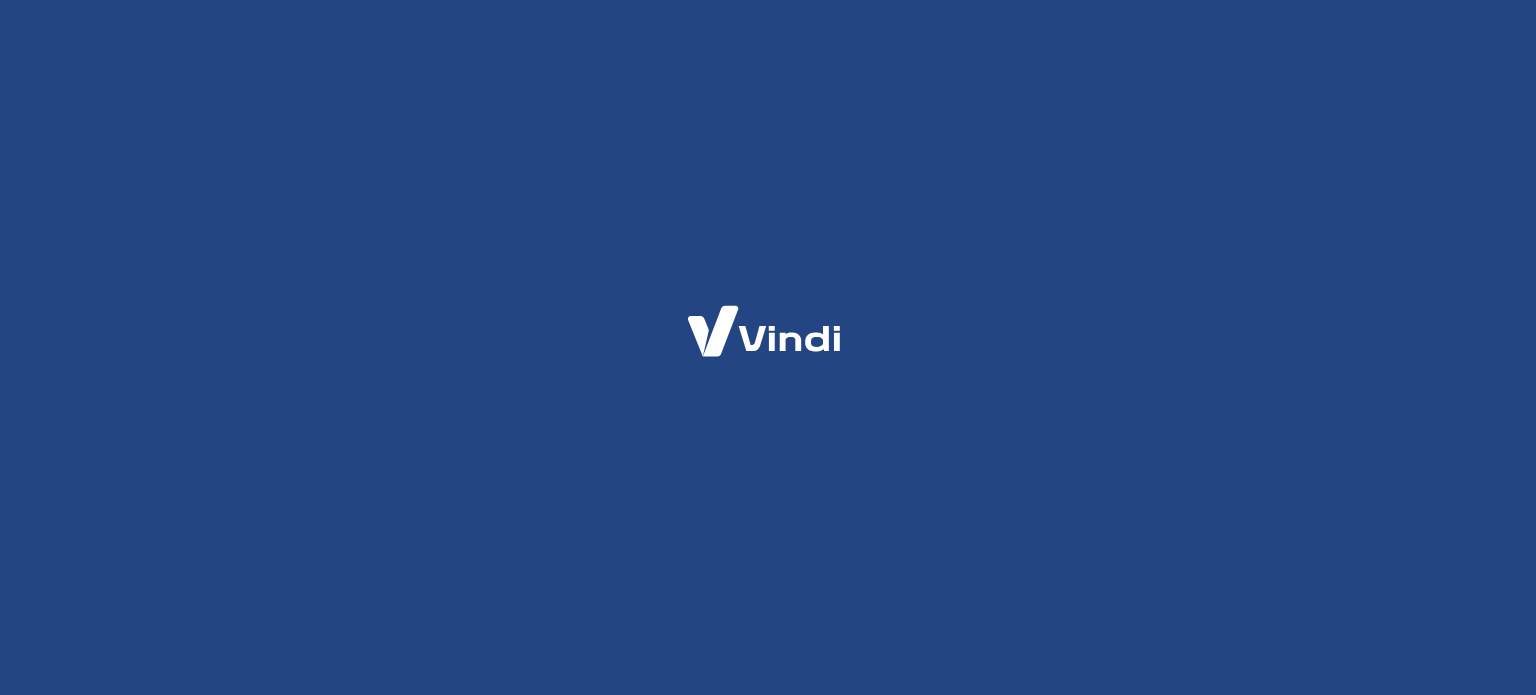scroll, scrollTop: 0, scrollLeft: 0, axis: both 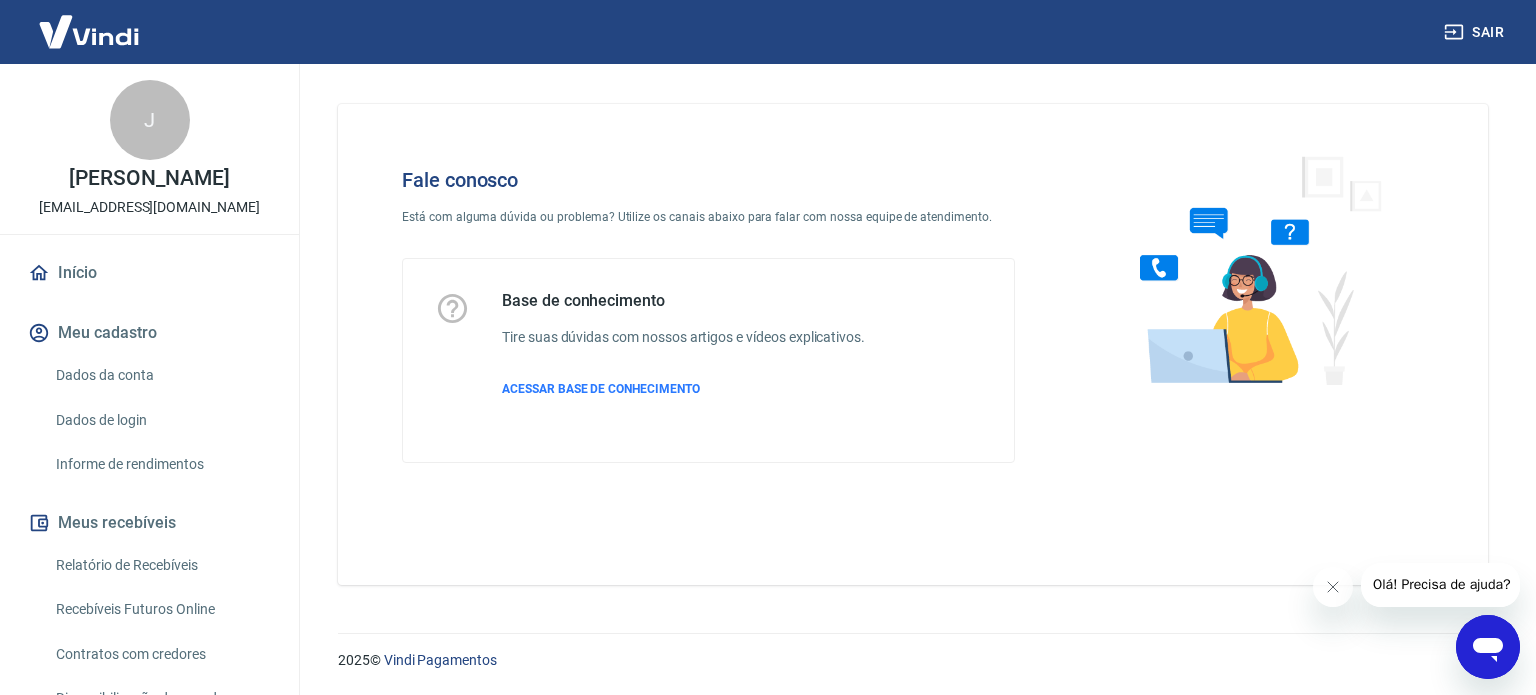 click 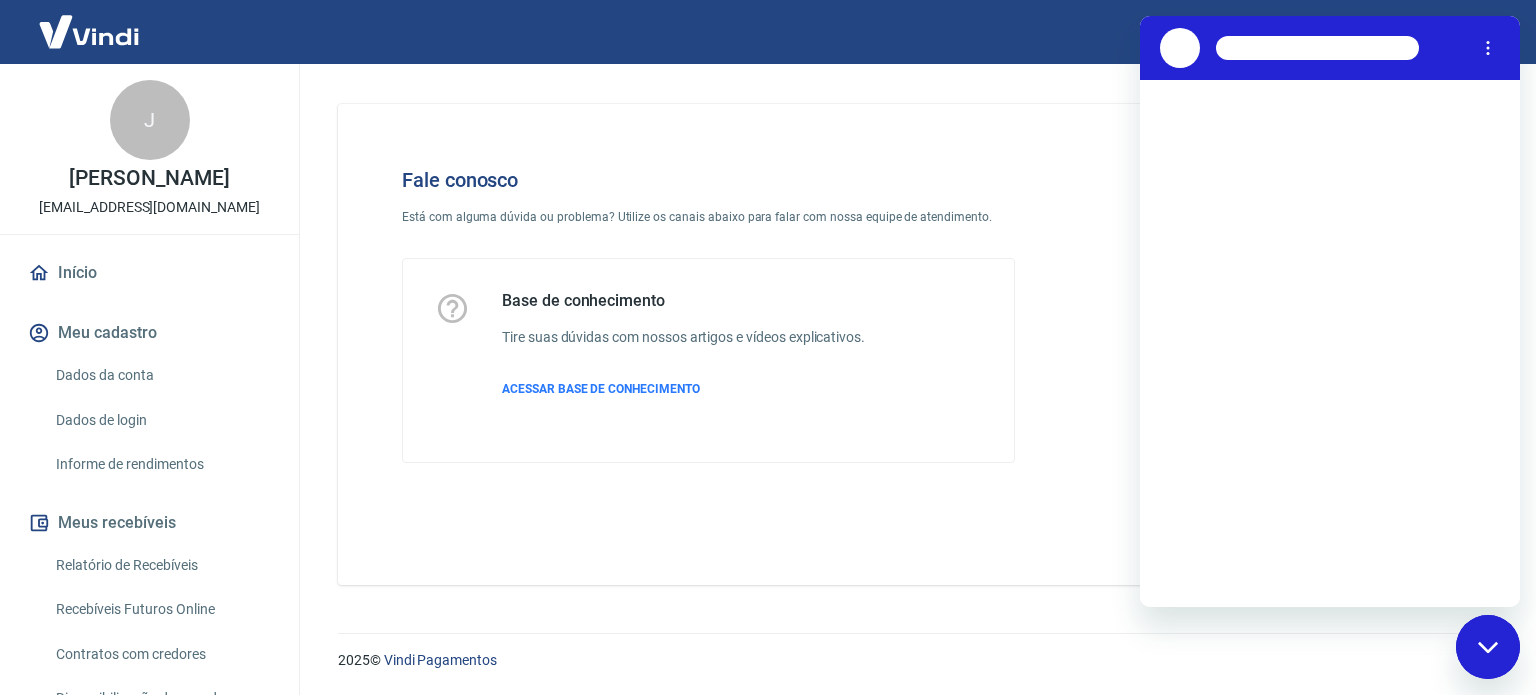 scroll, scrollTop: 0, scrollLeft: 0, axis: both 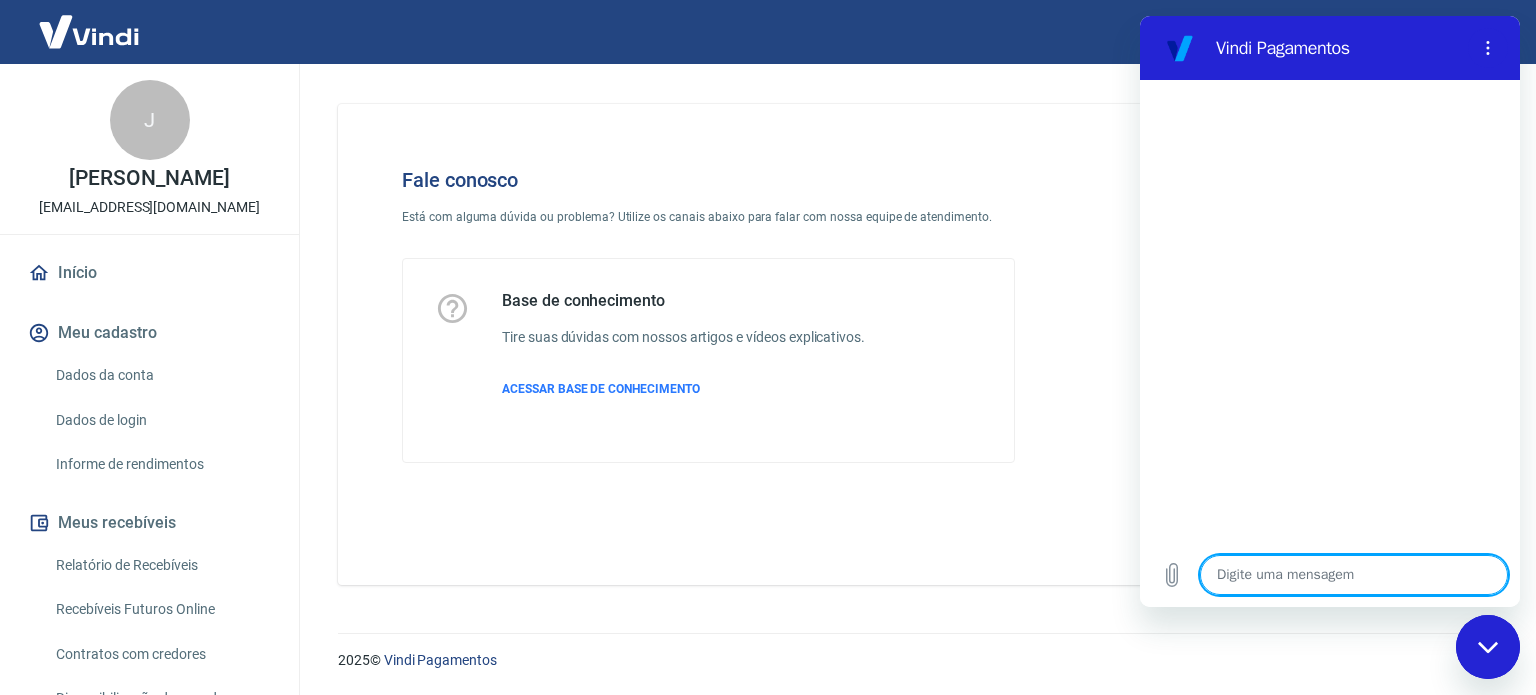 type on "o" 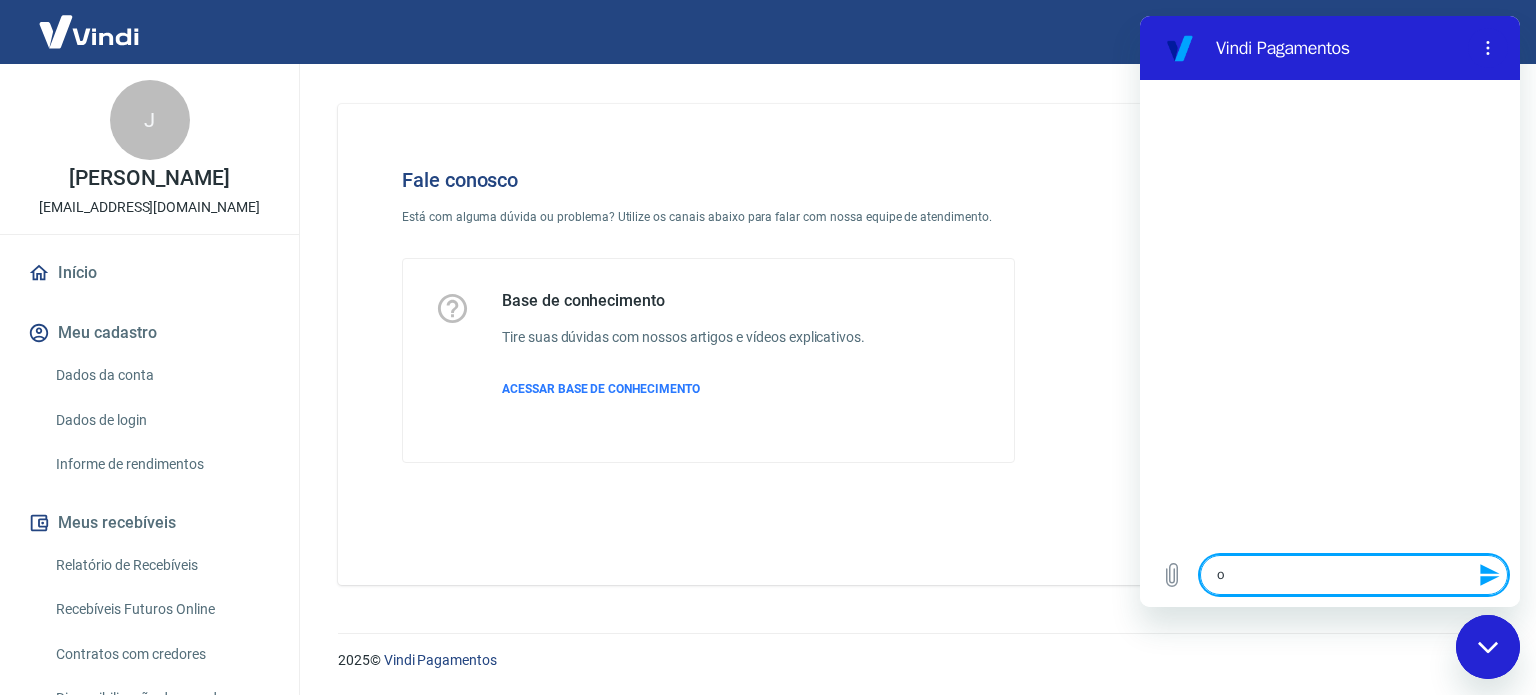 type on "ol" 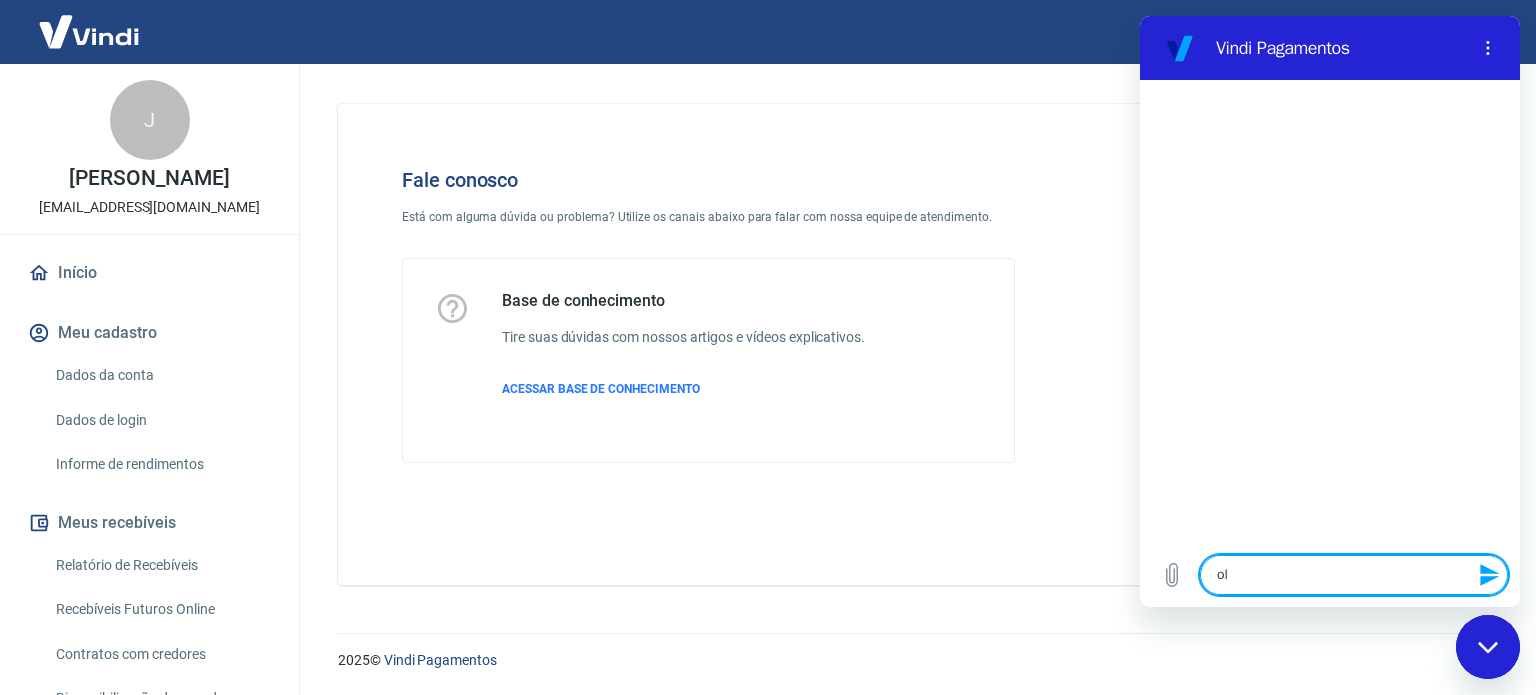 type on "olá" 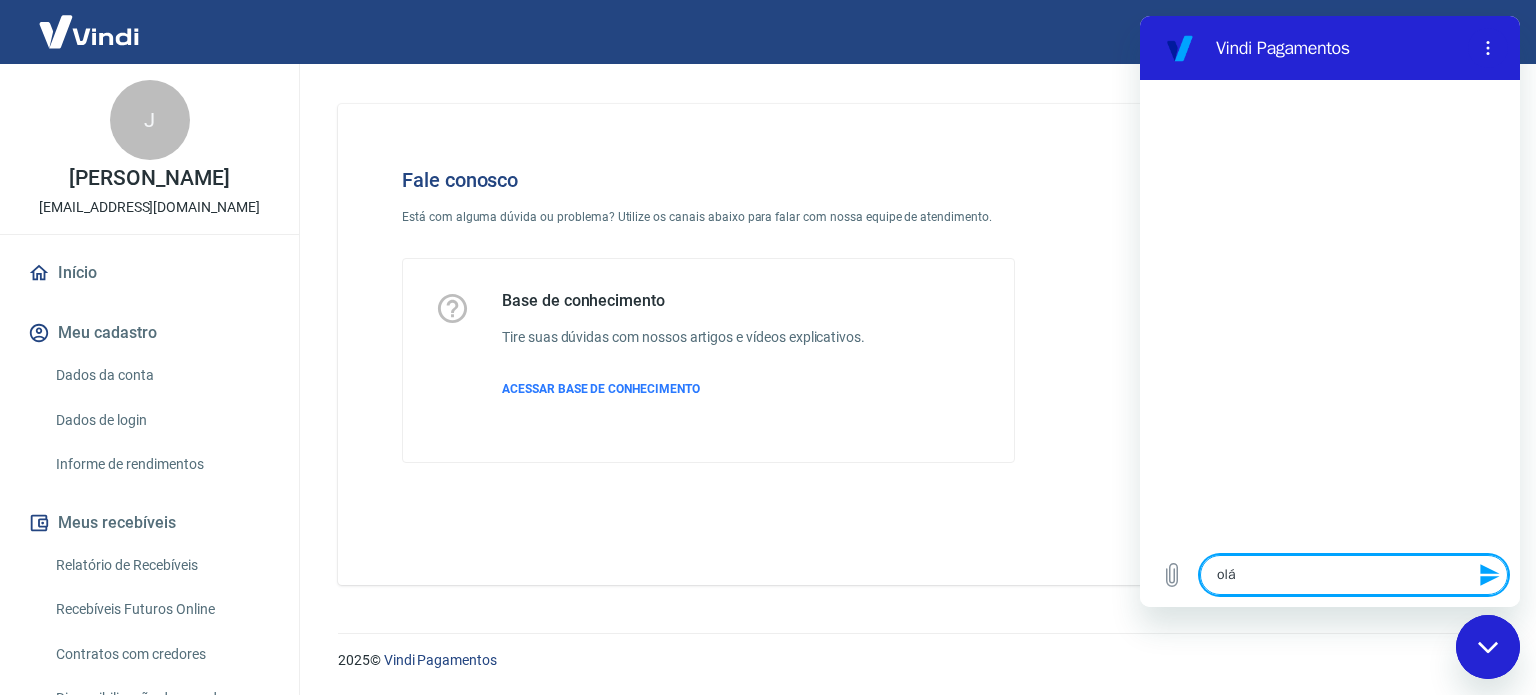 type 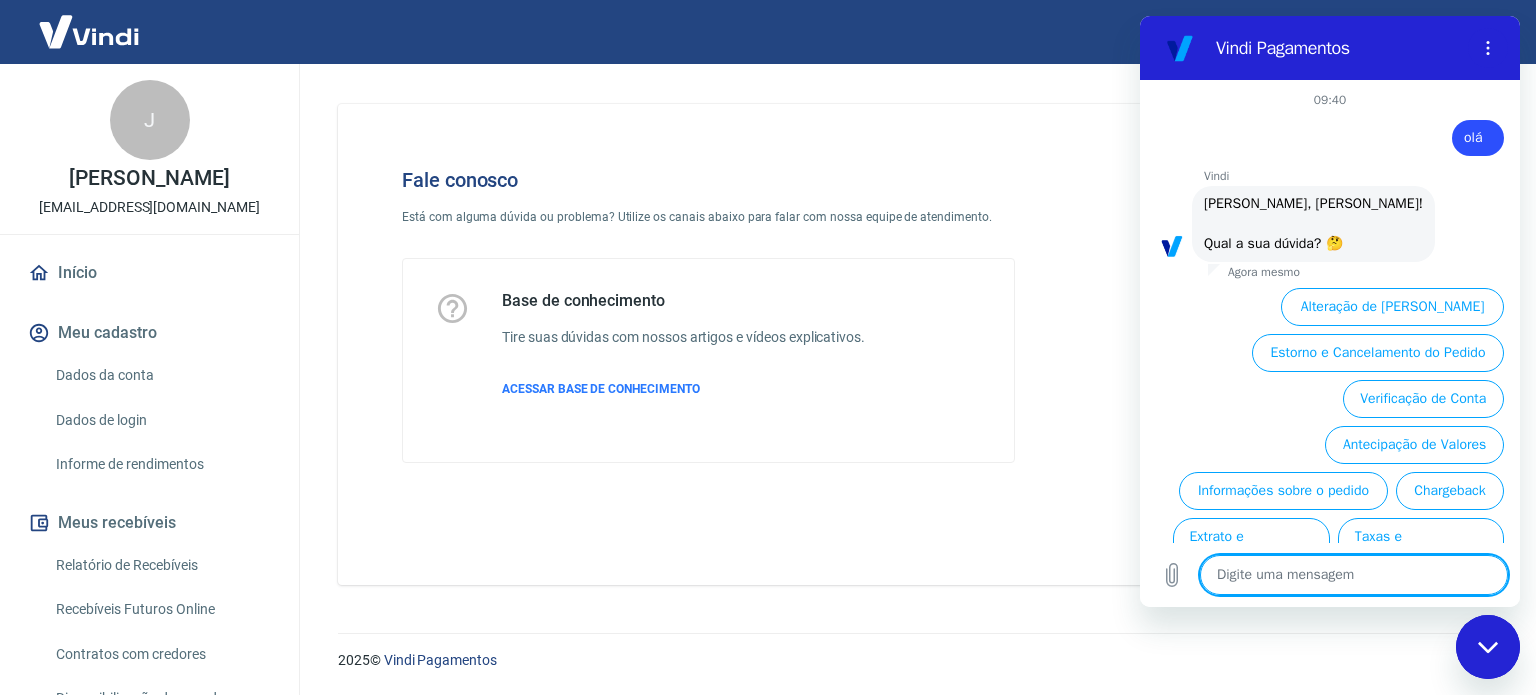 scroll, scrollTop: 60, scrollLeft: 0, axis: vertical 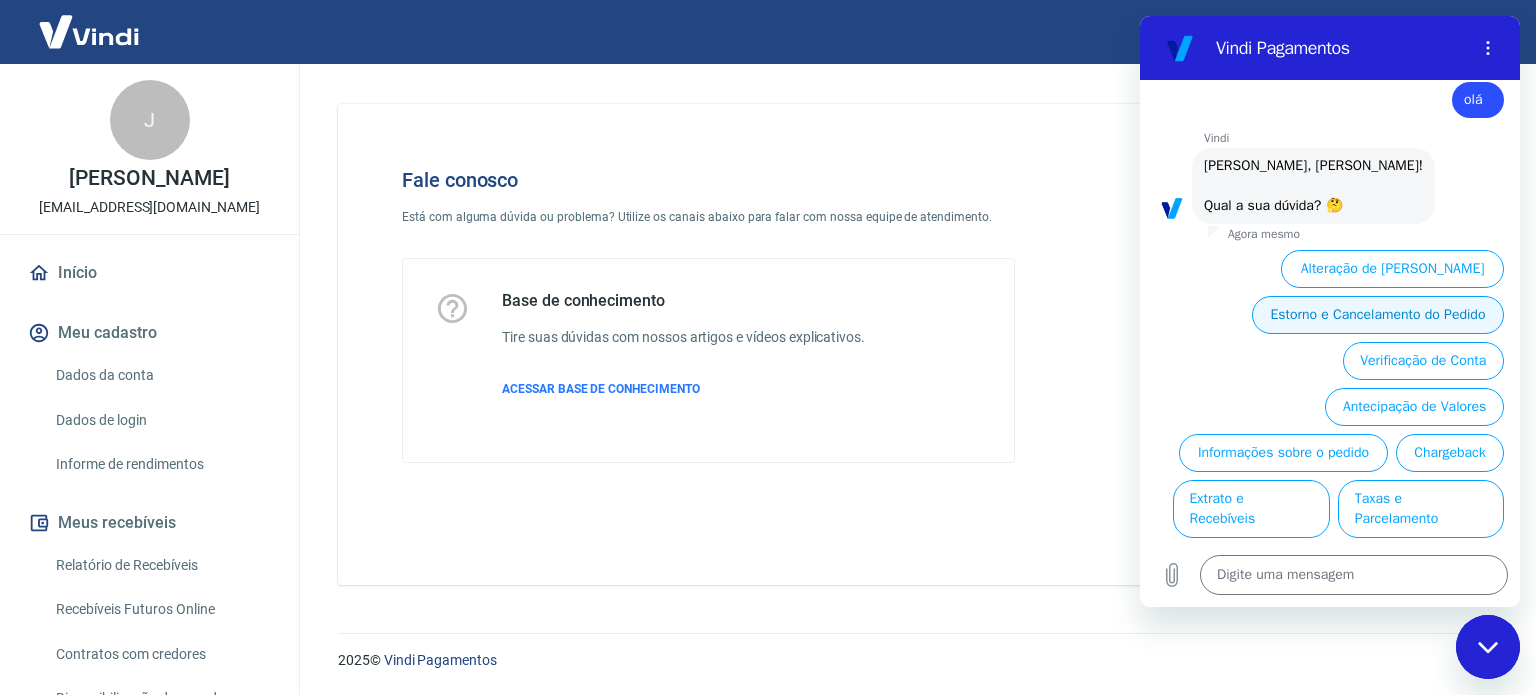 click on "Estorno e Cancelamento do Pedido" at bounding box center (1378, 315) 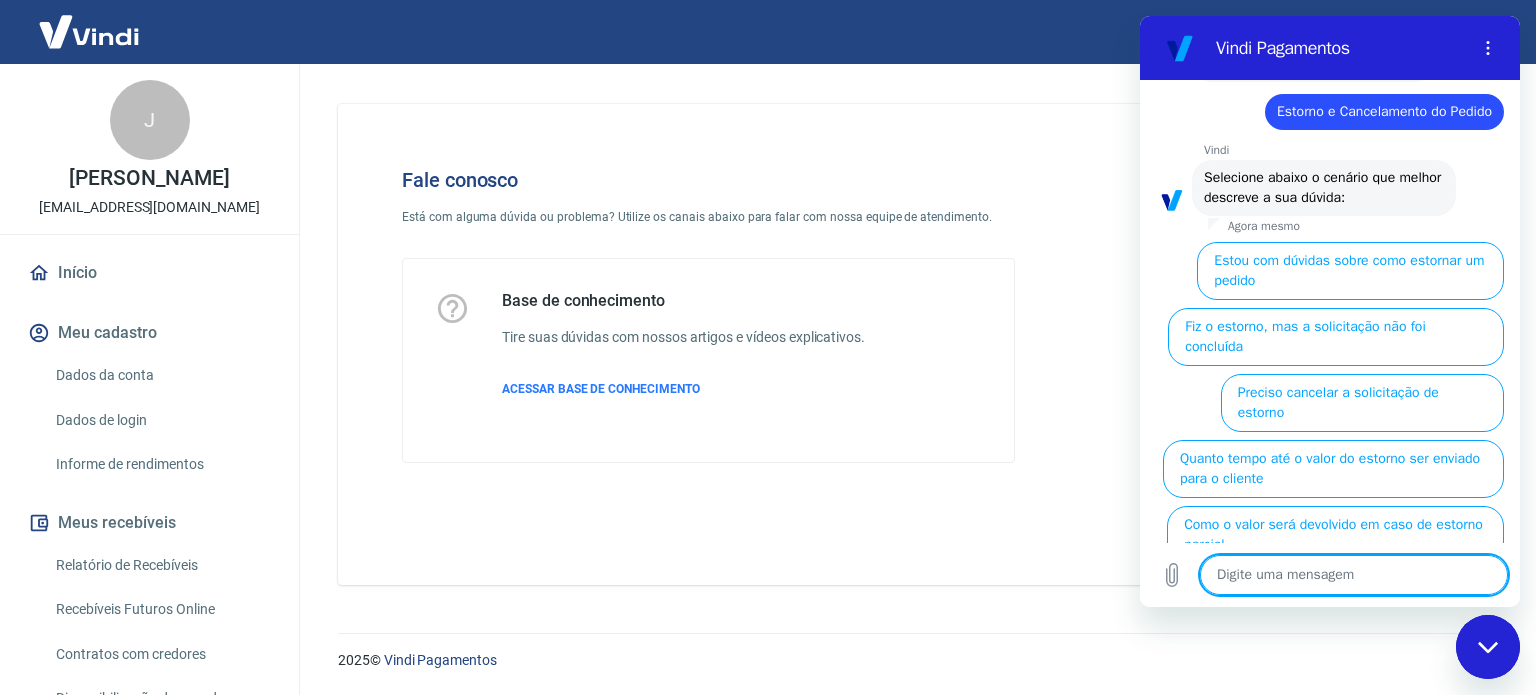 scroll, scrollTop: 209, scrollLeft: 0, axis: vertical 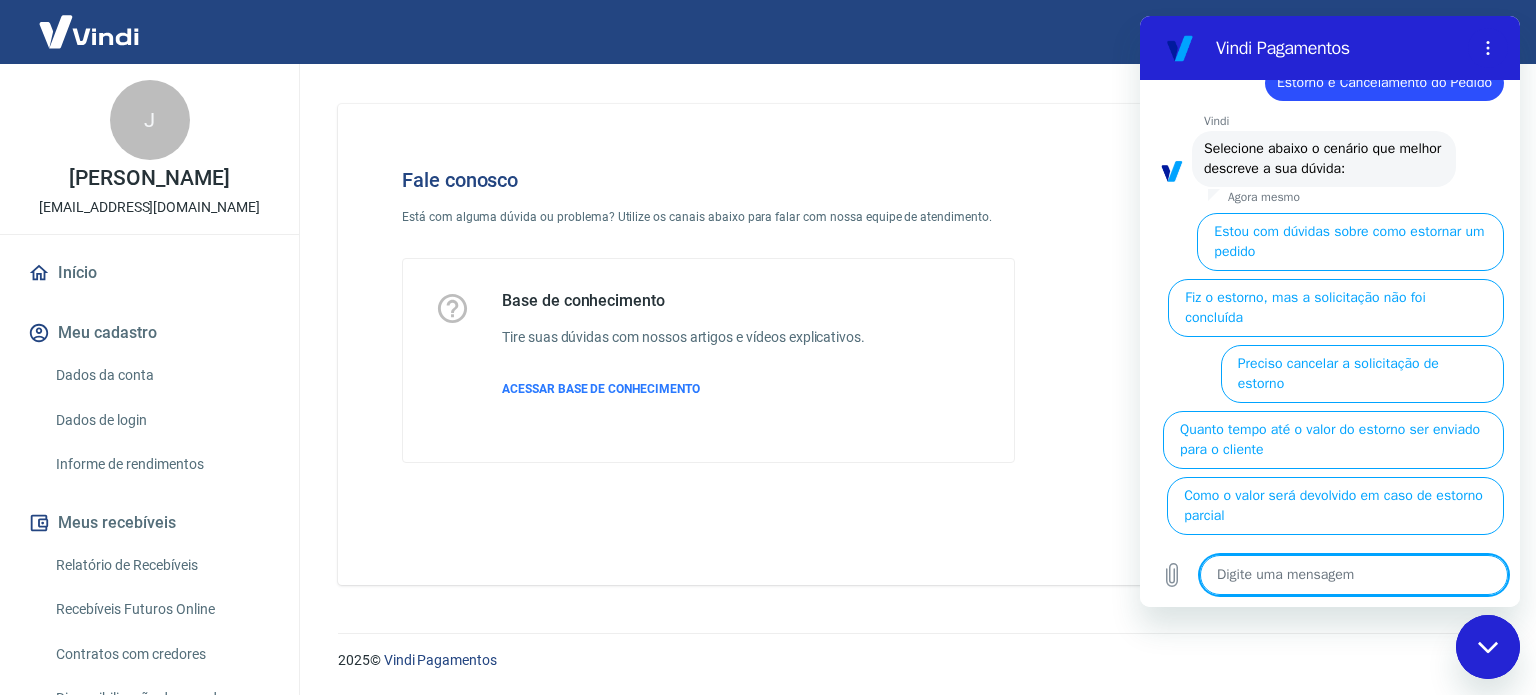 click on "Fiz o estorno, mas a taxa não foi devolvida" at bounding box center [1355, 562] 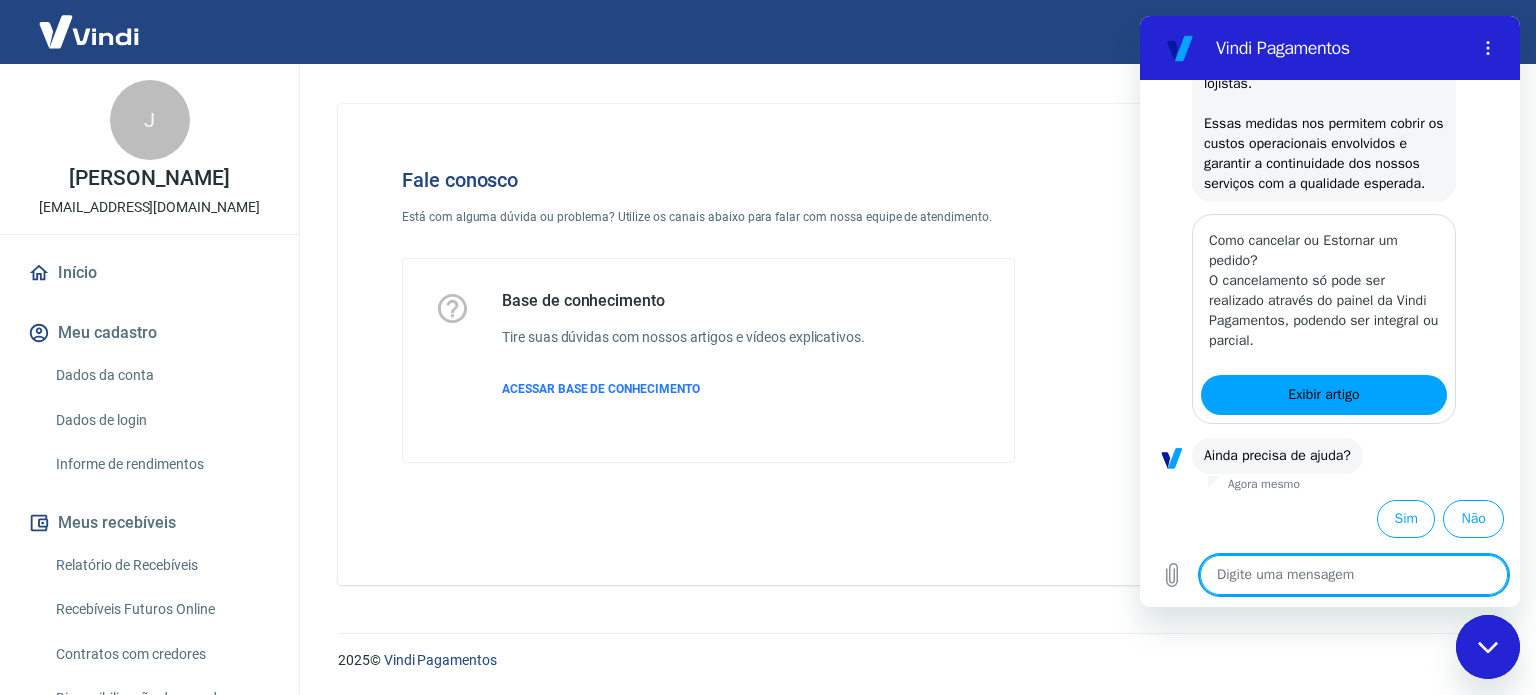 scroll, scrollTop: 987, scrollLeft: 0, axis: vertical 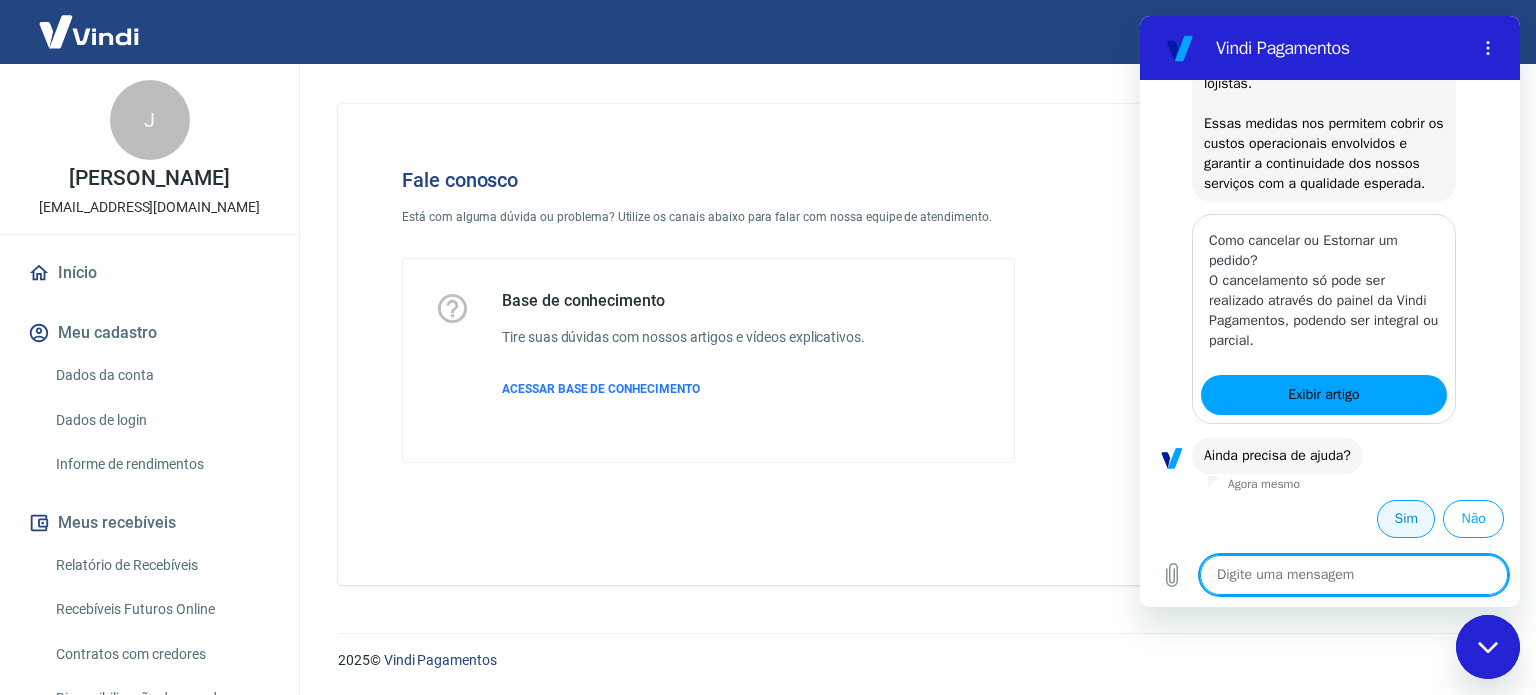 click on "Sim" at bounding box center [1406, 519] 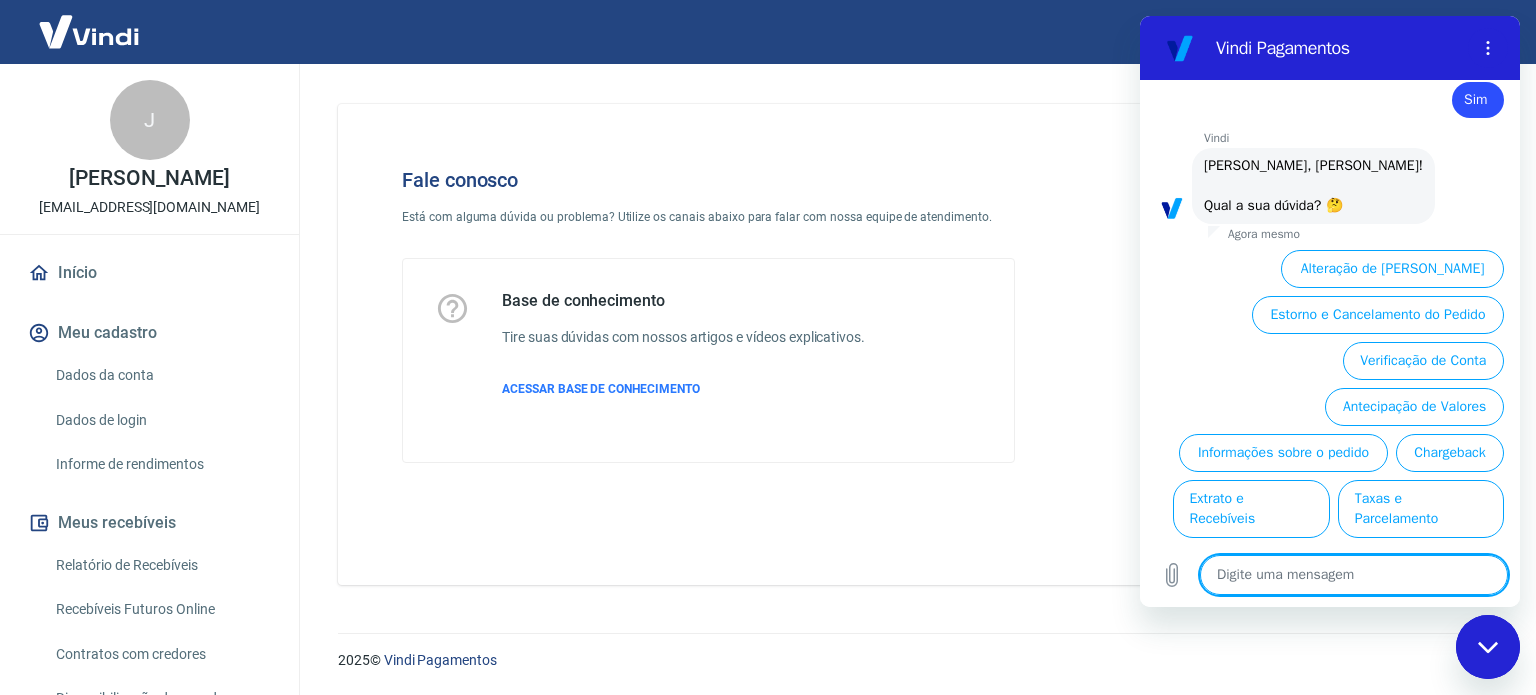 scroll, scrollTop: 1414, scrollLeft: 0, axis: vertical 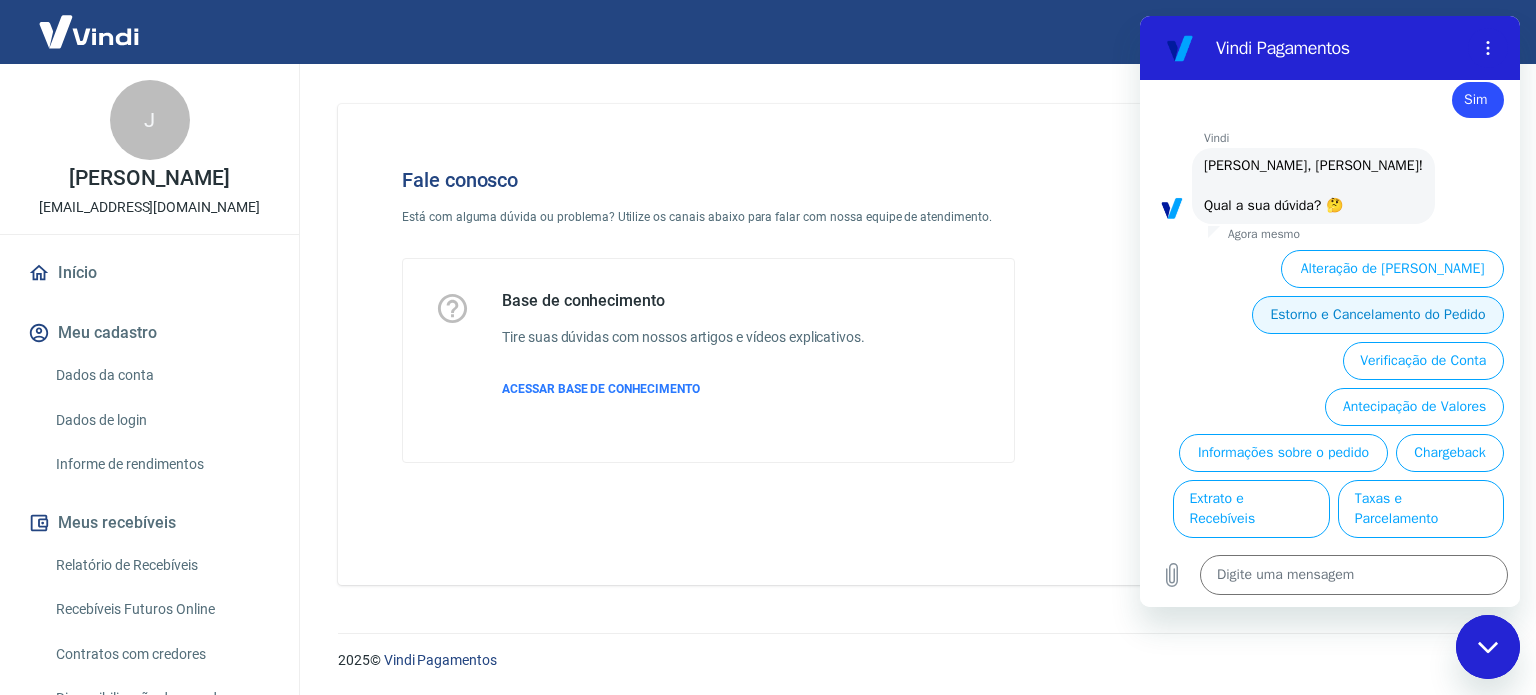 click on "Estorno e Cancelamento do Pedido" at bounding box center (1378, 315) 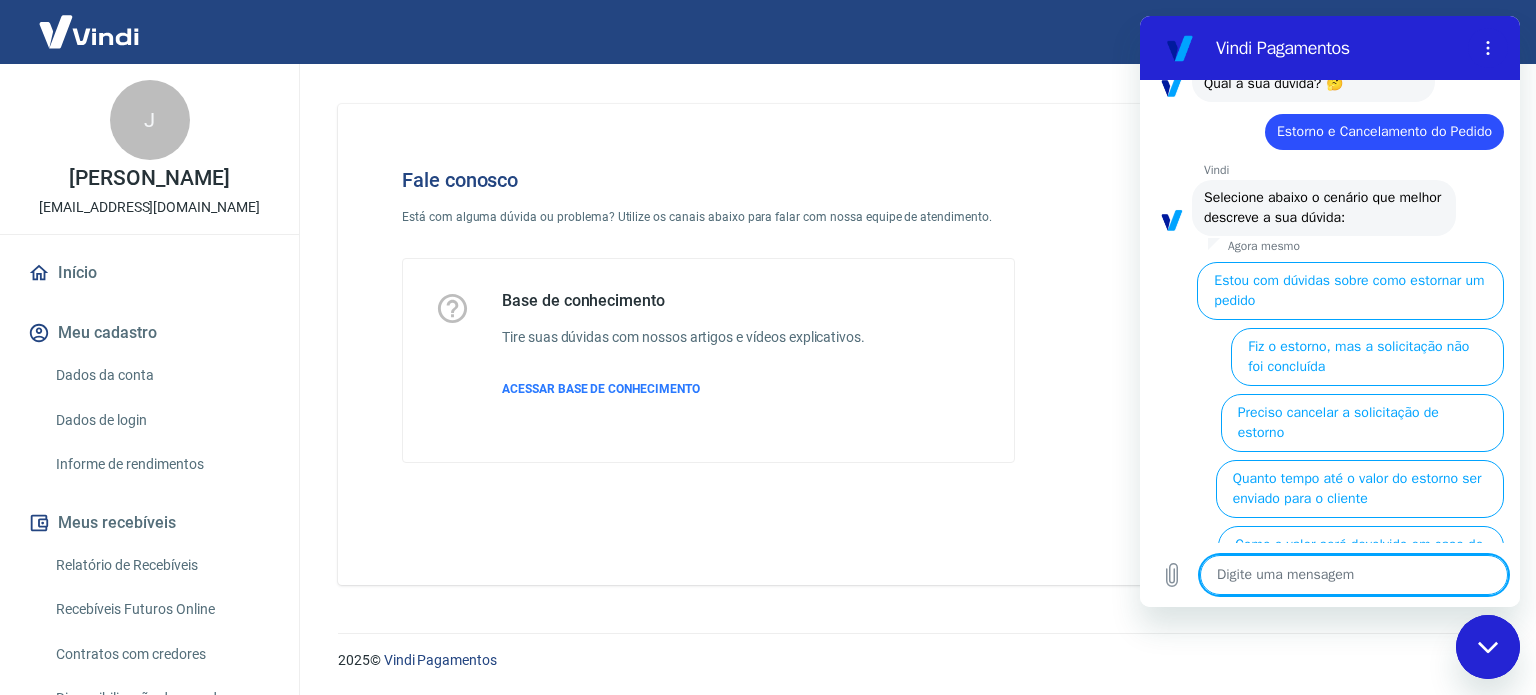 scroll, scrollTop: 1583, scrollLeft: 0, axis: vertical 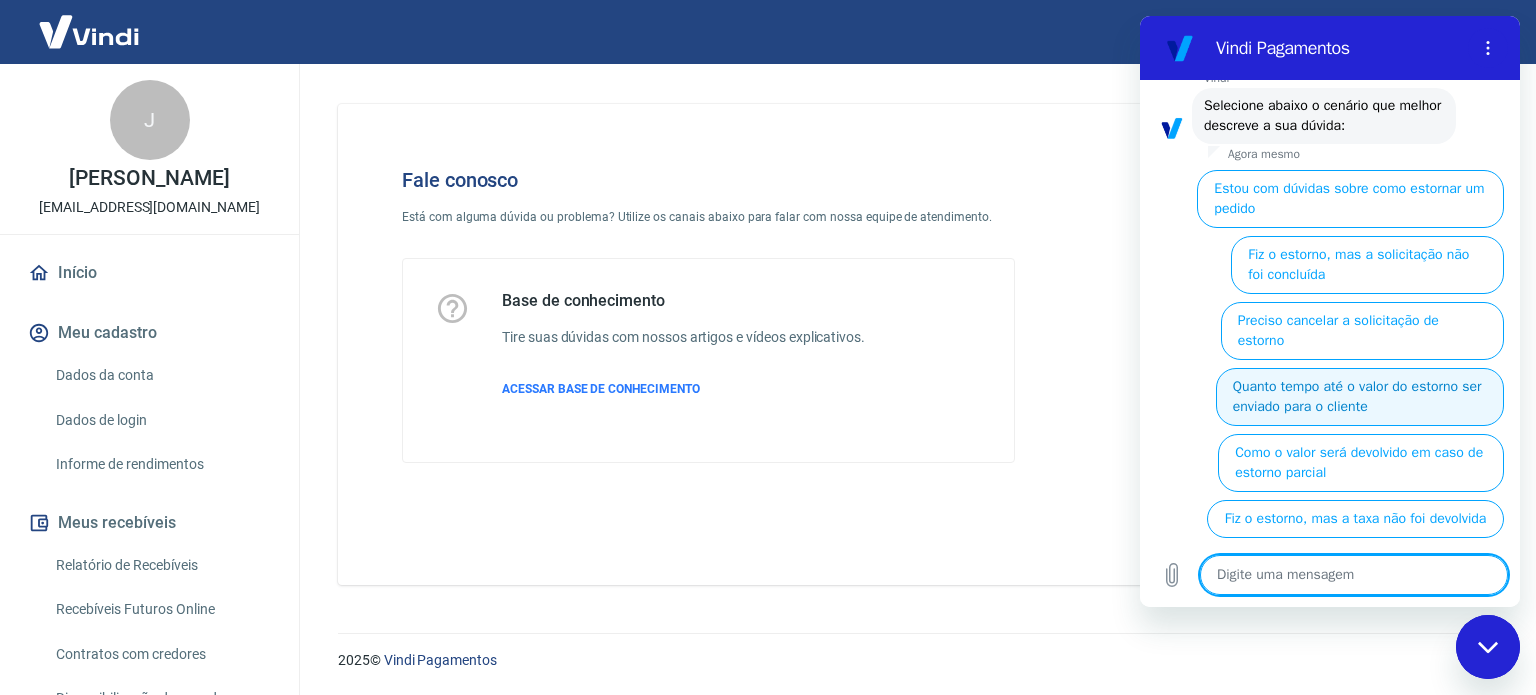 click on "Quanto tempo até o valor do estorno ser enviado para o cliente" at bounding box center [1360, 397] 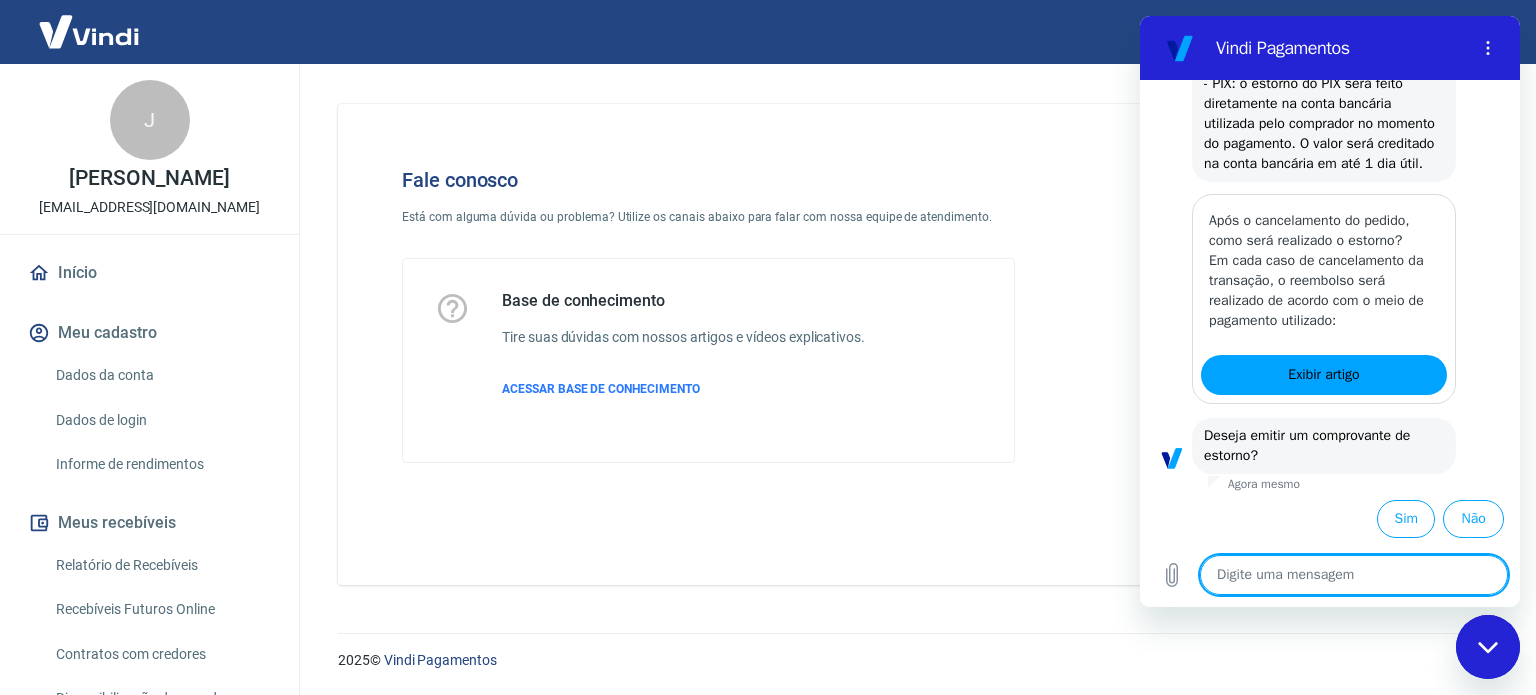 scroll, scrollTop: 2140, scrollLeft: 0, axis: vertical 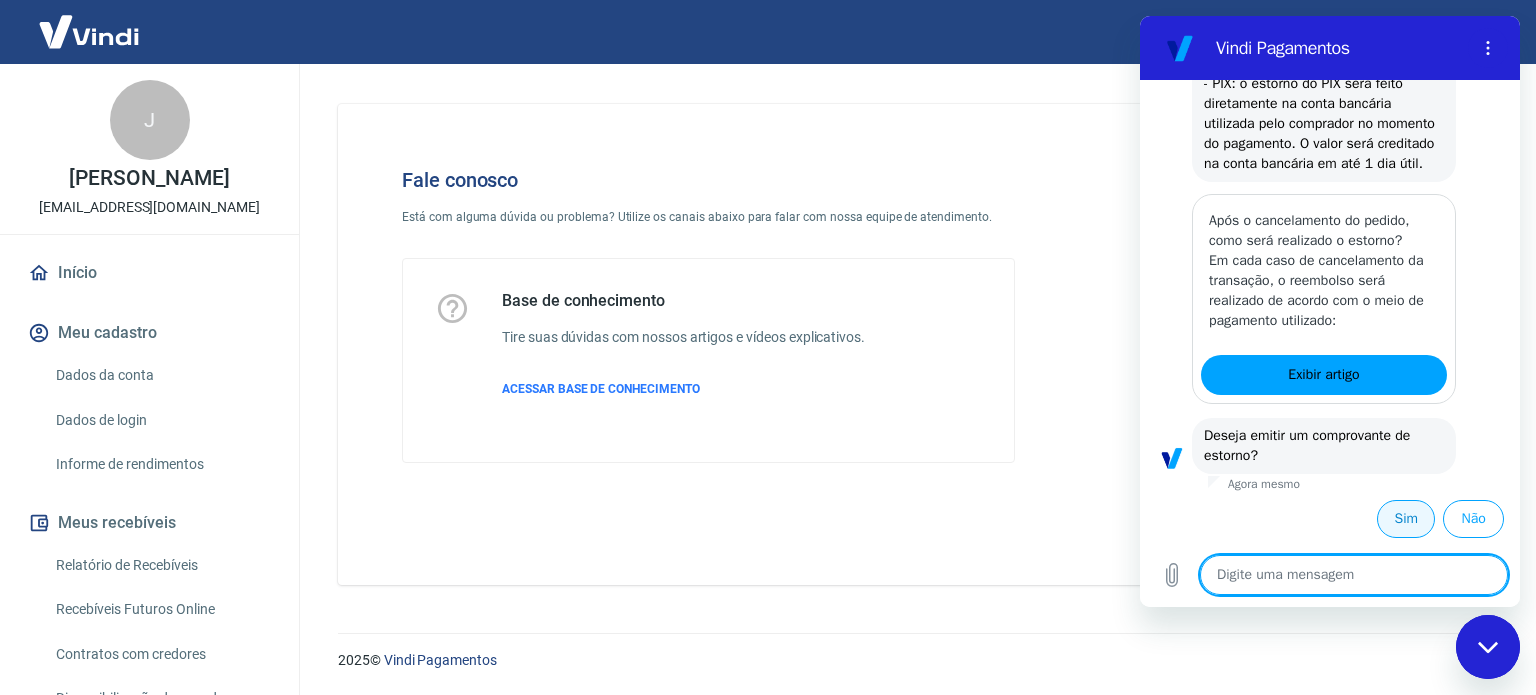 click on "Sim" at bounding box center [1406, 519] 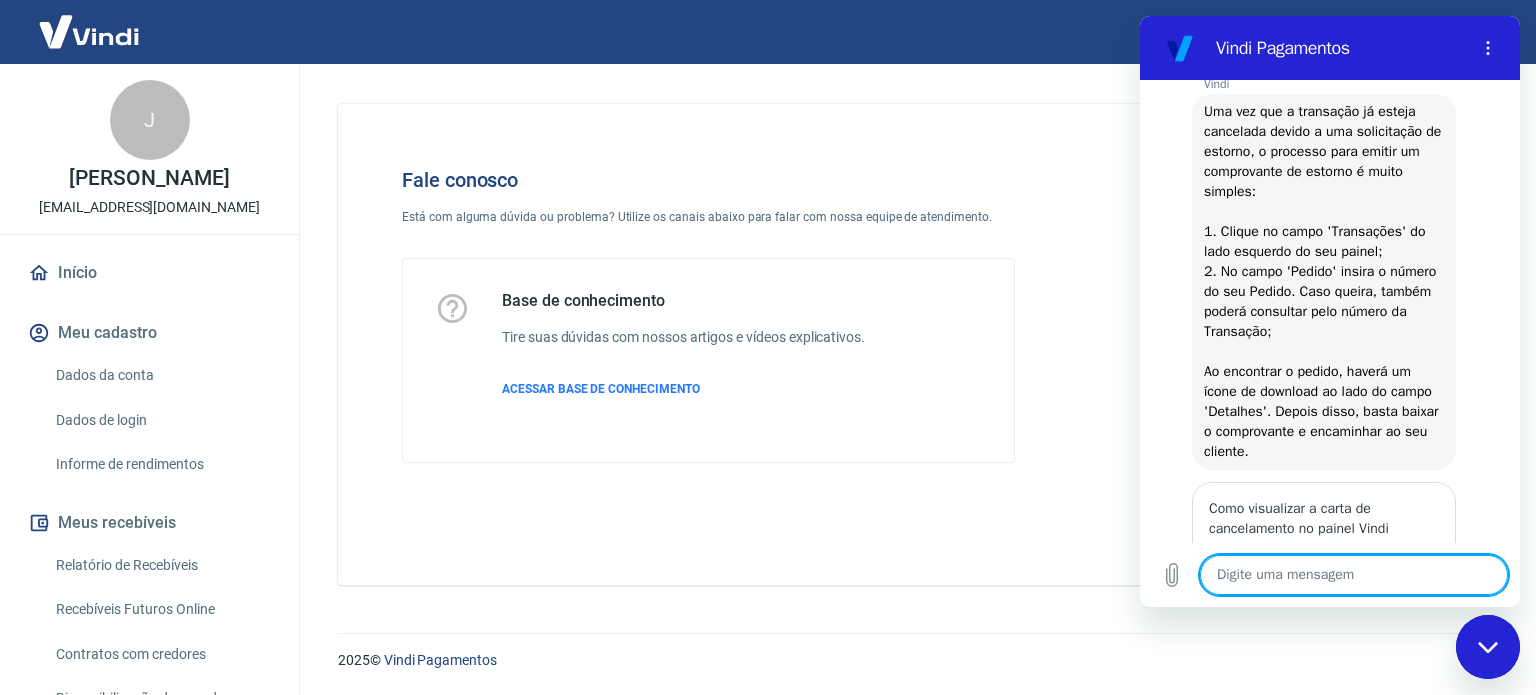 scroll, scrollTop: 2536, scrollLeft: 0, axis: vertical 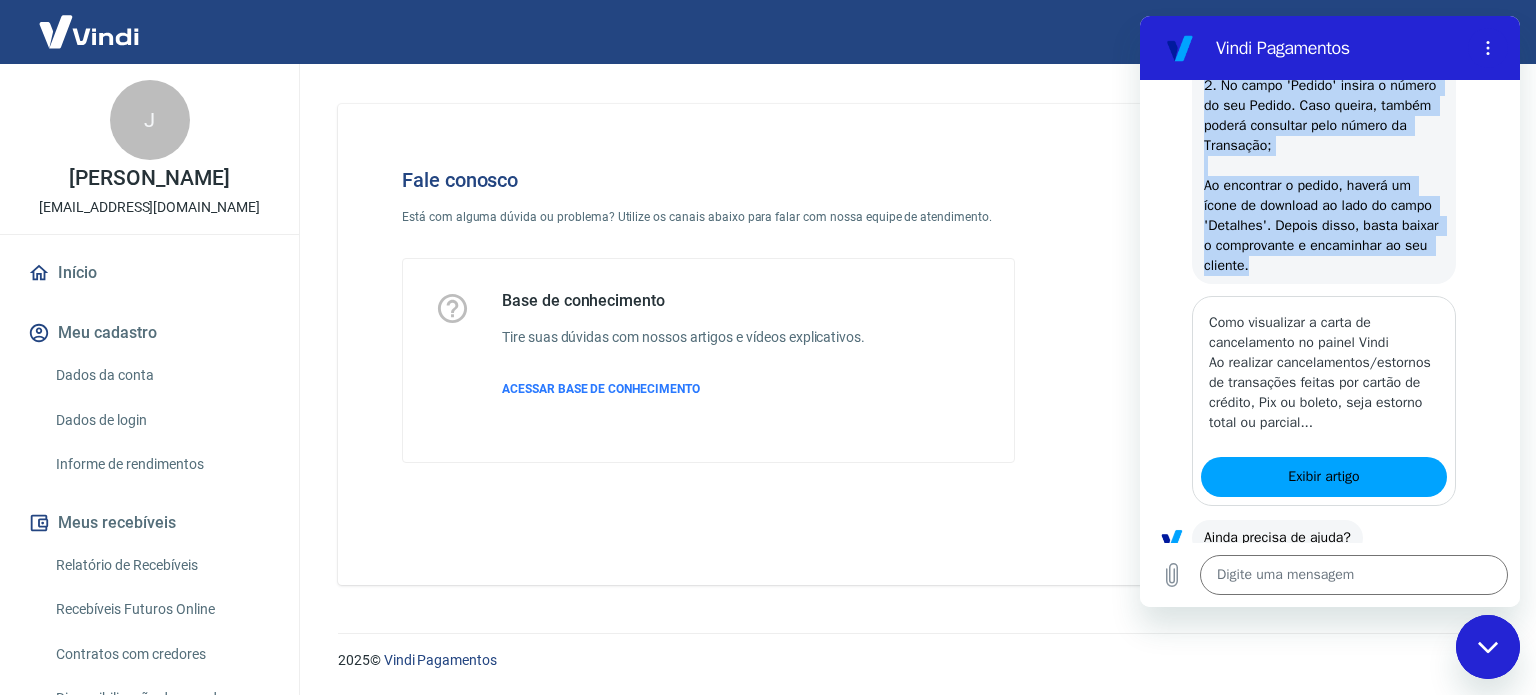 drag, startPoint x: 1203, startPoint y: 170, endPoint x: 1432, endPoint y: 331, distance: 279.93213 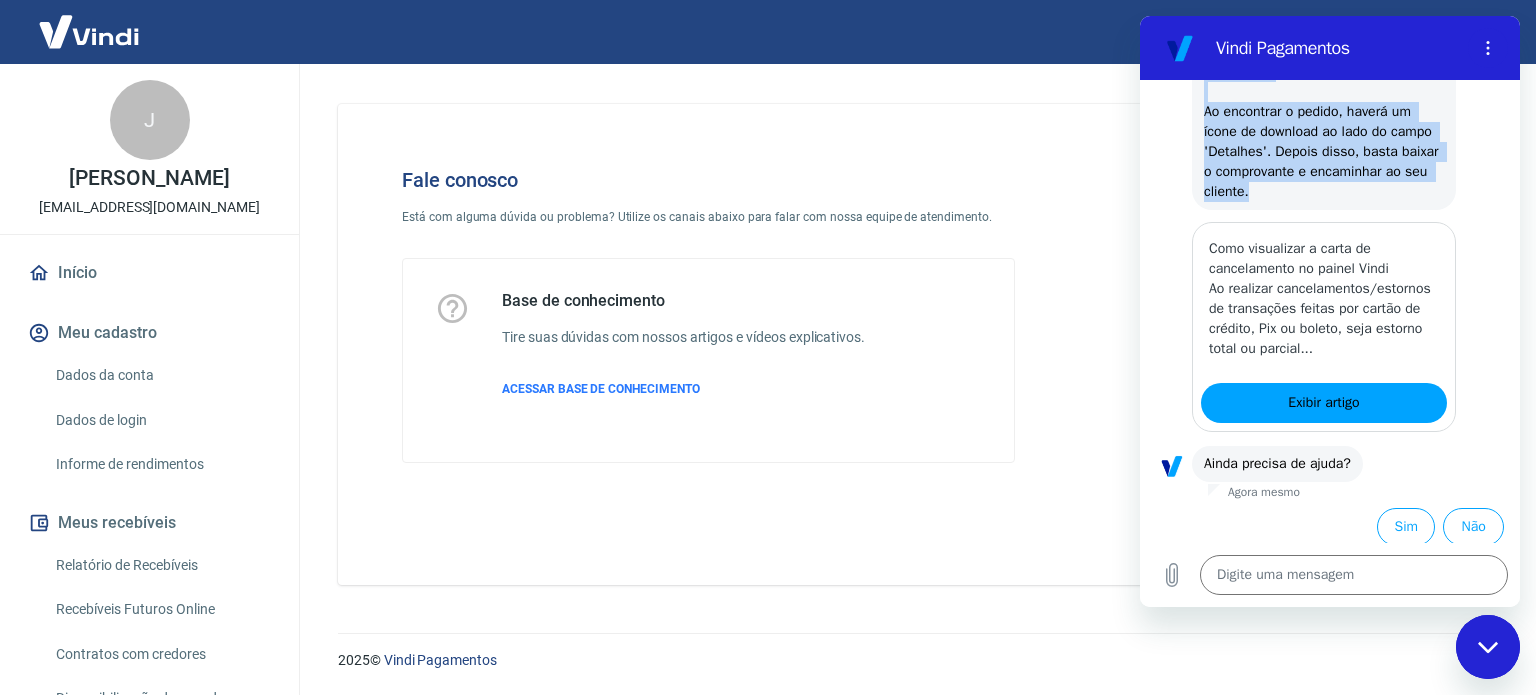 scroll, scrollTop: 2886, scrollLeft: 0, axis: vertical 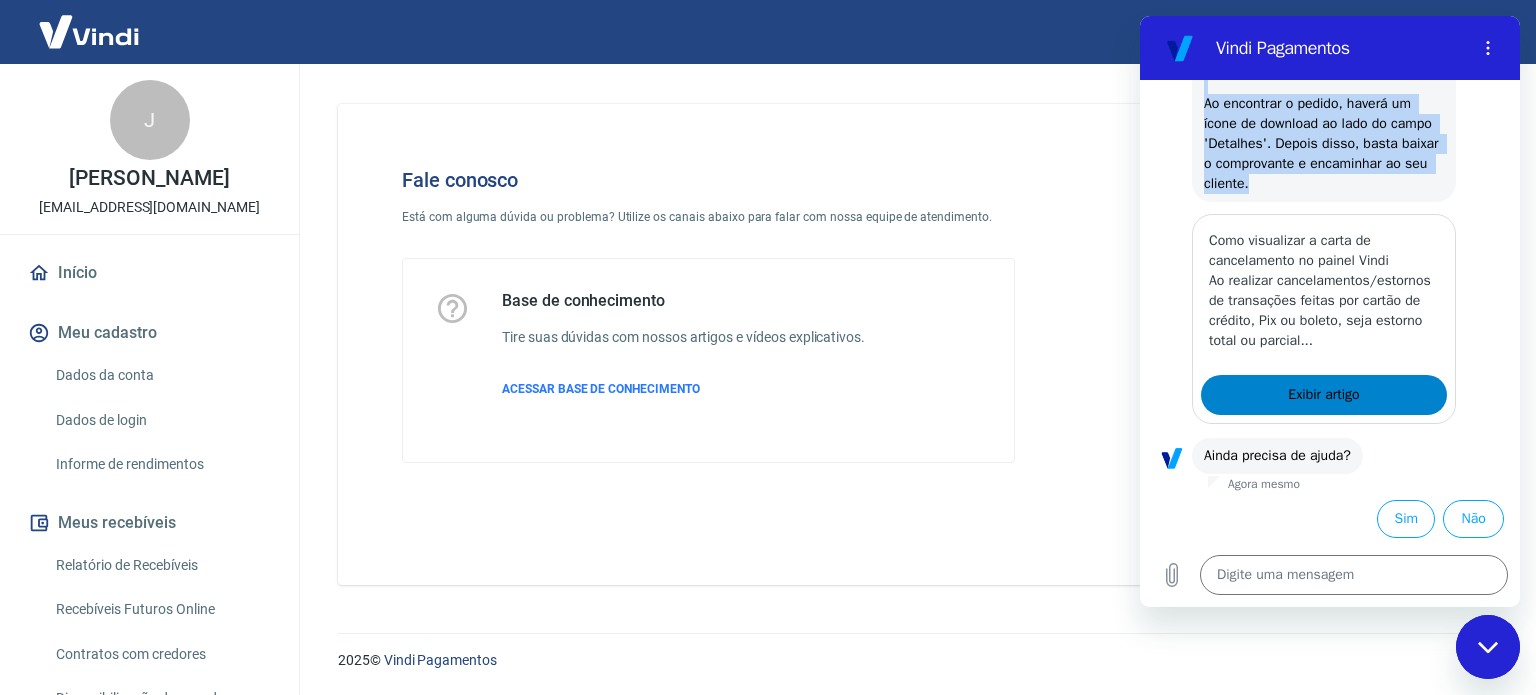 click on "Exibir artigo" at bounding box center (1324, 395) 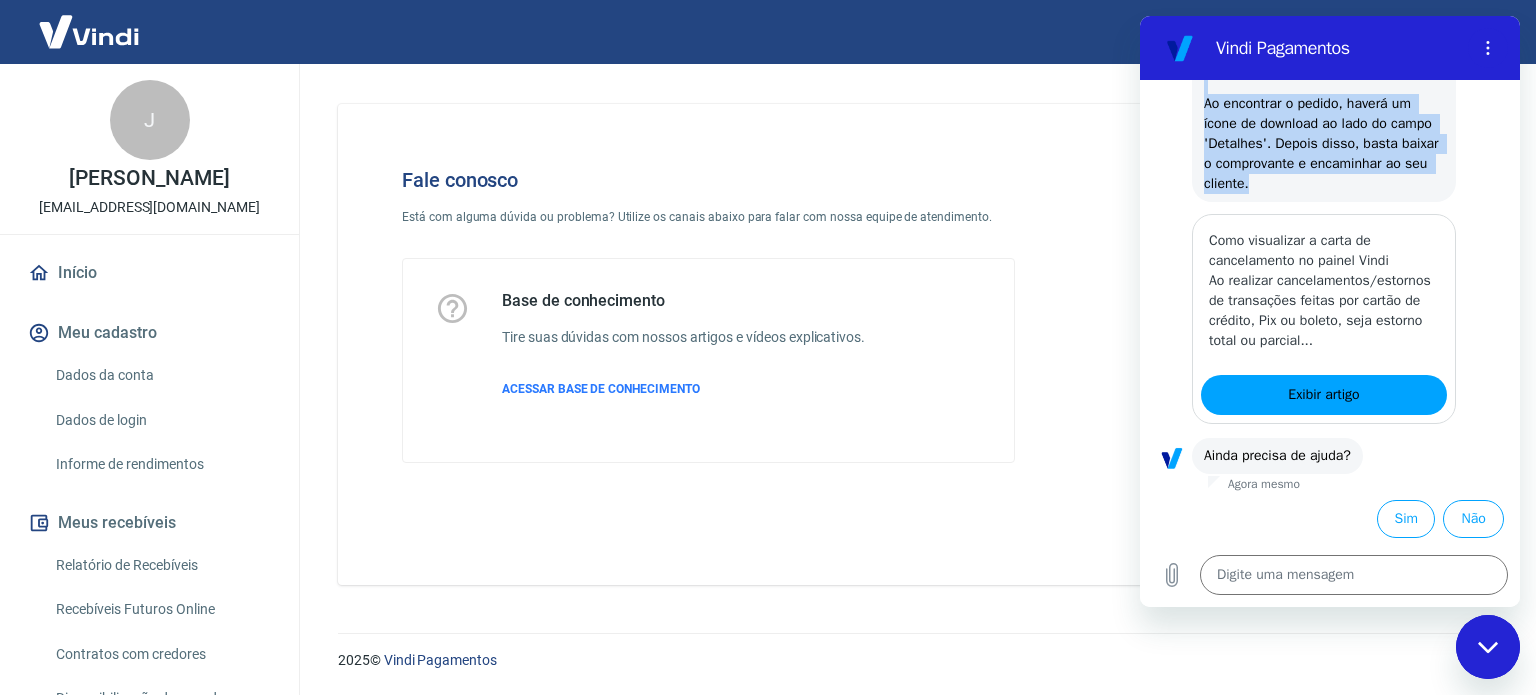 type on "x" 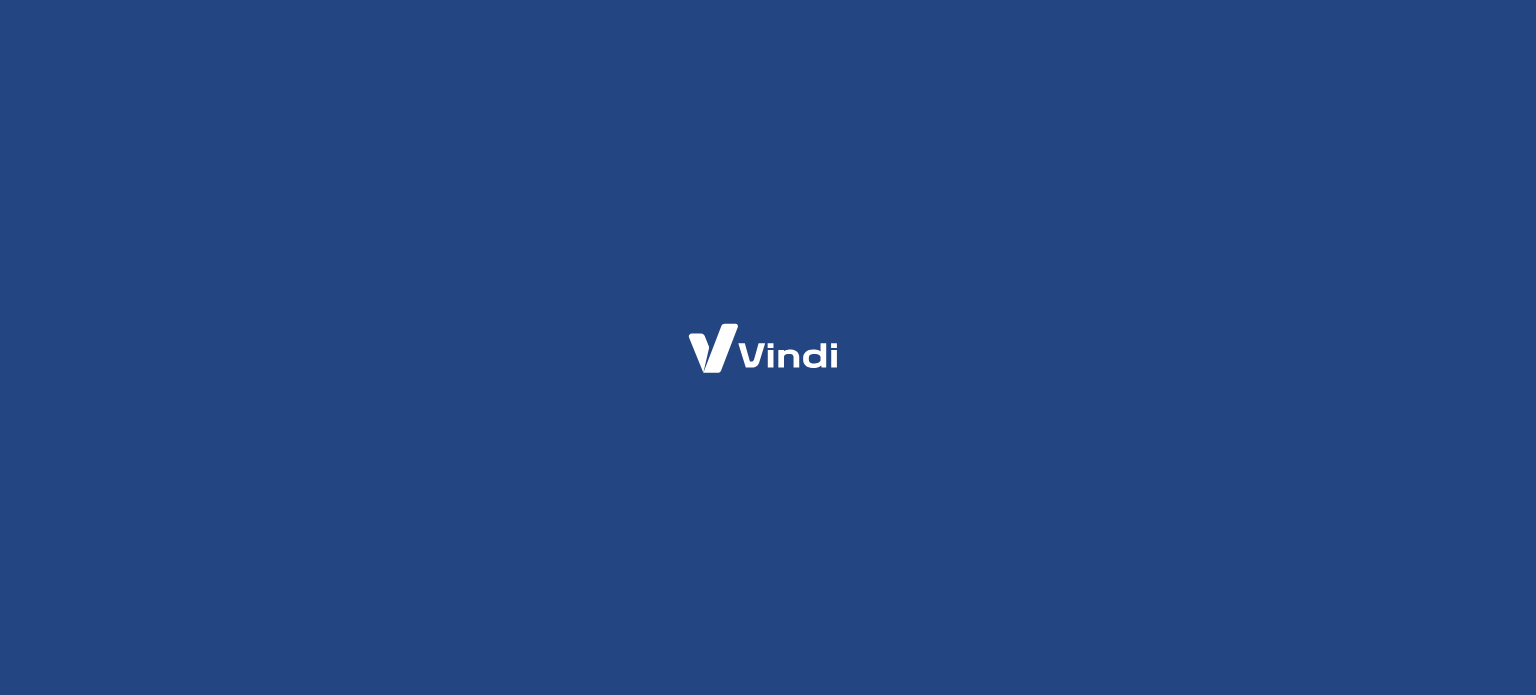 scroll, scrollTop: 0, scrollLeft: 0, axis: both 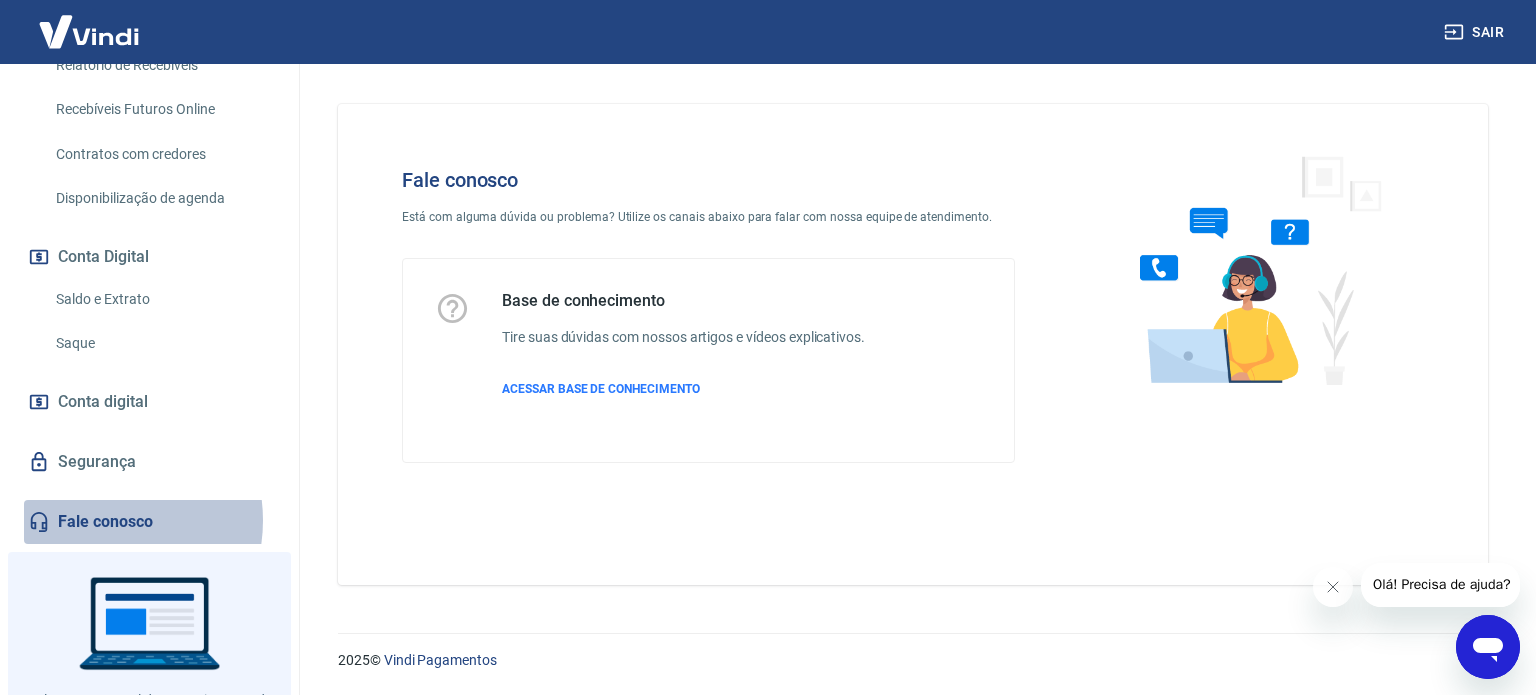 click on "Fale conosco" at bounding box center [149, 522] 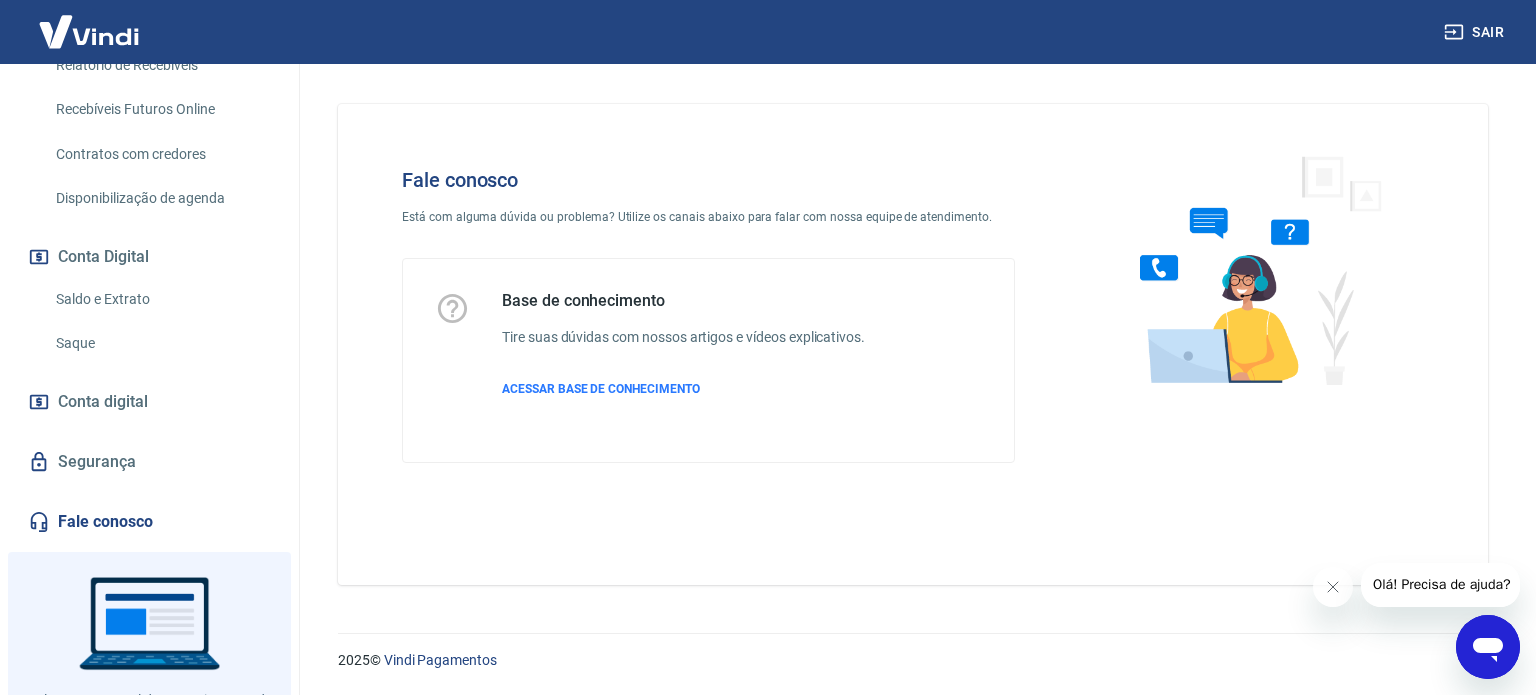 click at bounding box center (149, 672) 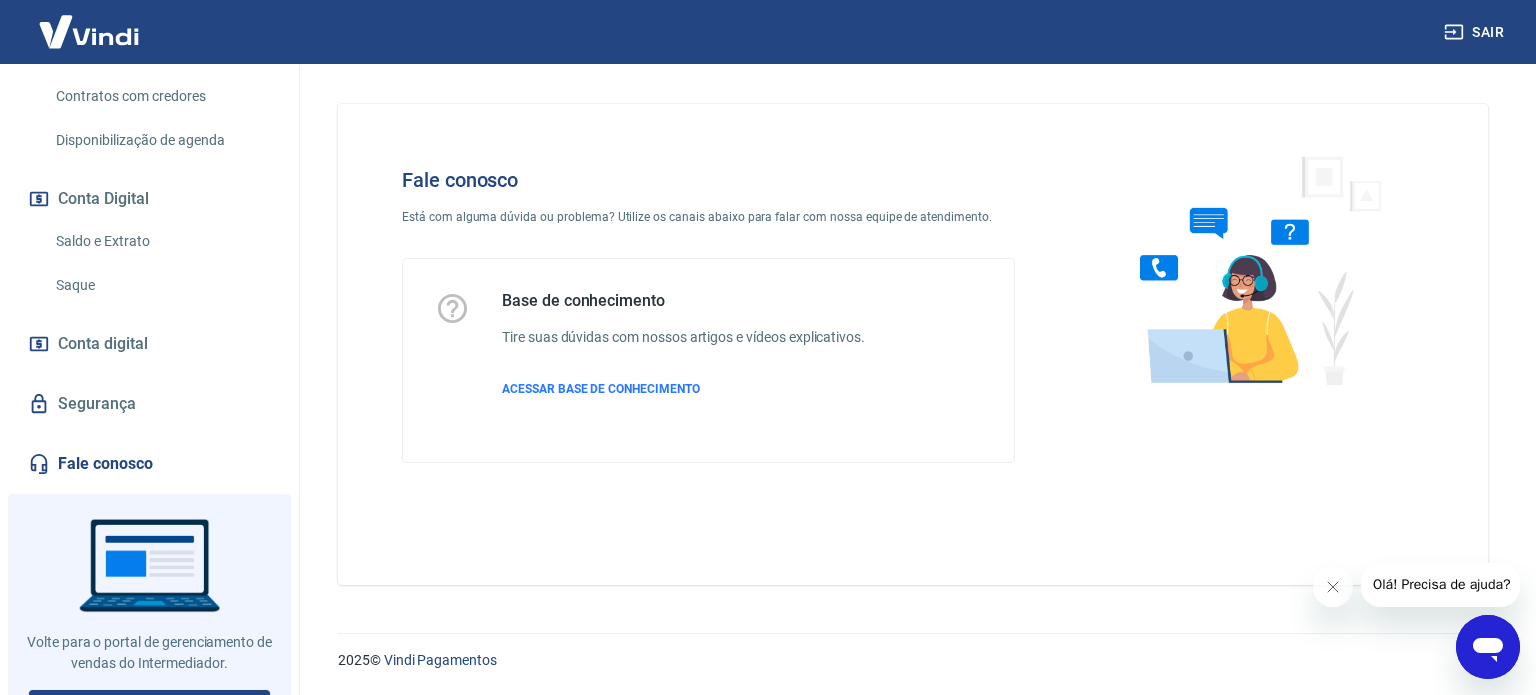scroll, scrollTop: 590, scrollLeft: 0, axis: vertical 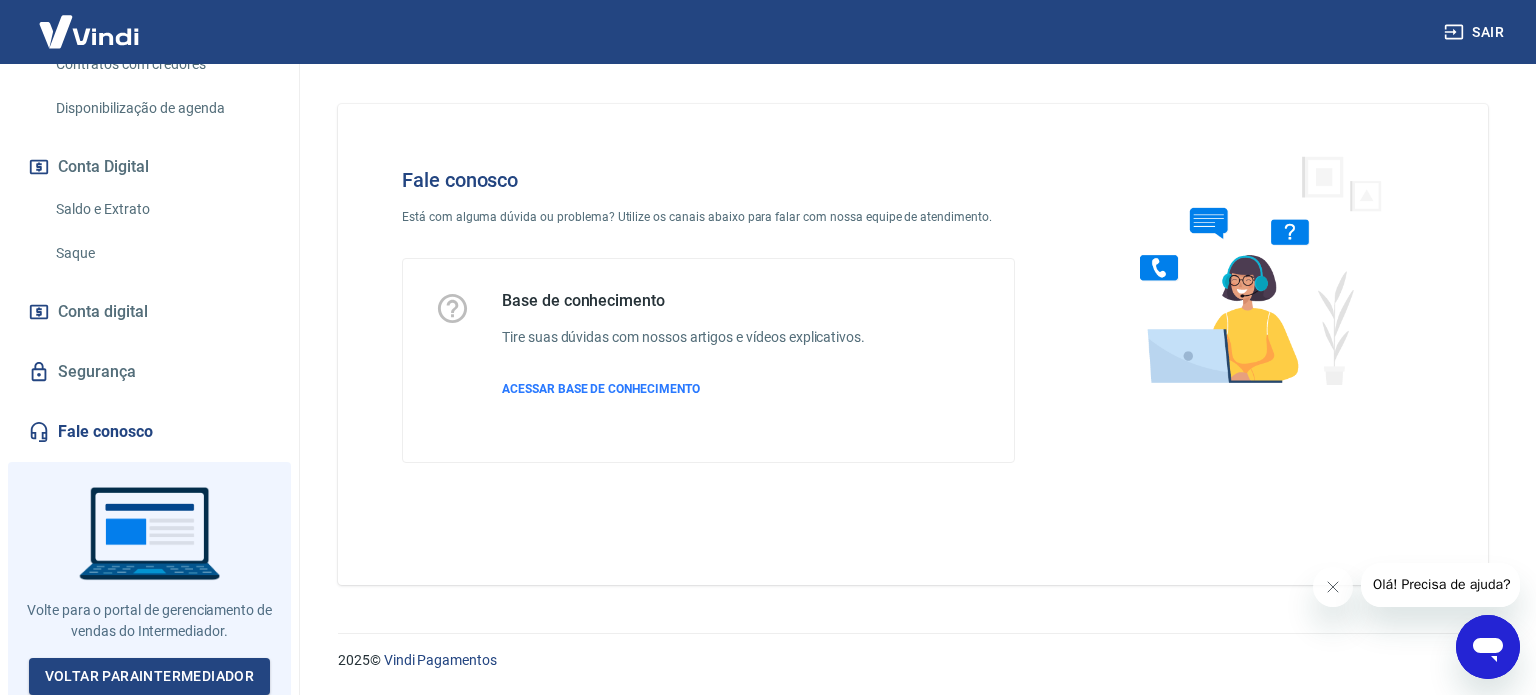 click on "Fale conosco" at bounding box center (149, 432) 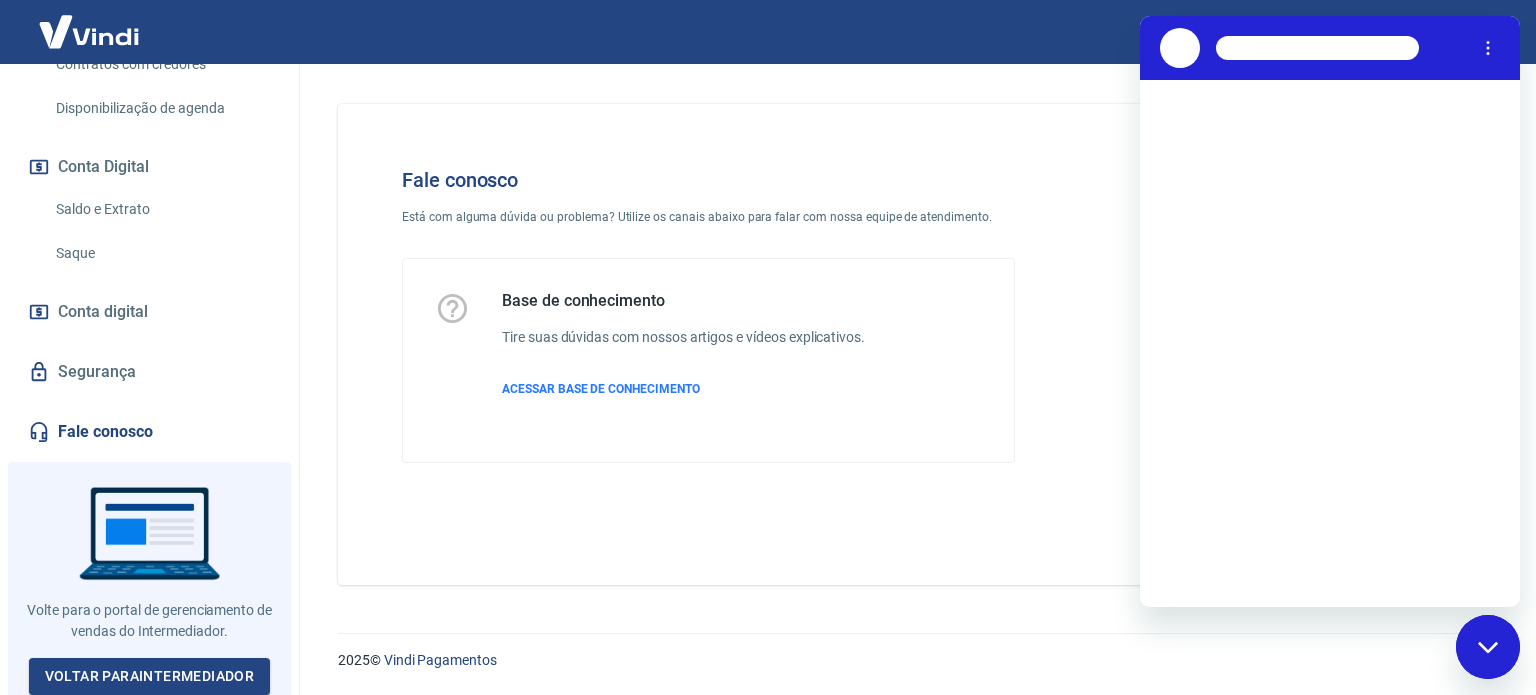 scroll, scrollTop: 0, scrollLeft: 0, axis: both 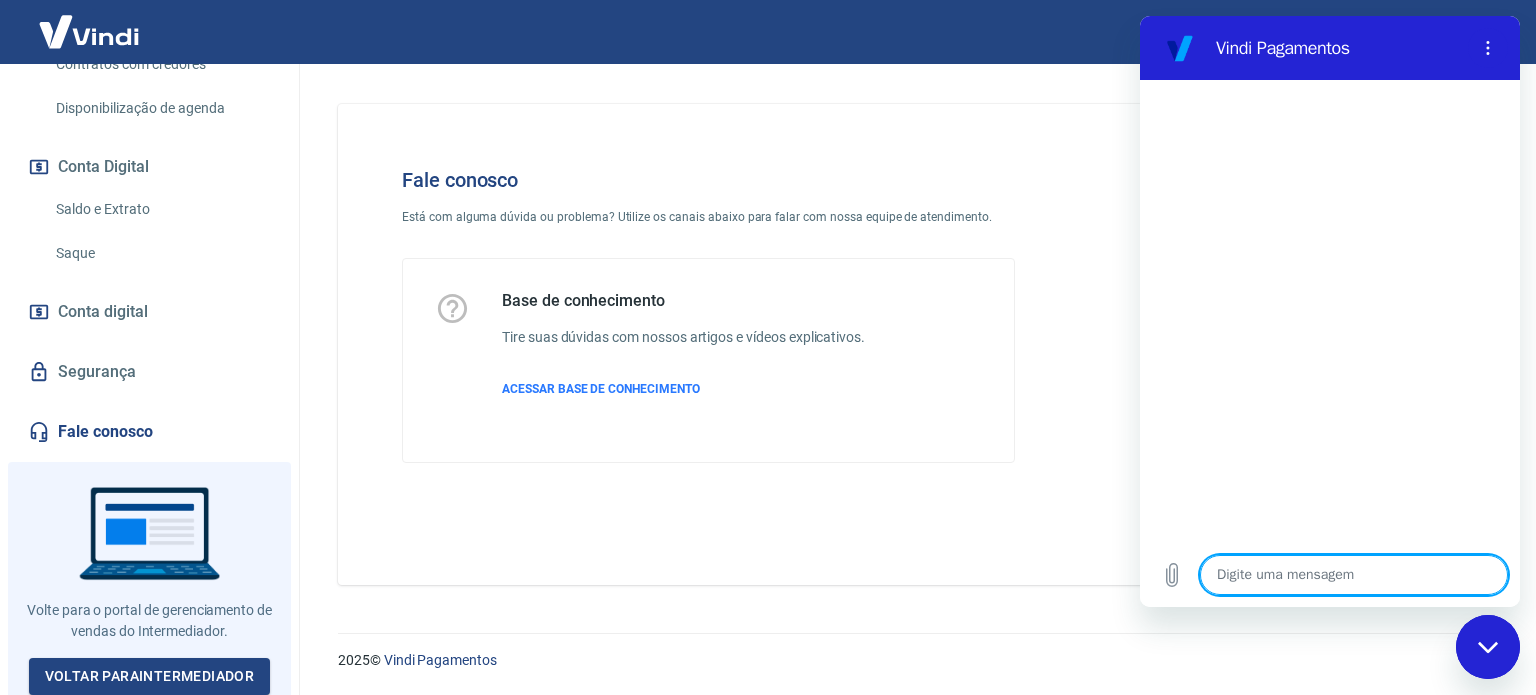 type on "f" 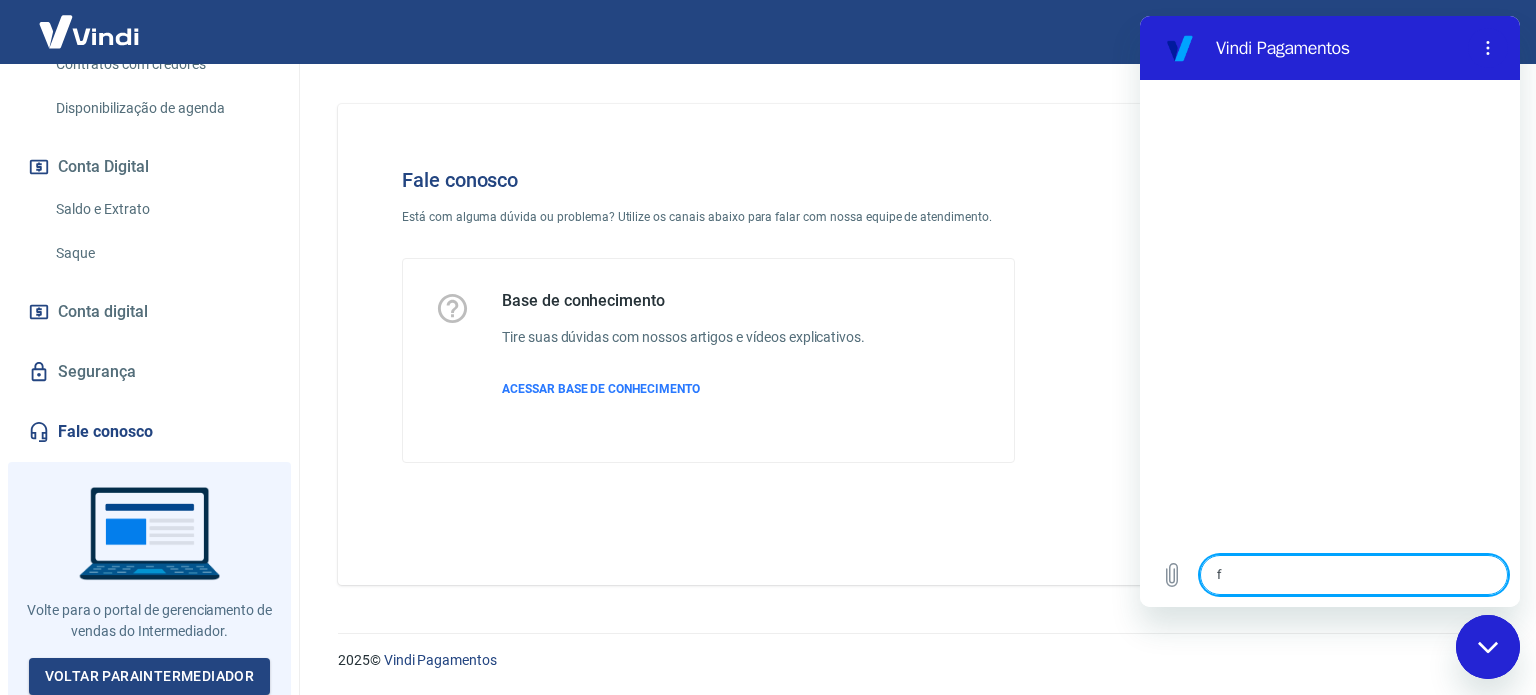 type on "fa" 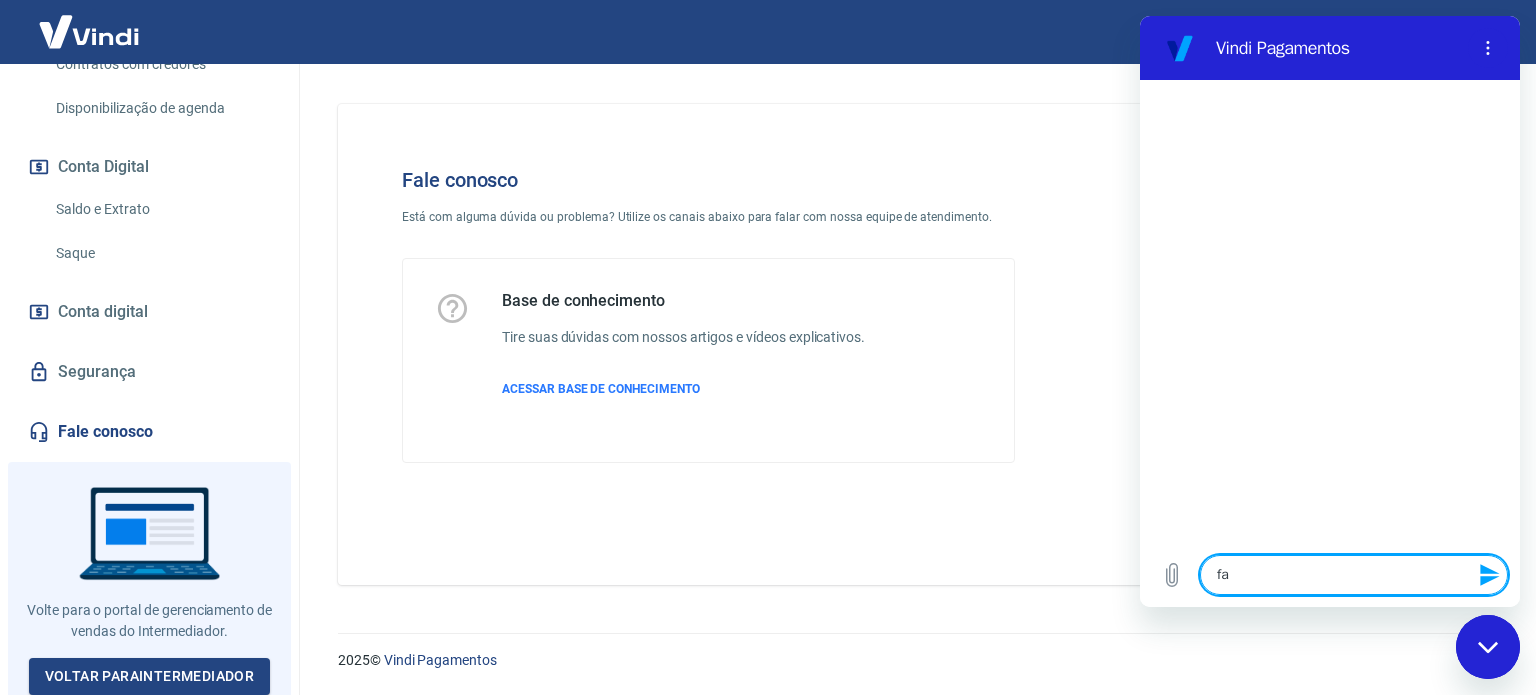 type on "fal" 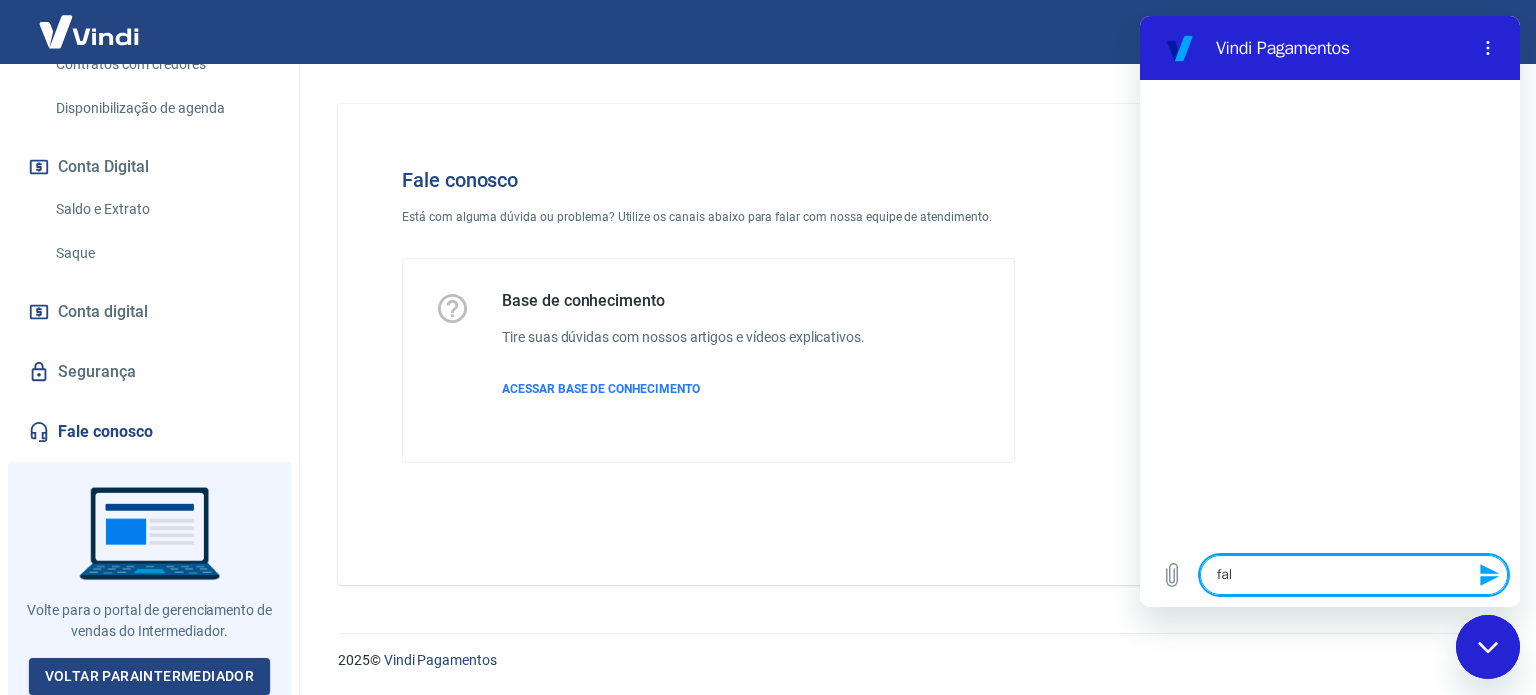 type on "x" 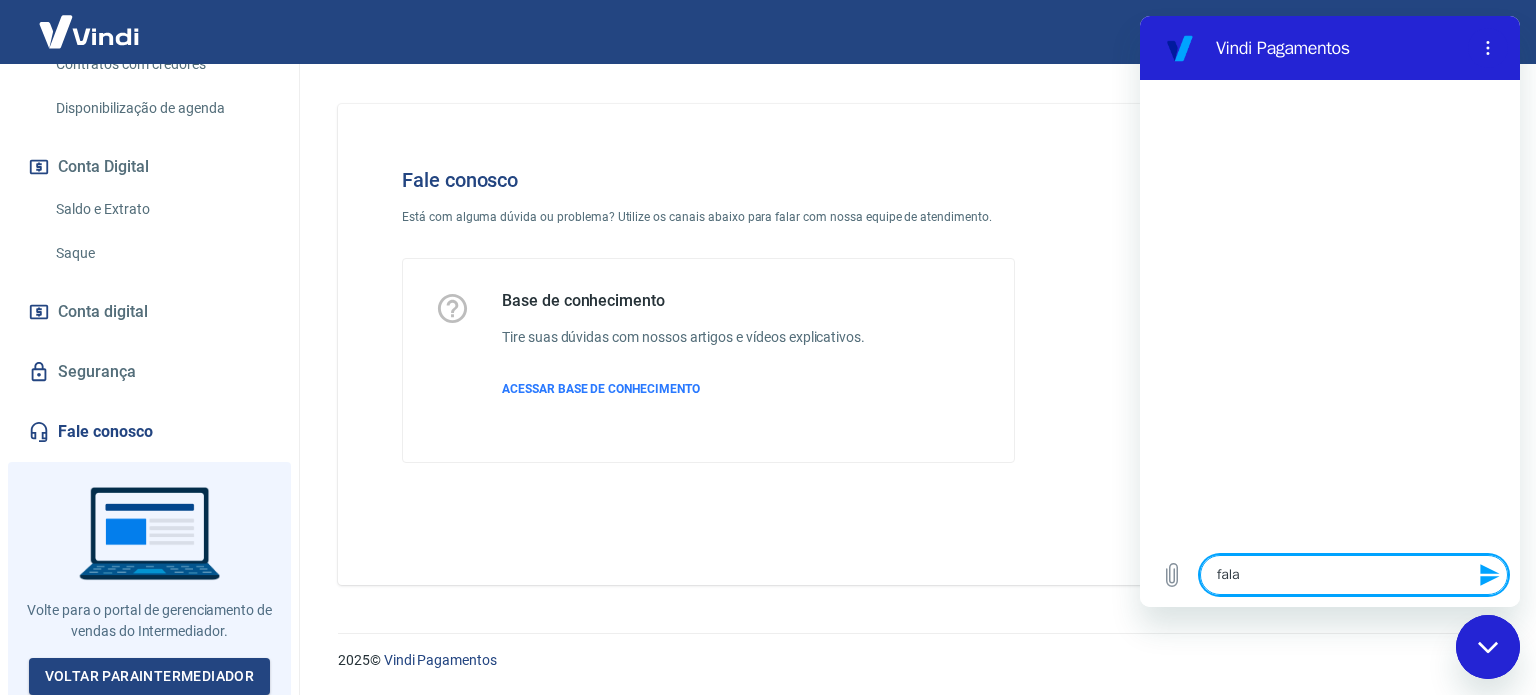 type on "falar" 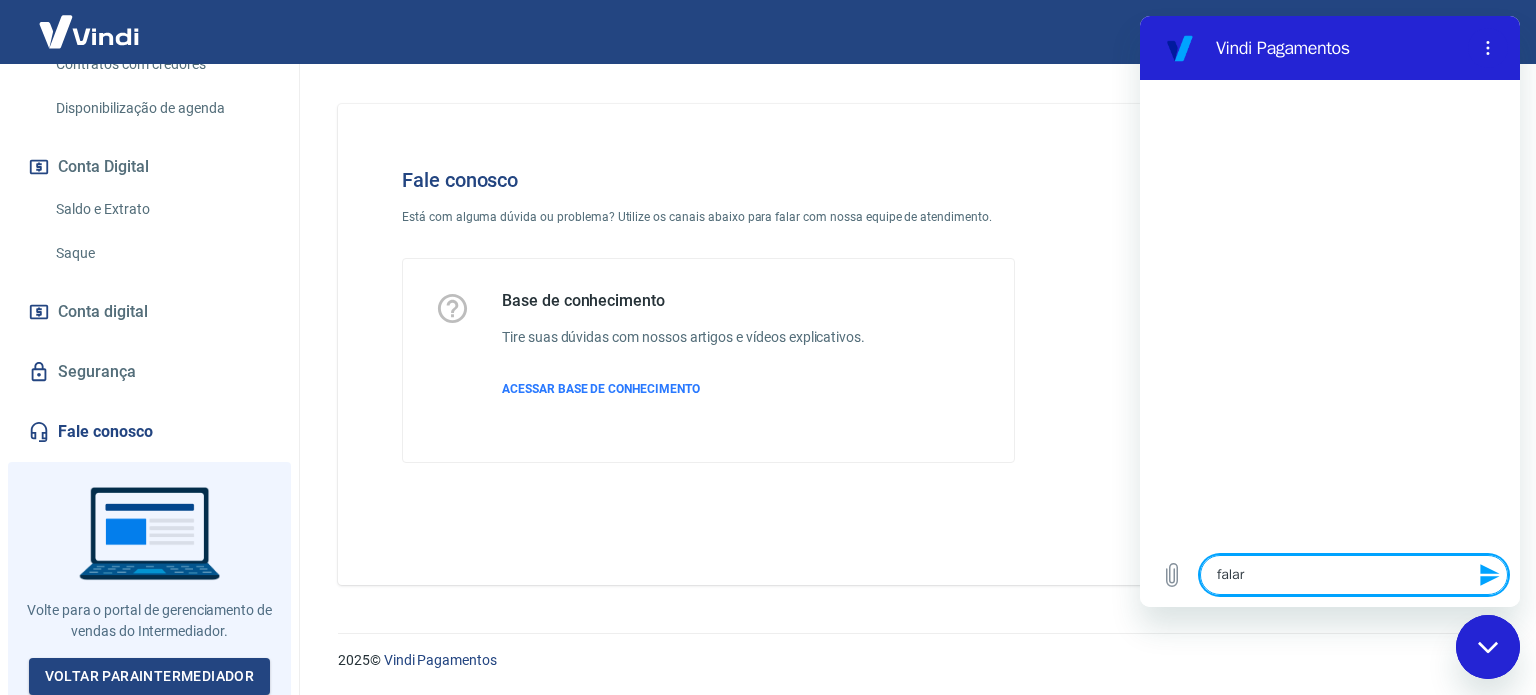 type on "falar" 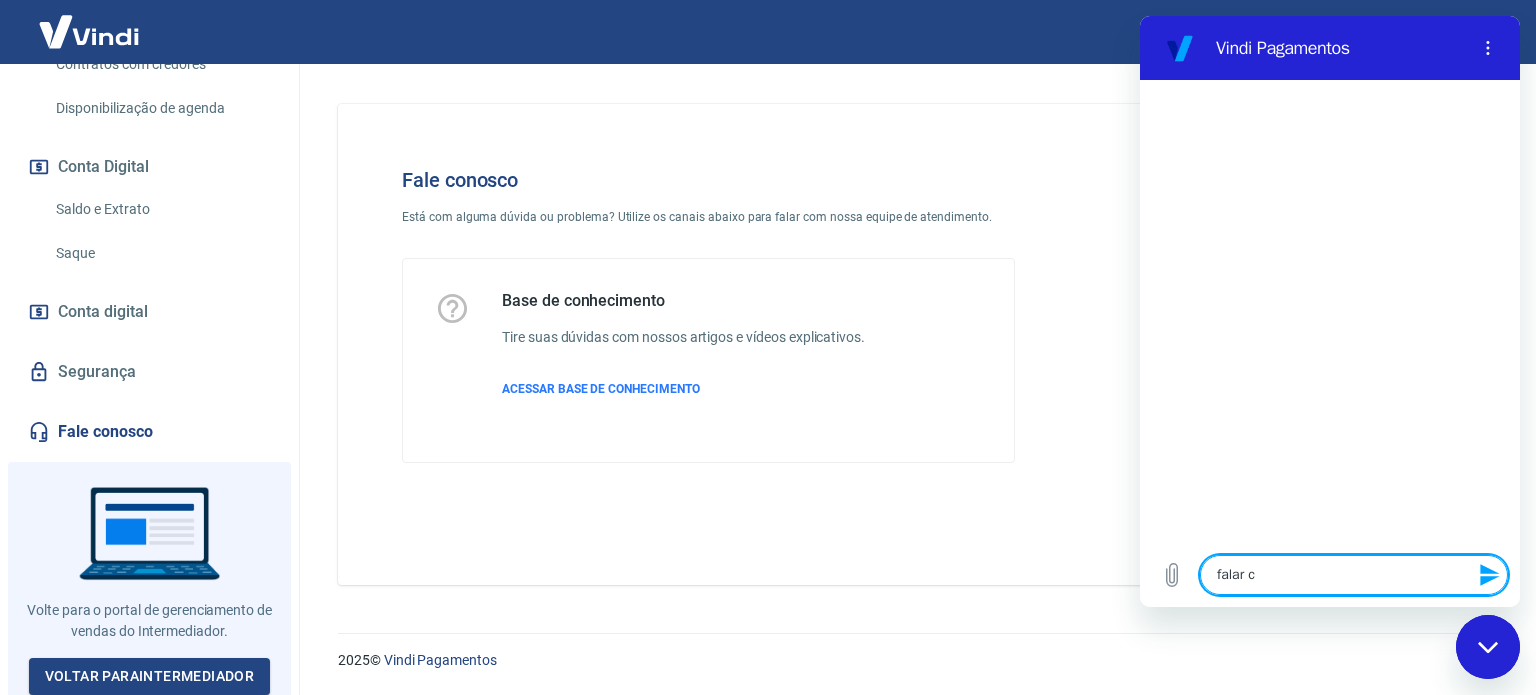 type on "falar co" 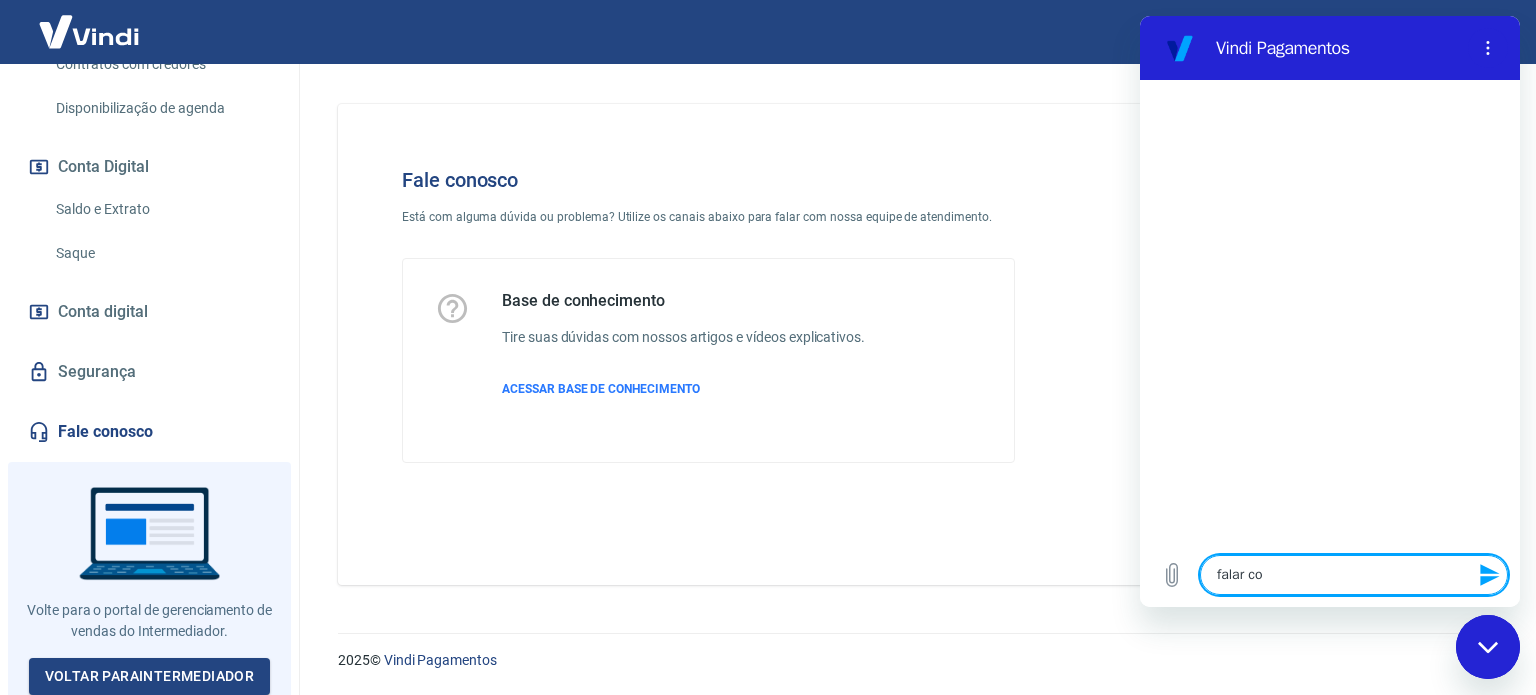 type on "falar com" 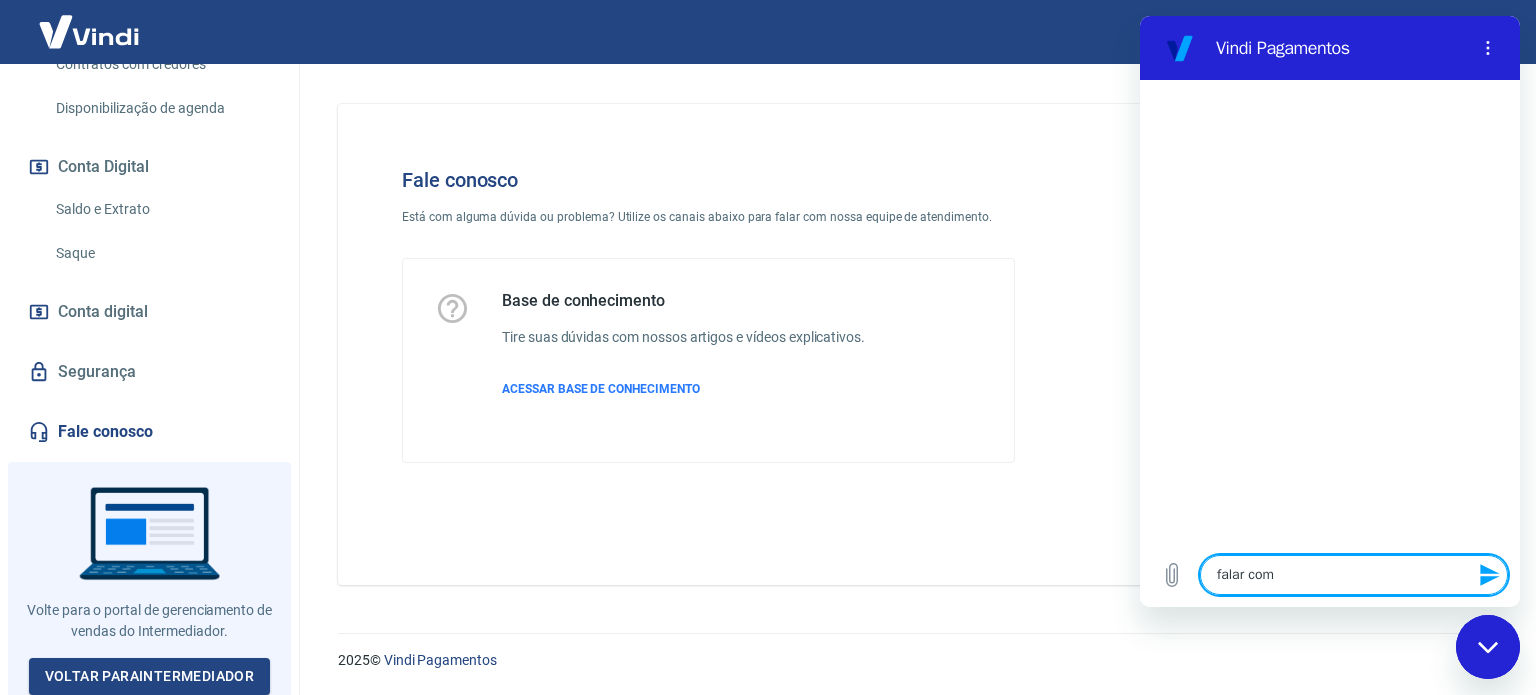 type on "falar com" 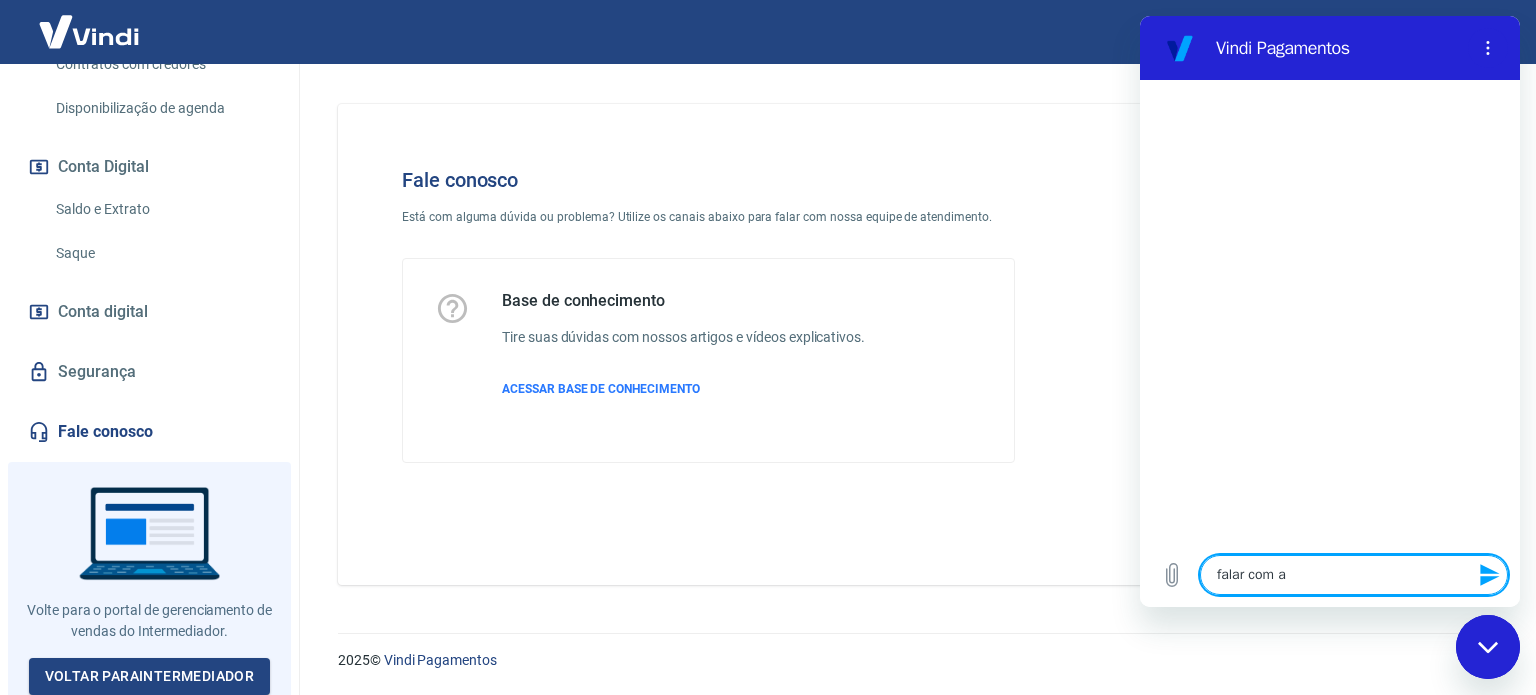 type on "falar com at" 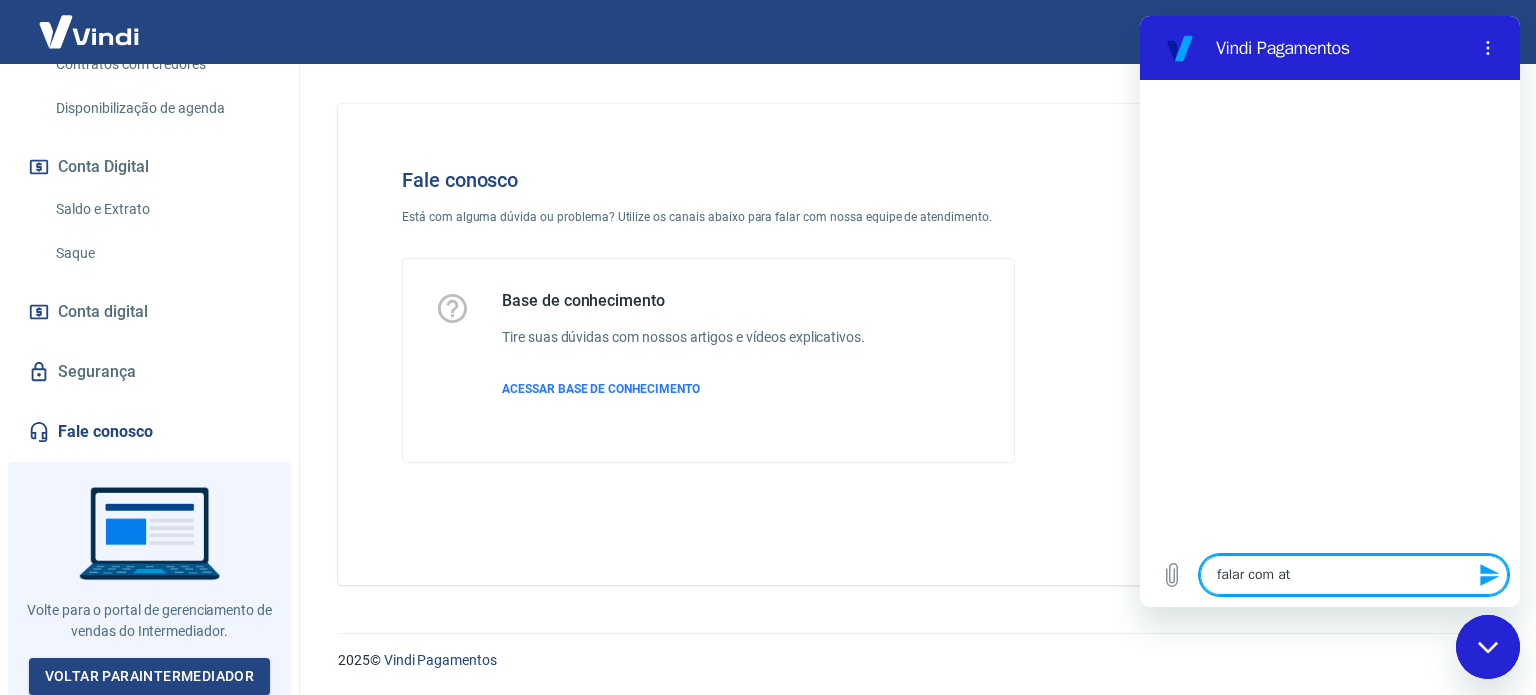 type on "falar com ate" 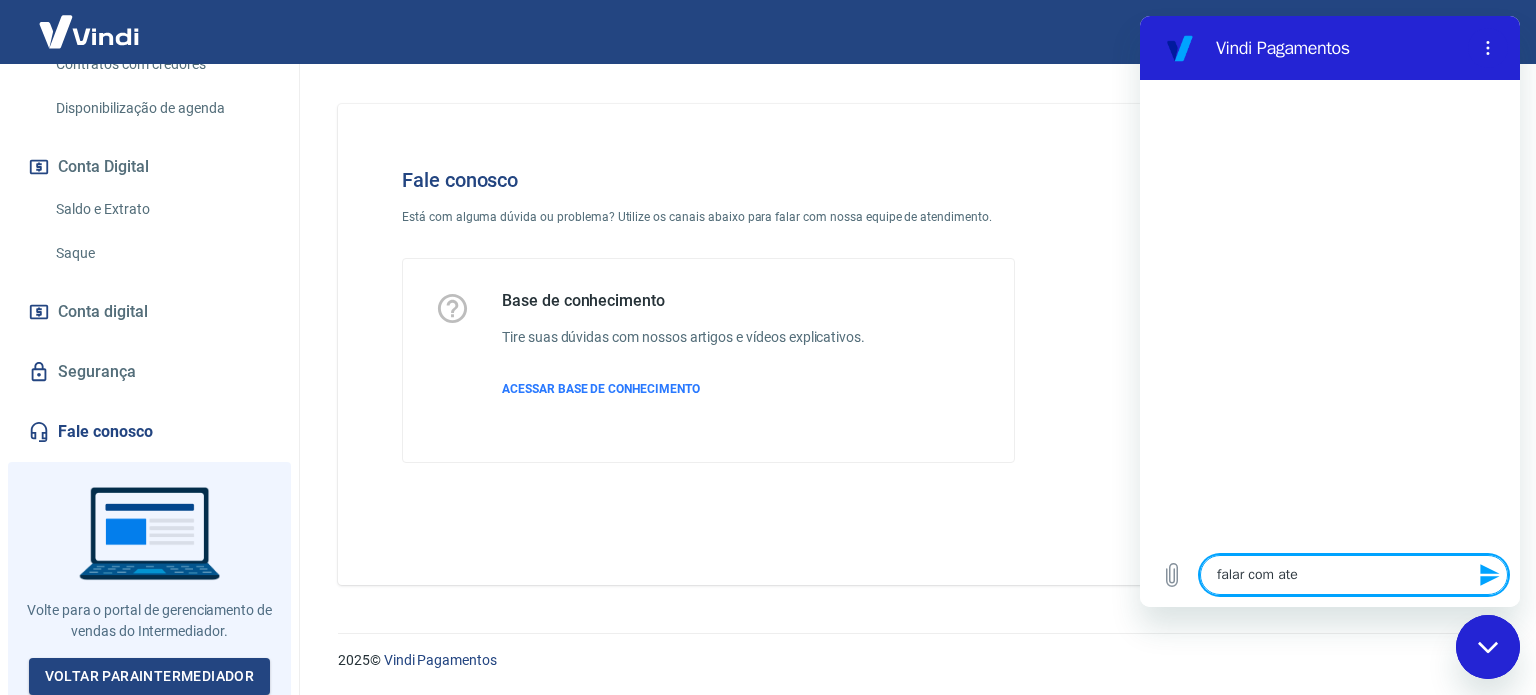type on "falar com [GEOGRAPHIC_DATA]" 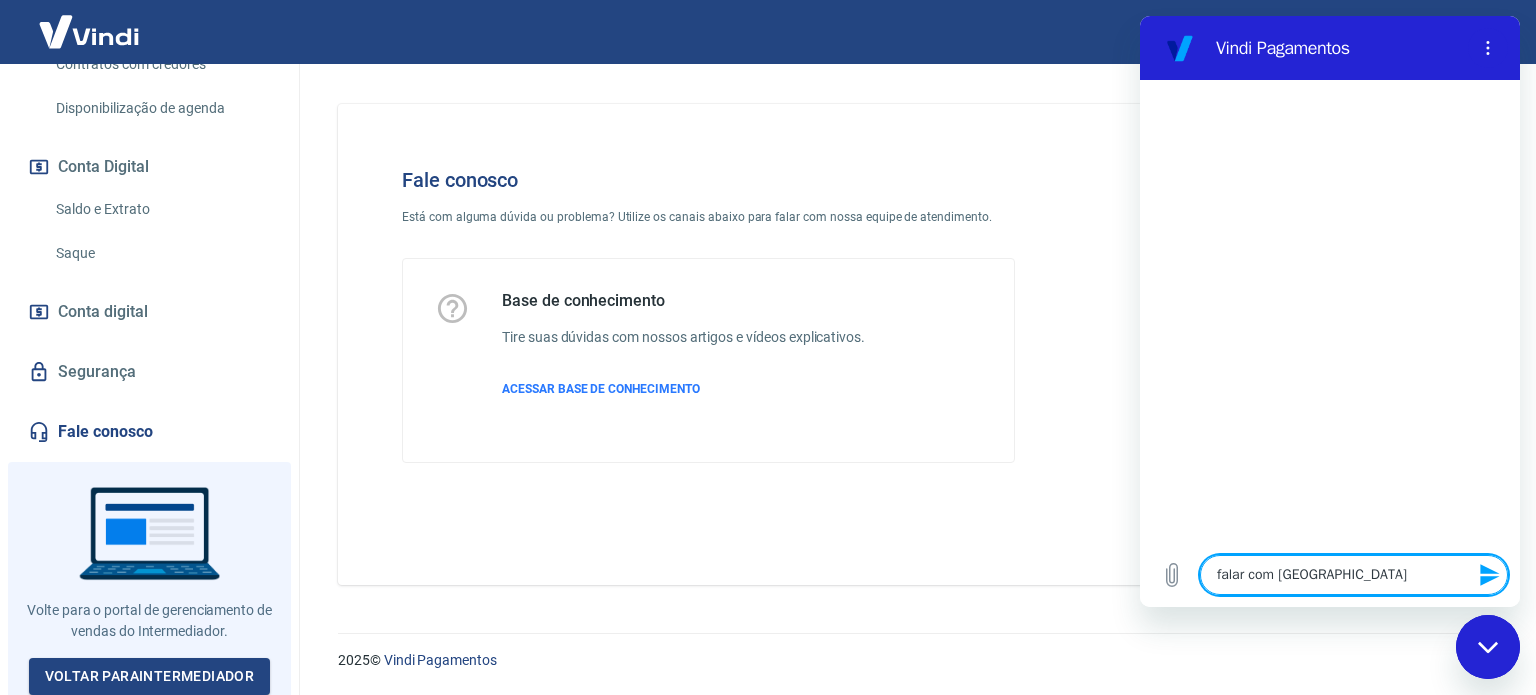type on "falar com atend" 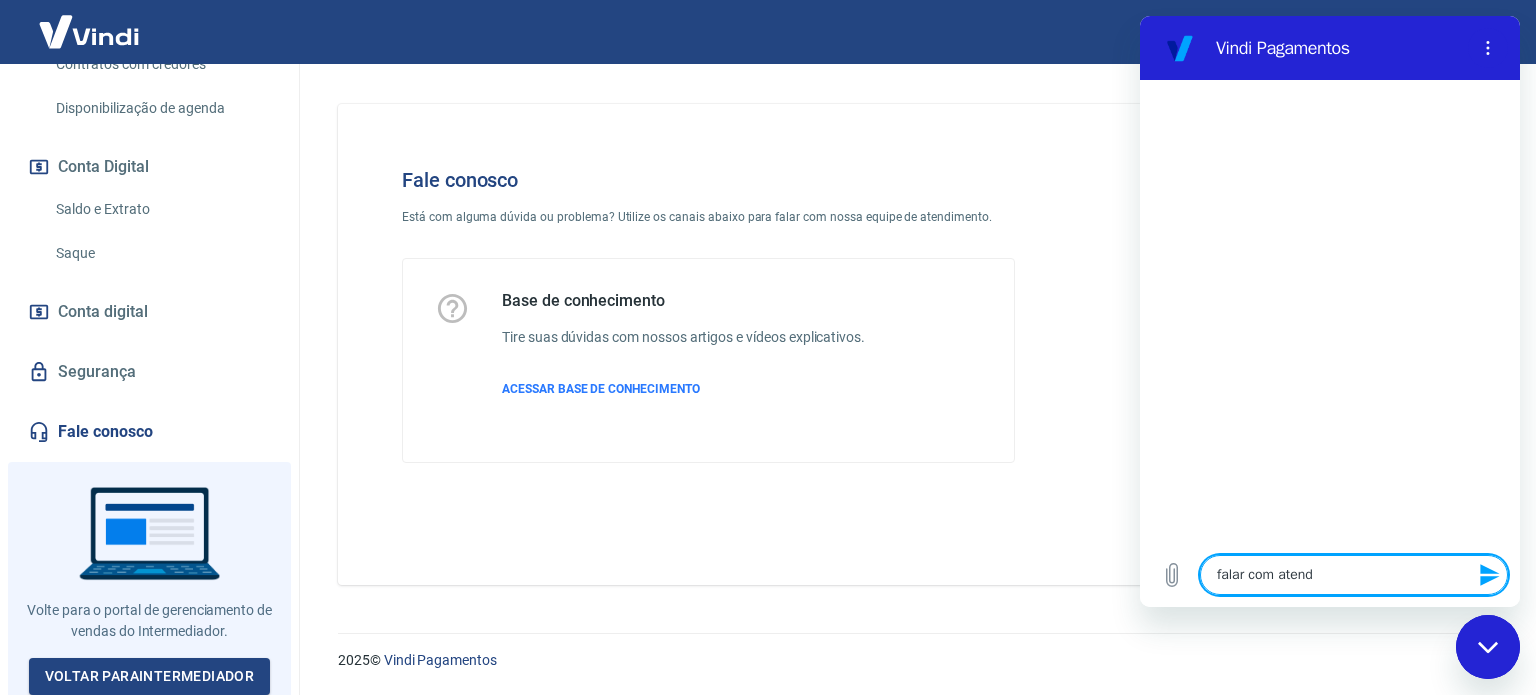 type on "falar com atende" 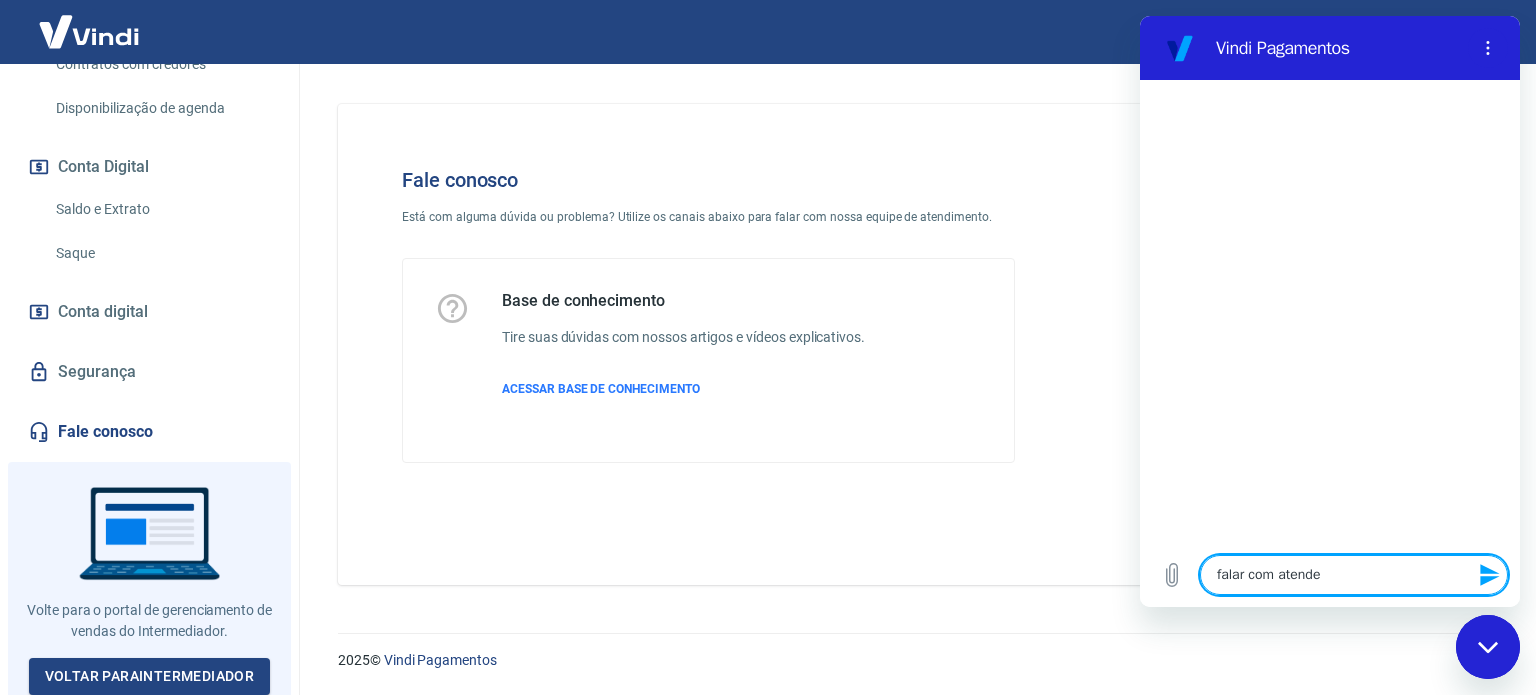 type on "falar com atenden" 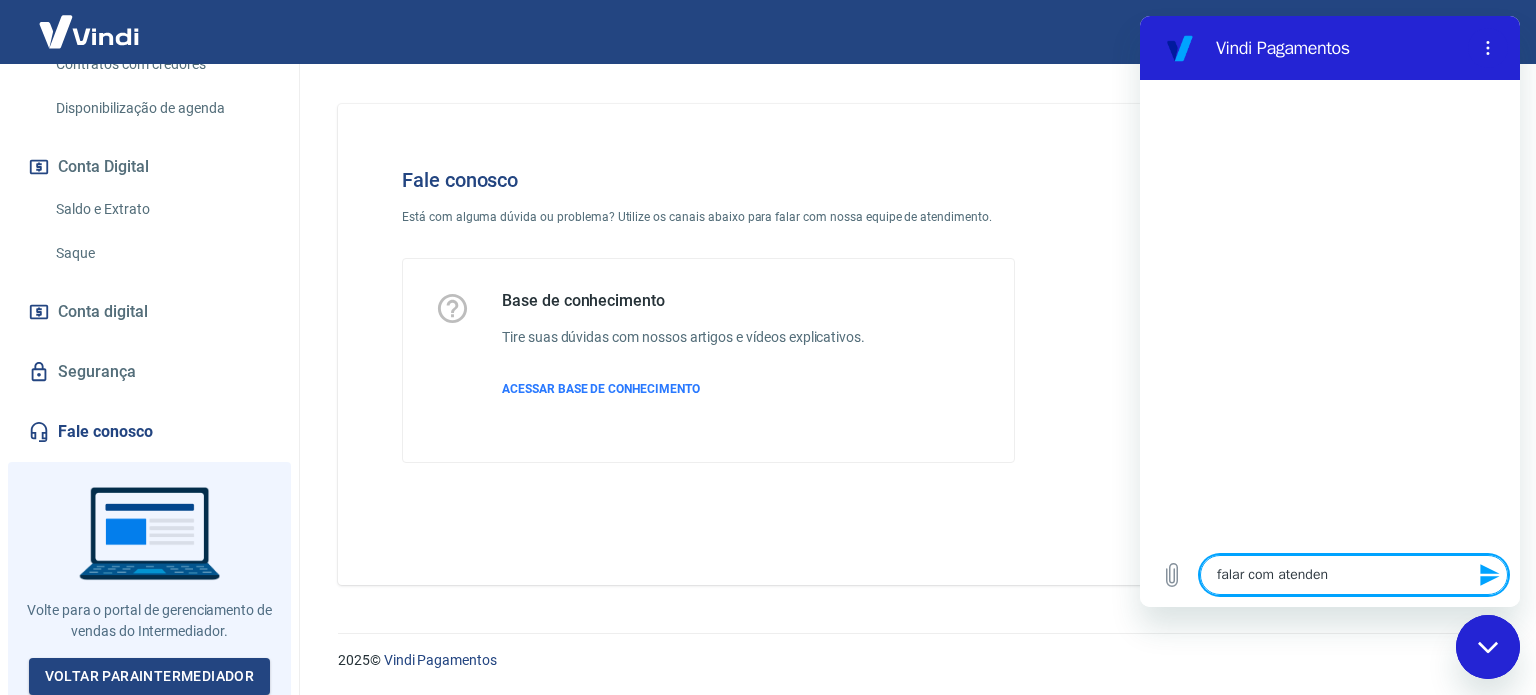 type on "falar com atendent" 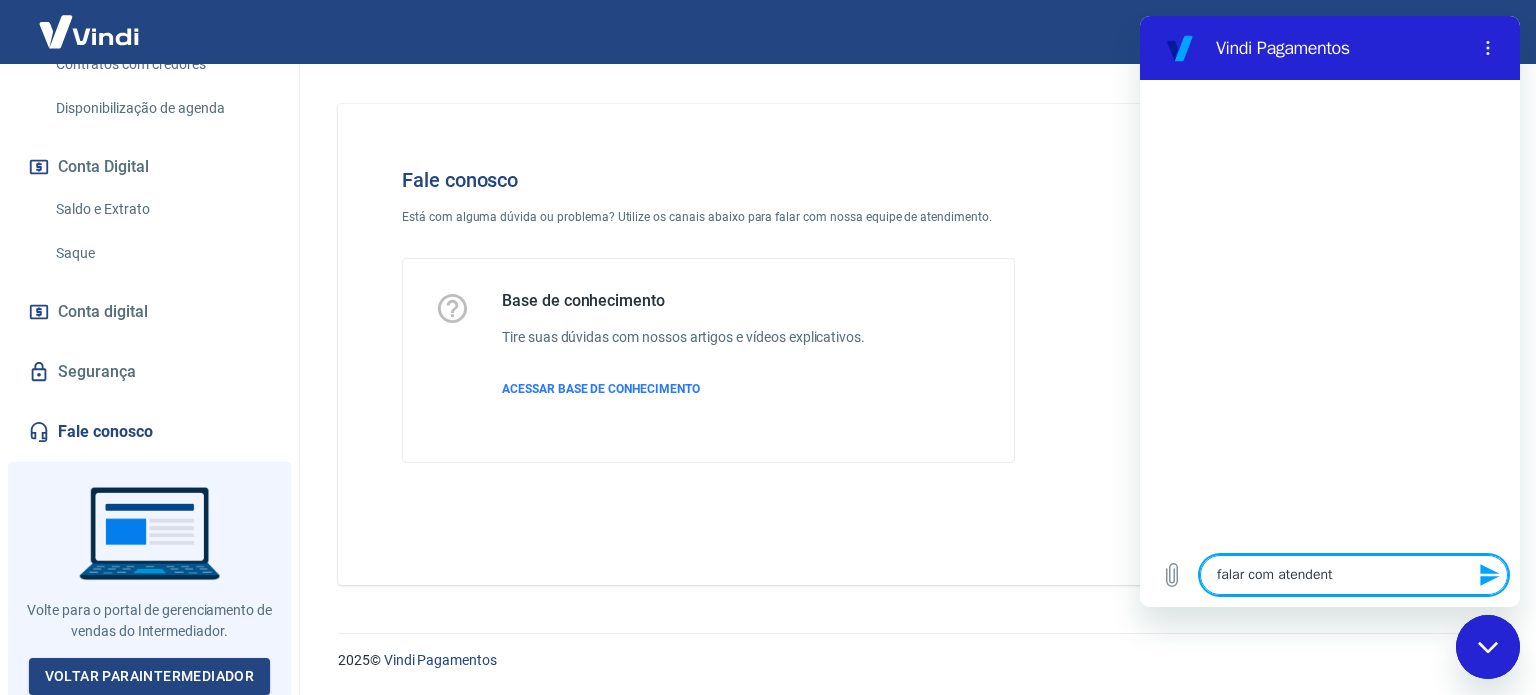 type on "falar com atendente" 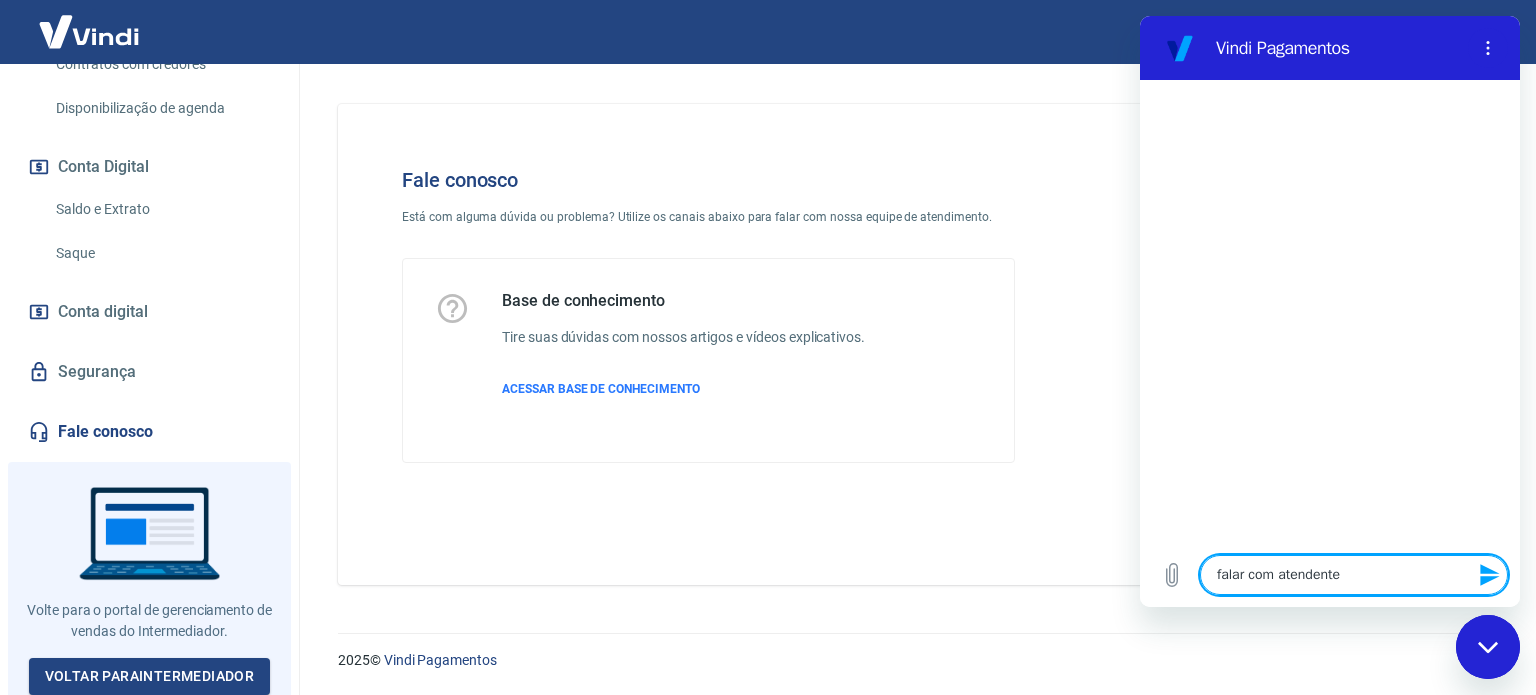 type 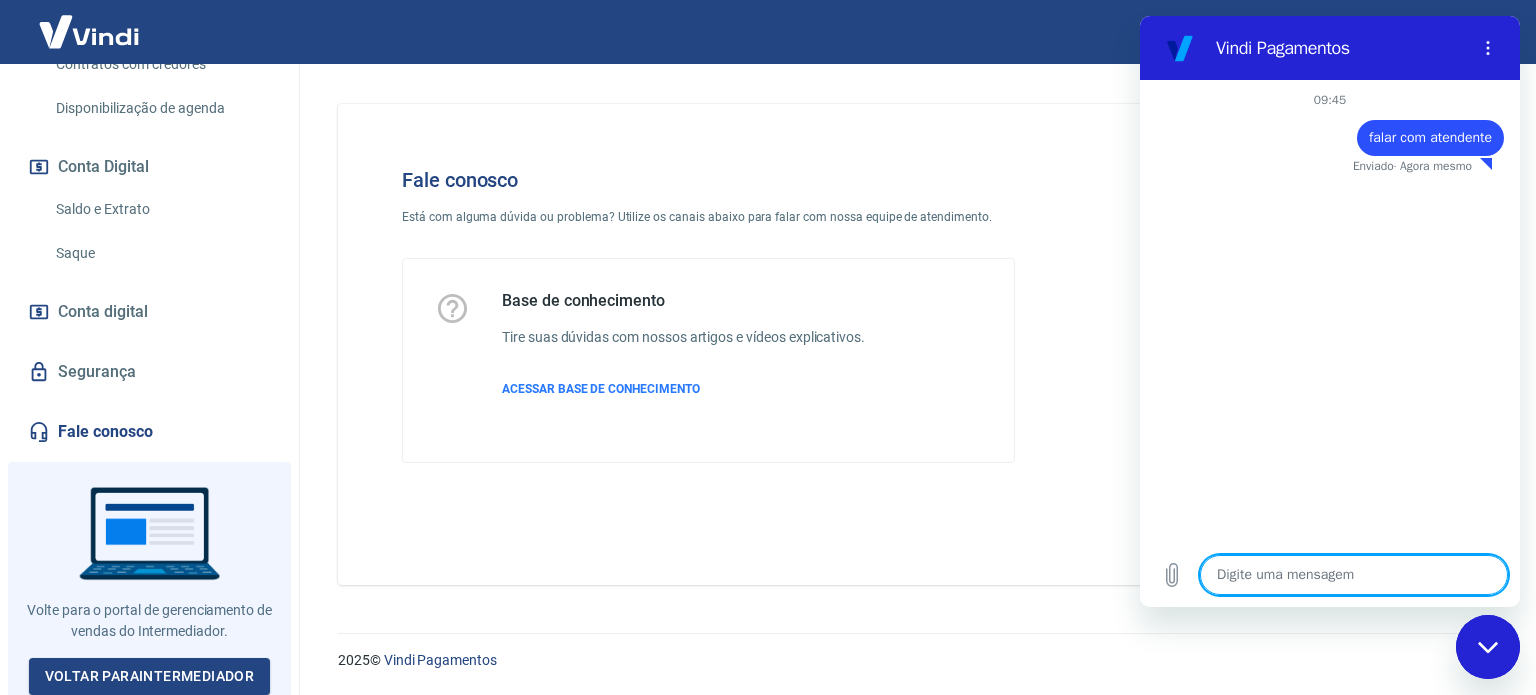 type on "x" 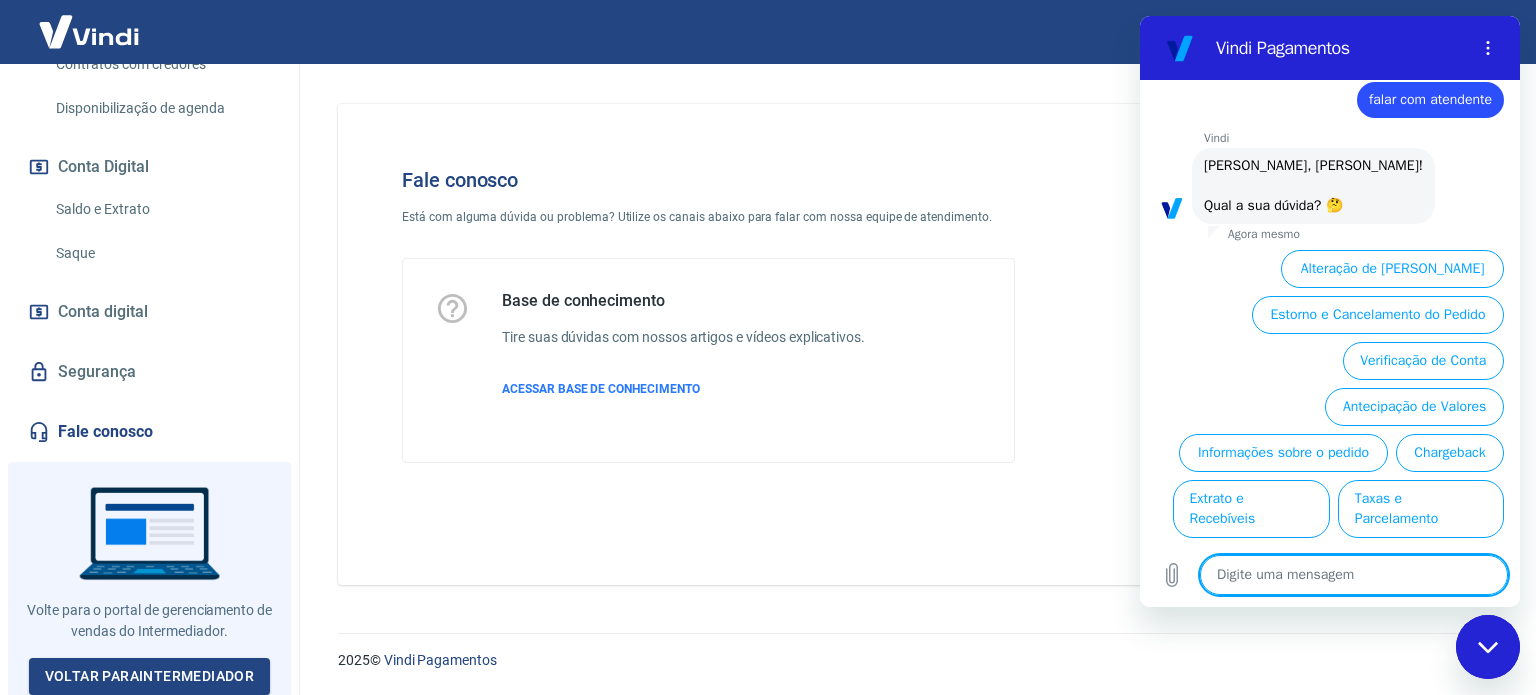 scroll, scrollTop: 60, scrollLeft: 0, axis: vertical 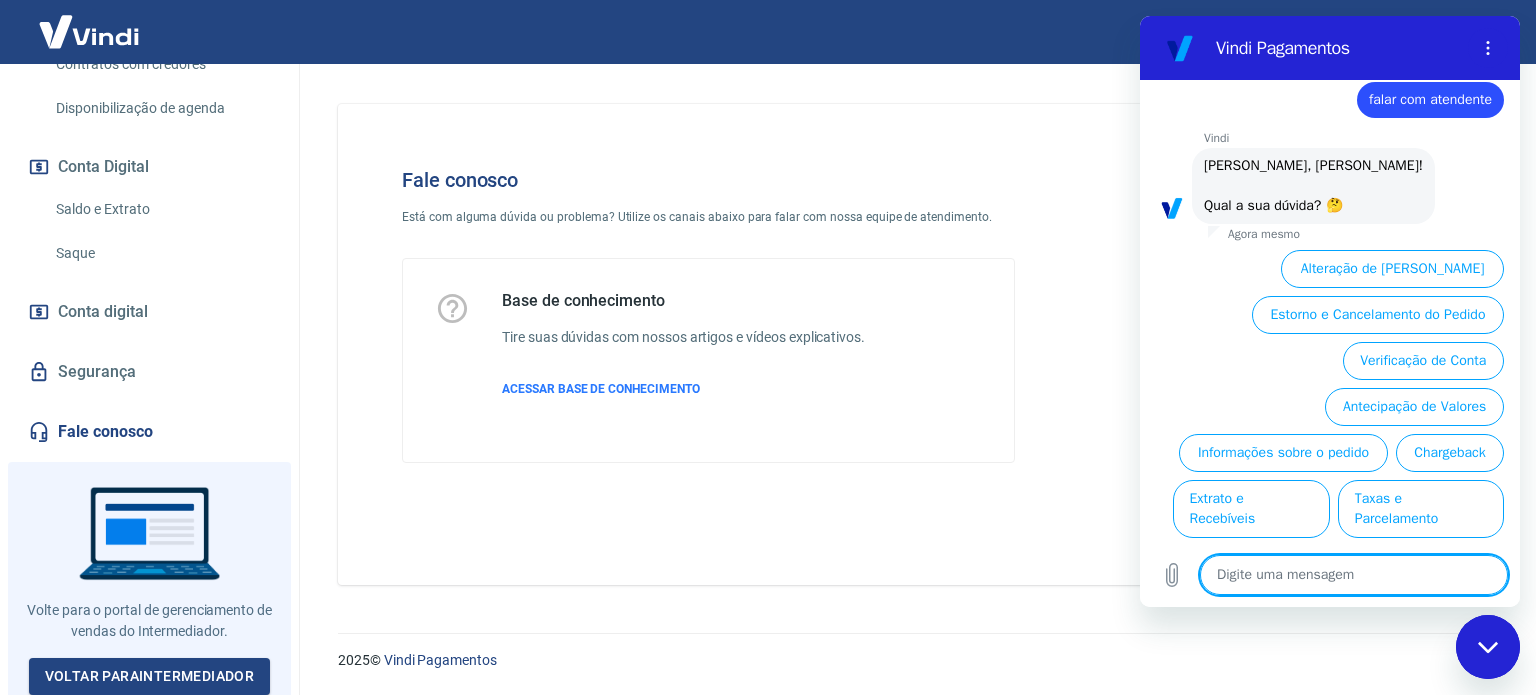 type on "g" 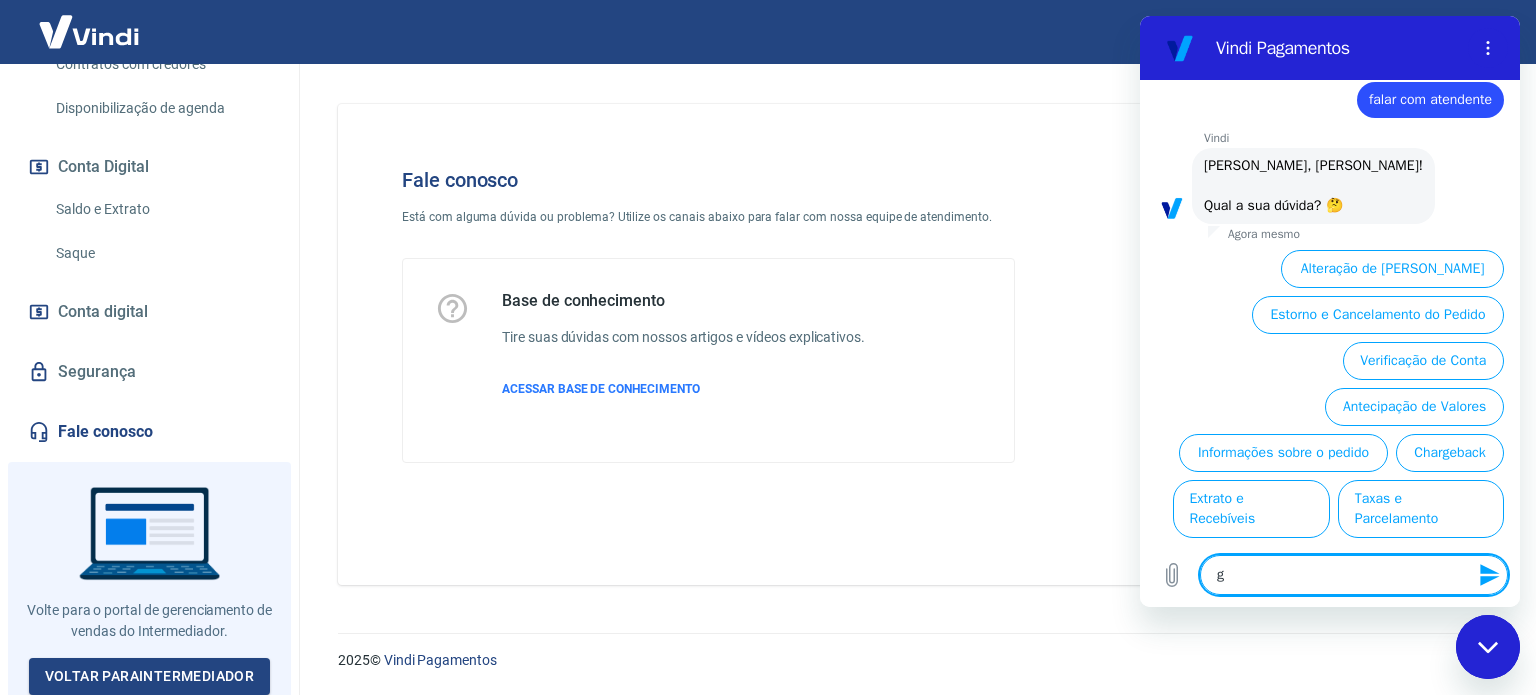 type 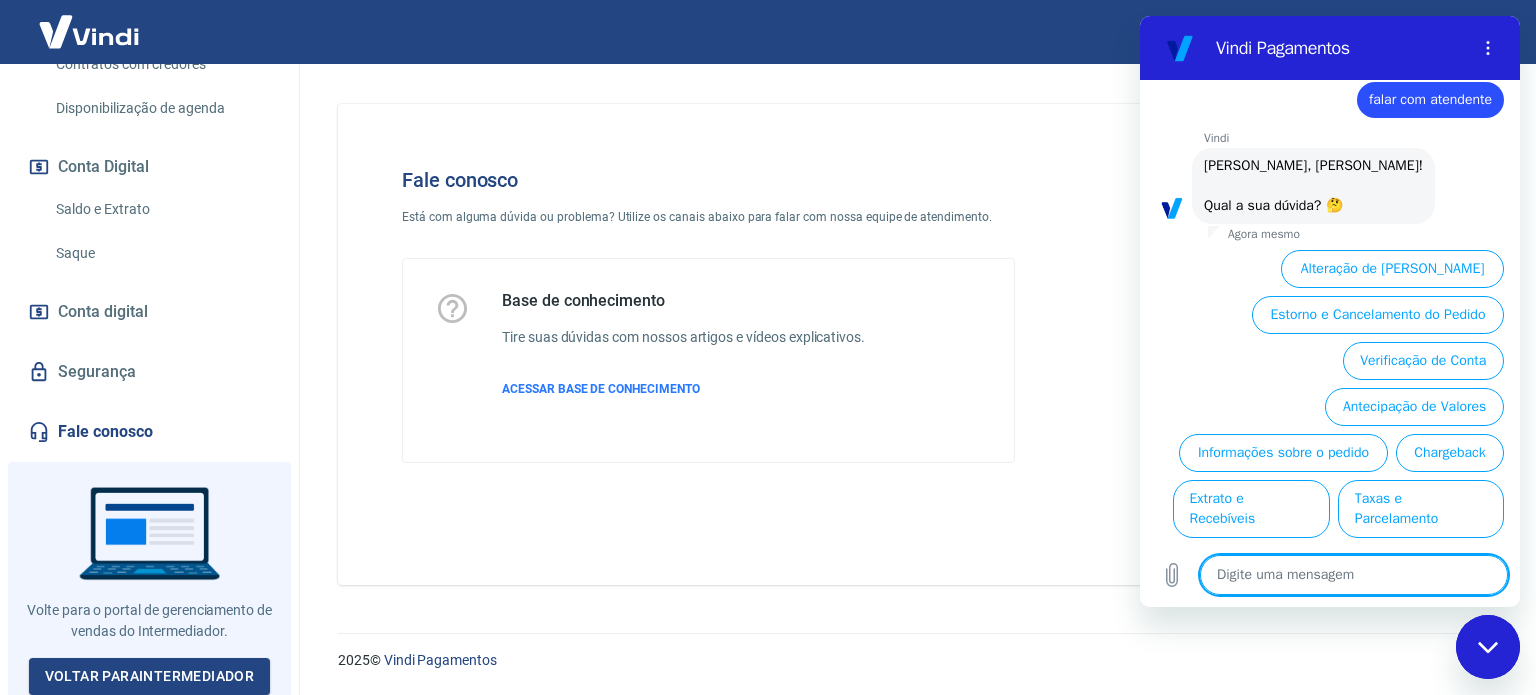 type on "f" 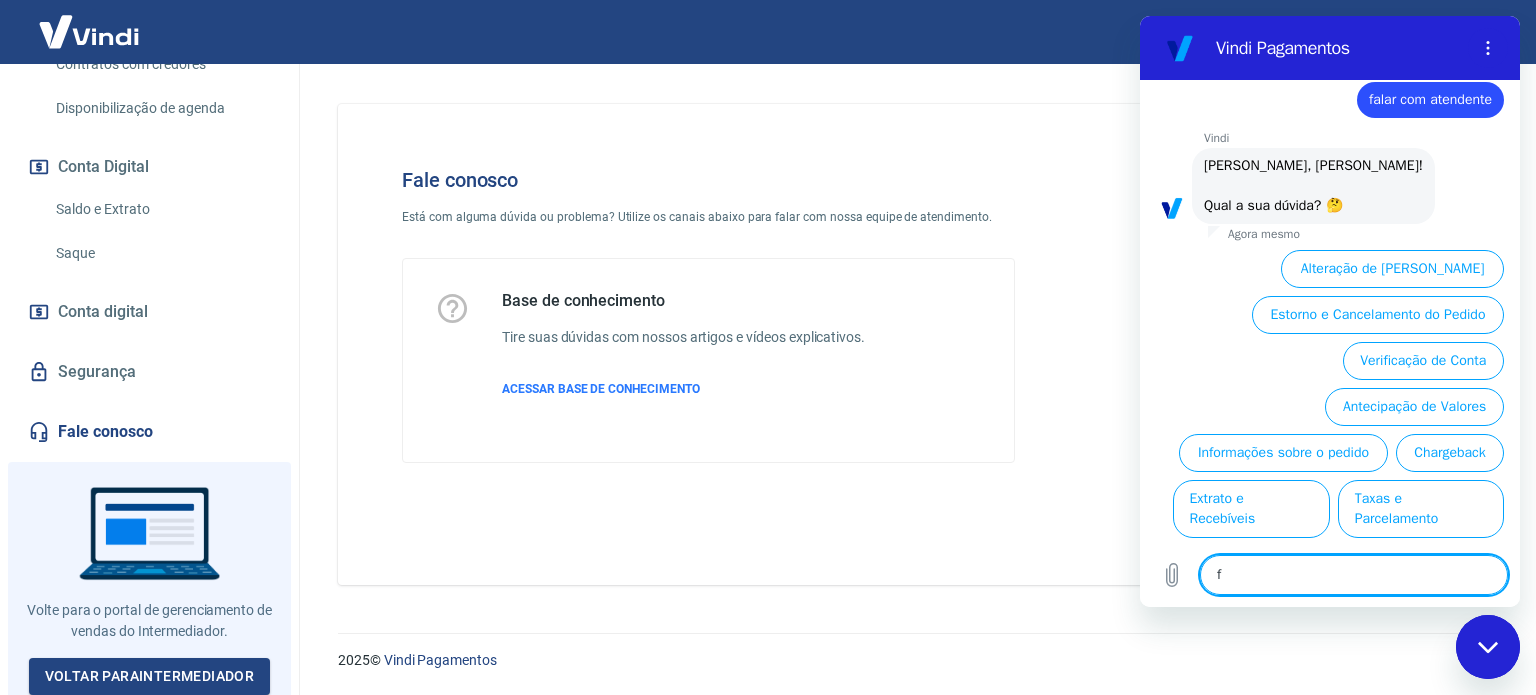 type on "fa" 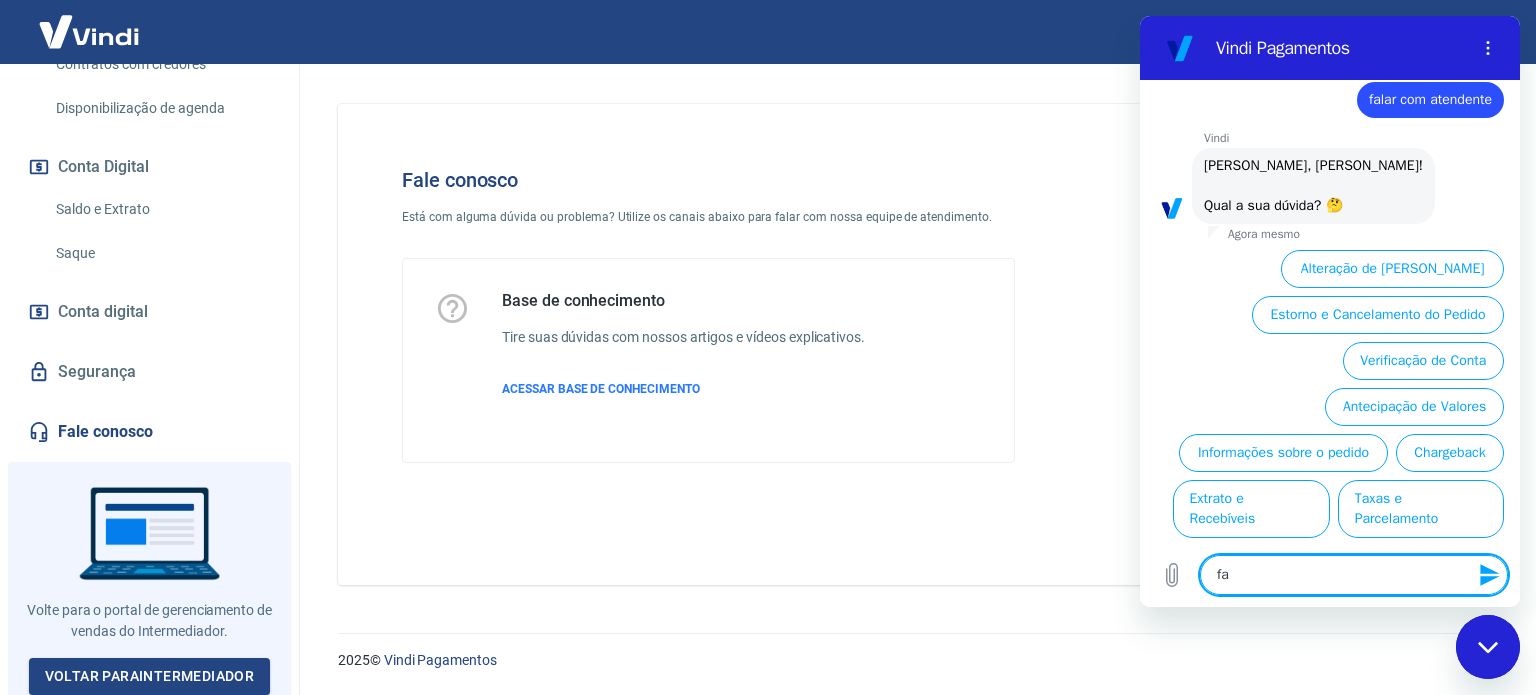 type on "fal" 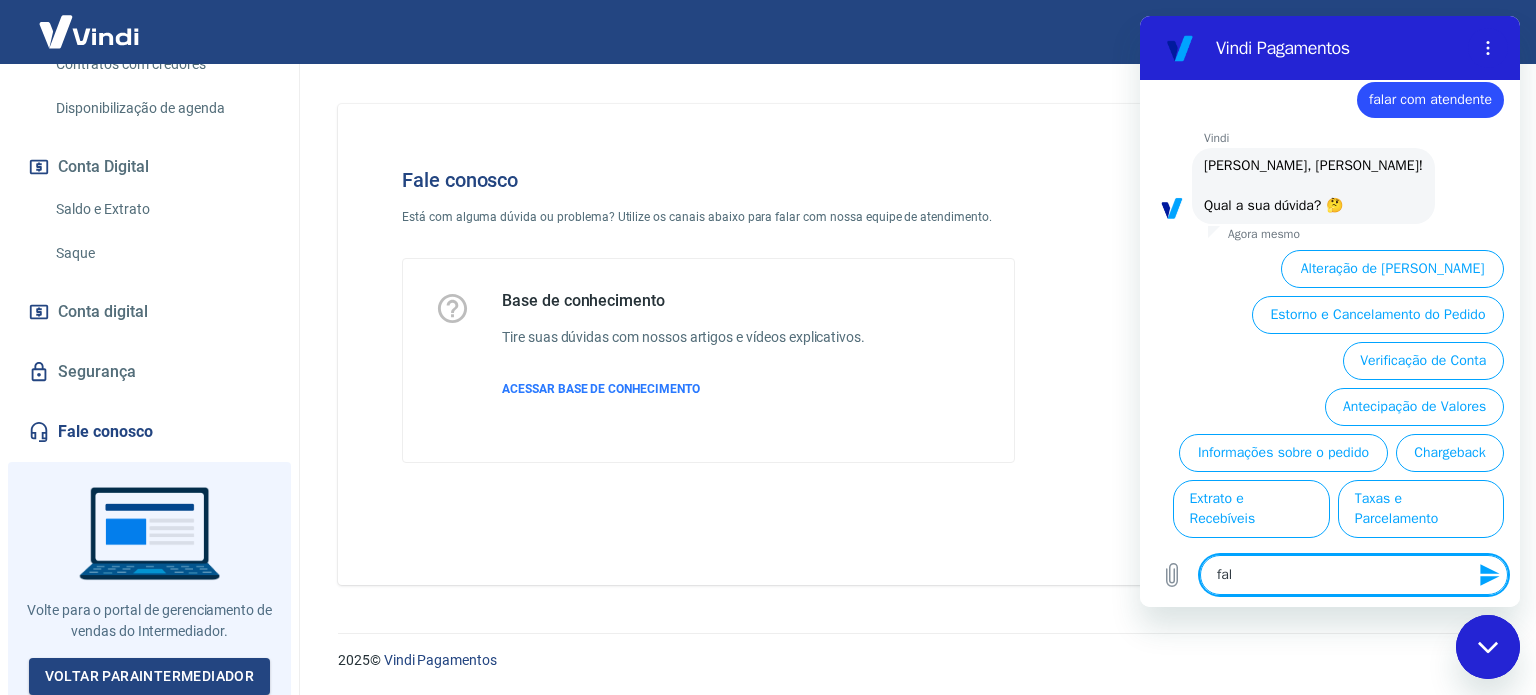 type on "fala" 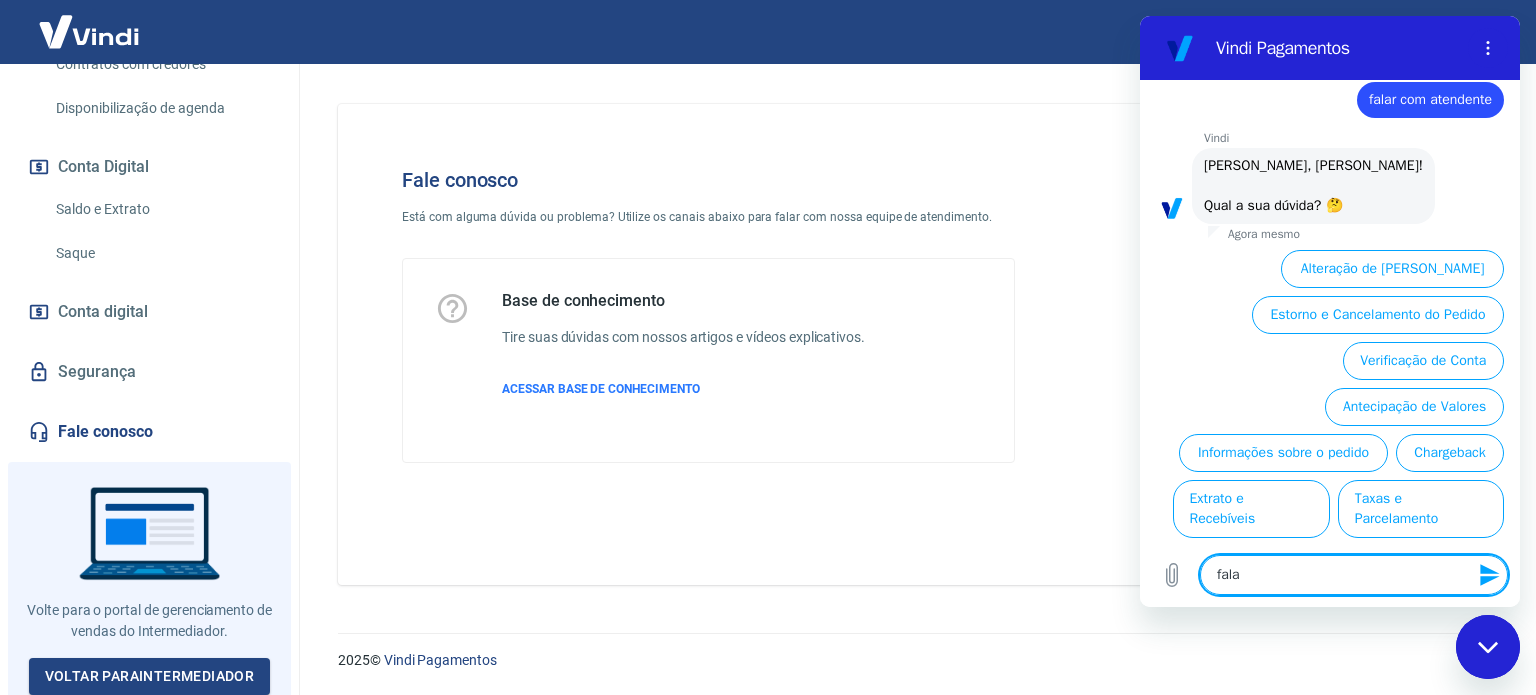 type on "falar" 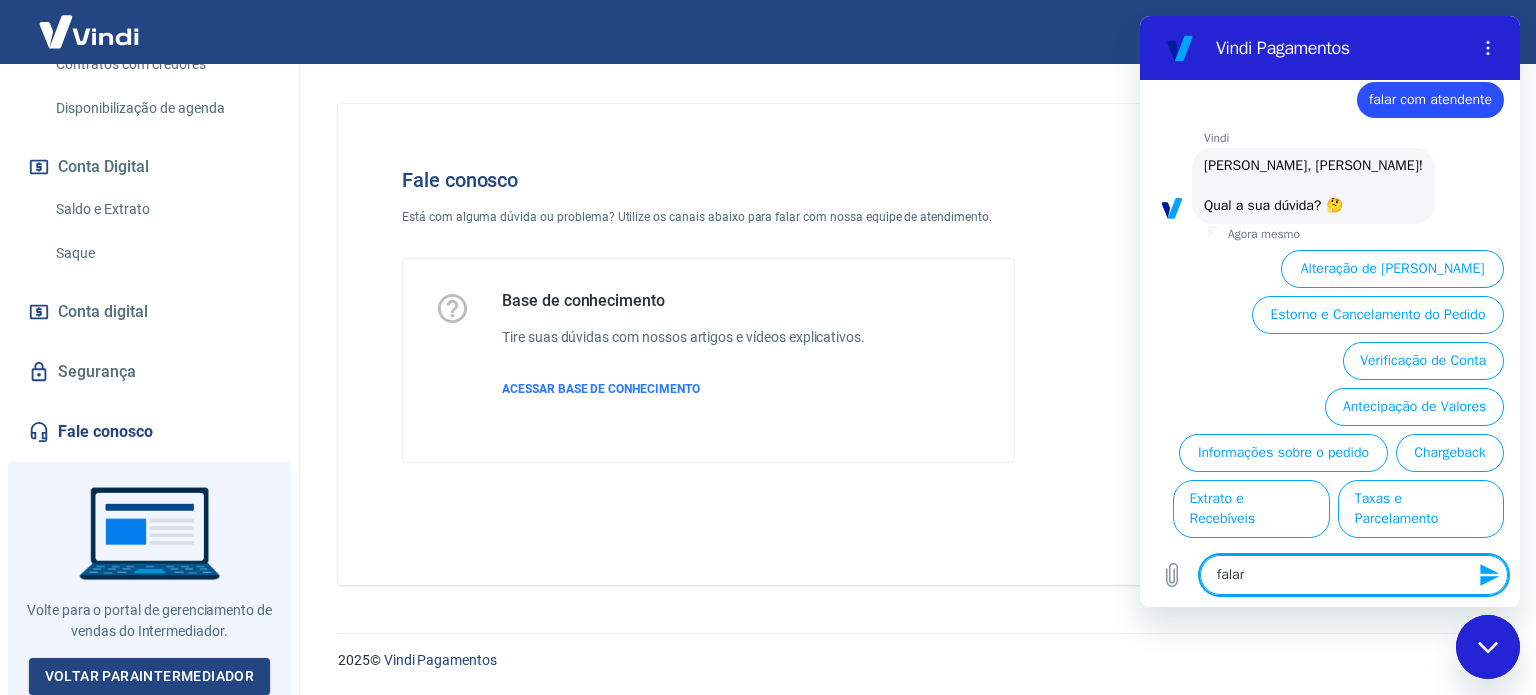 type on "falar" 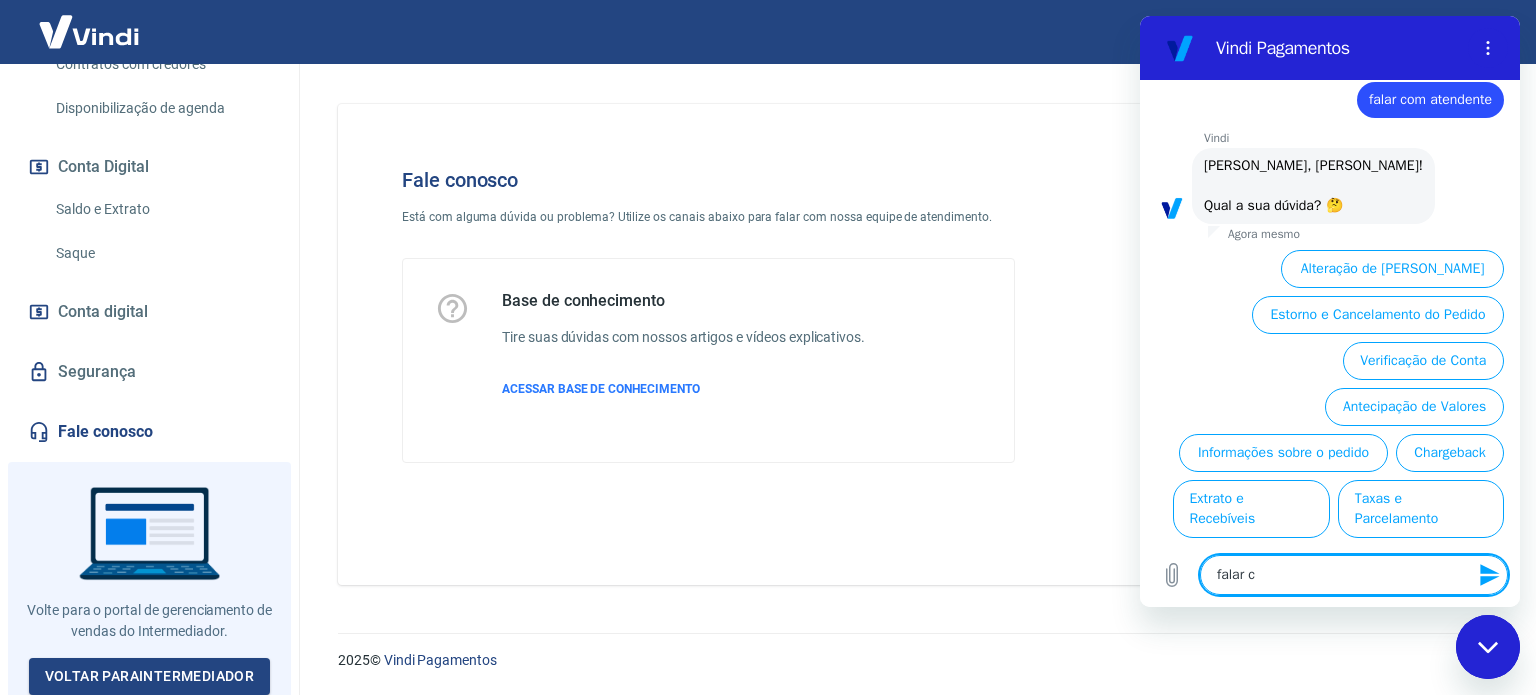type on "falar co" 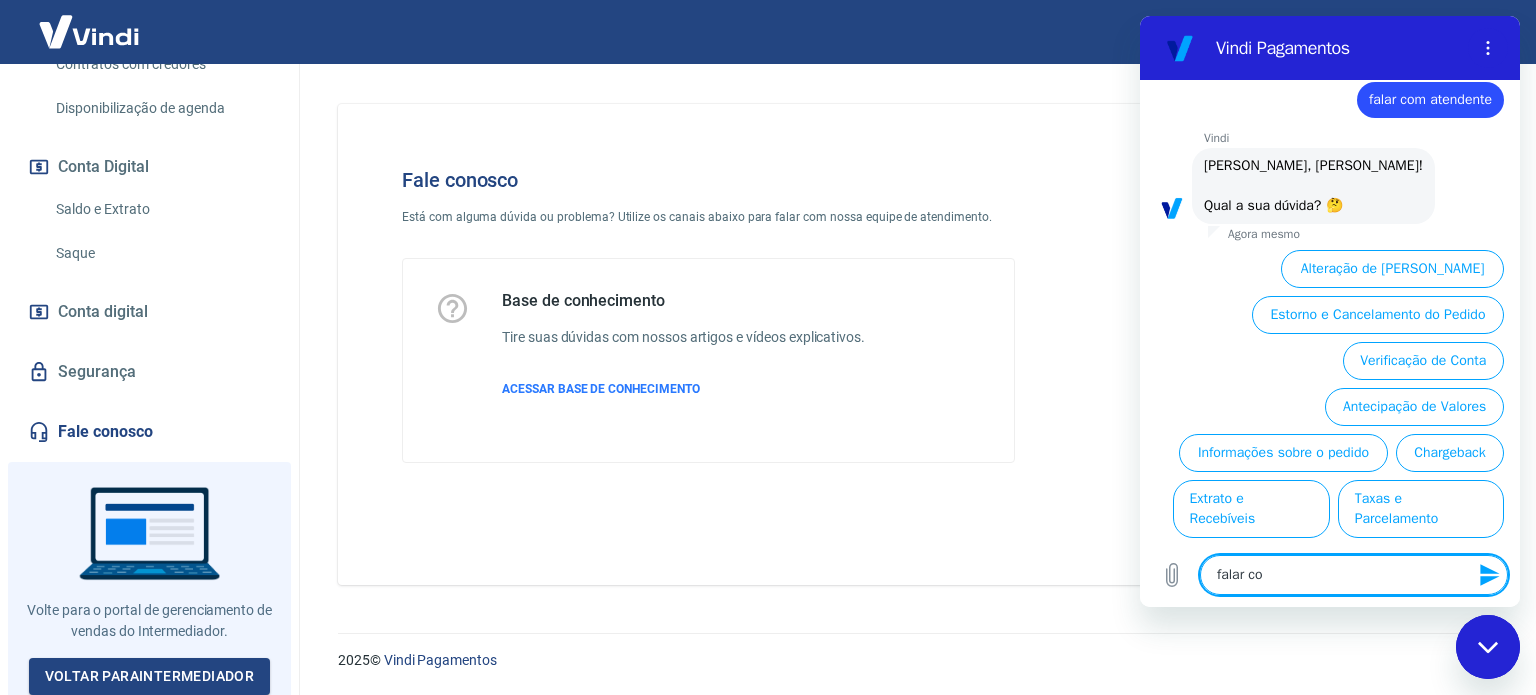 type on "falar com" 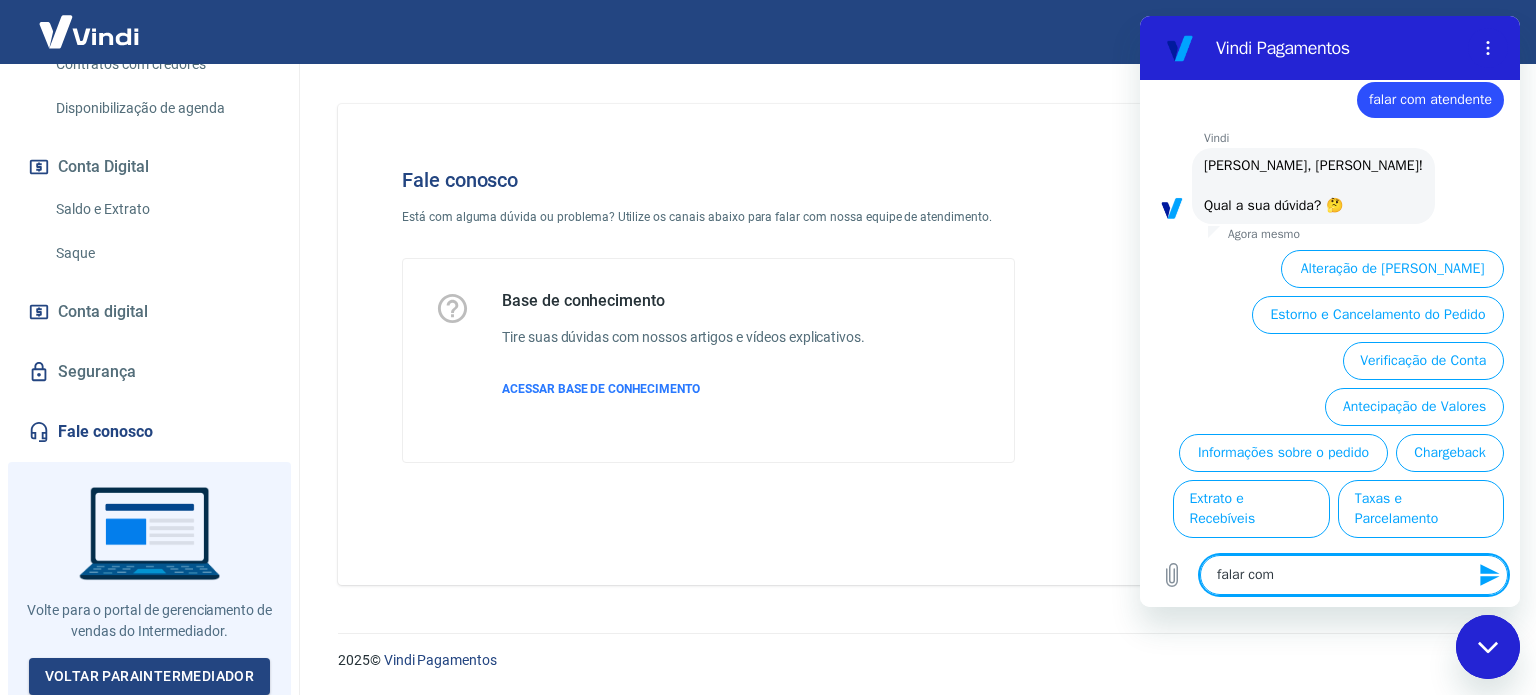 type on "falar com" 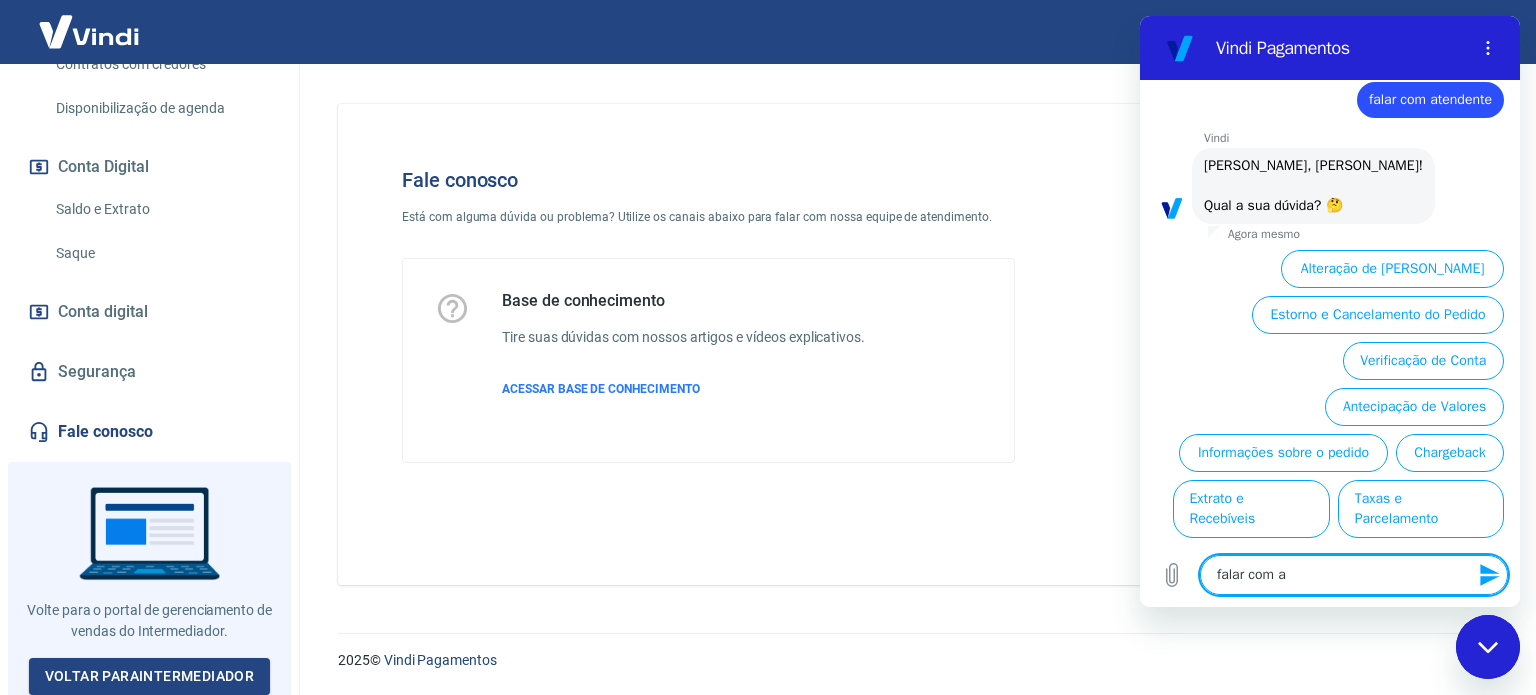 type on "falar com at" 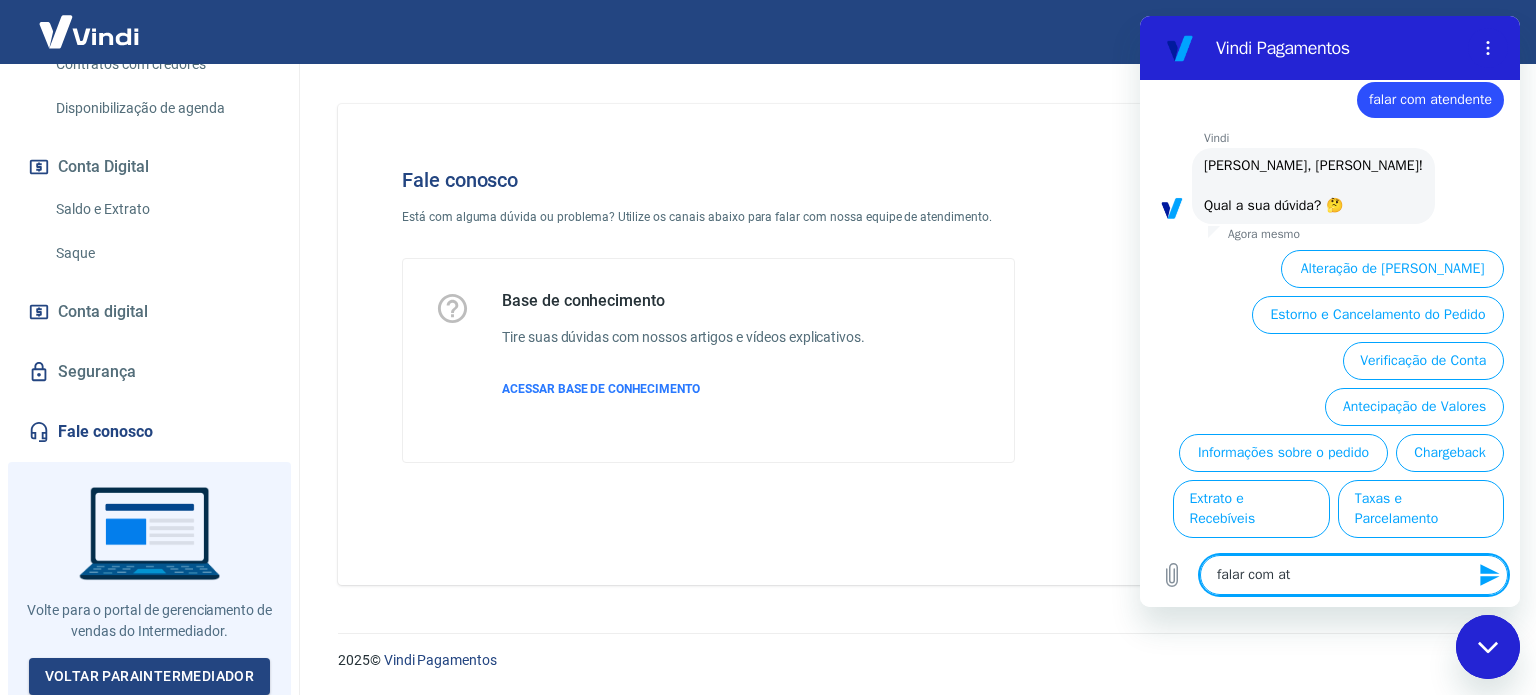 type on "falar com ate" 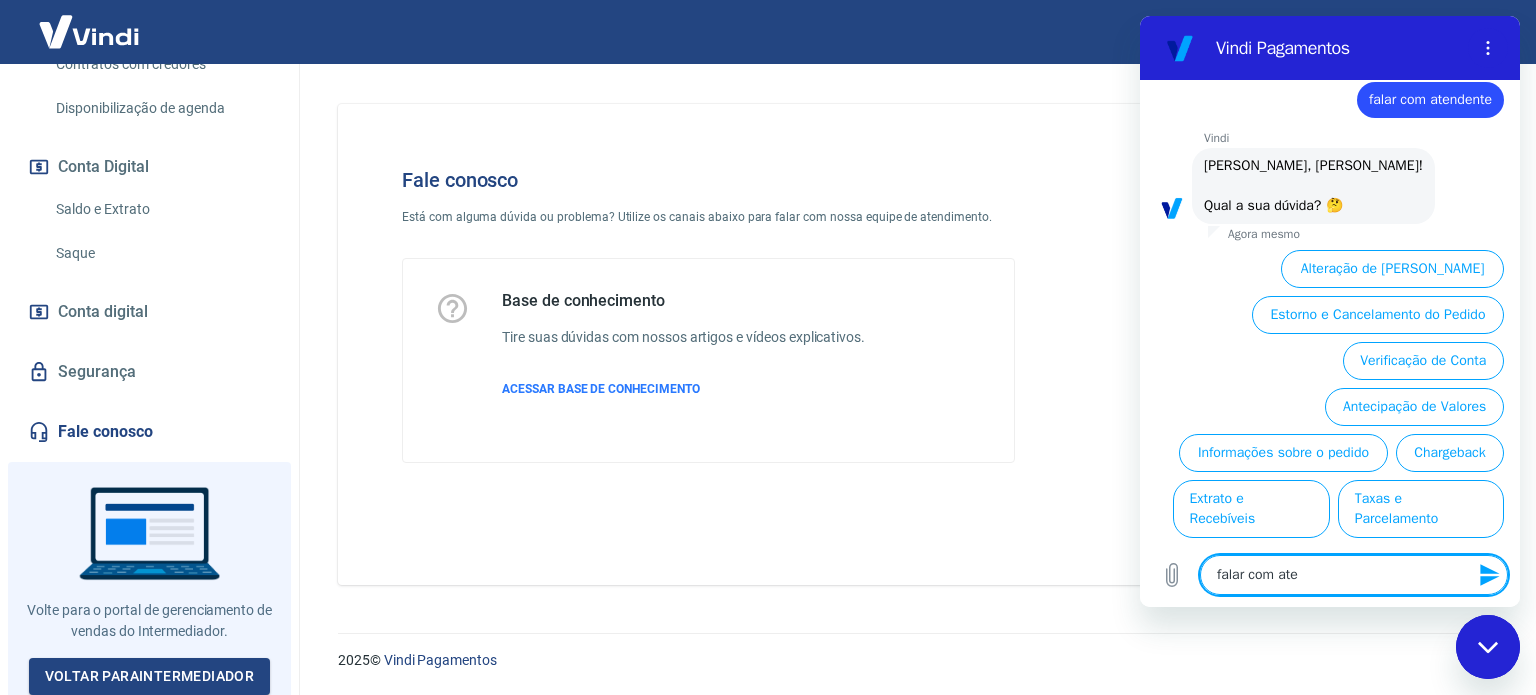 type on "falar com [GEOGRAPHIC_DATA]" 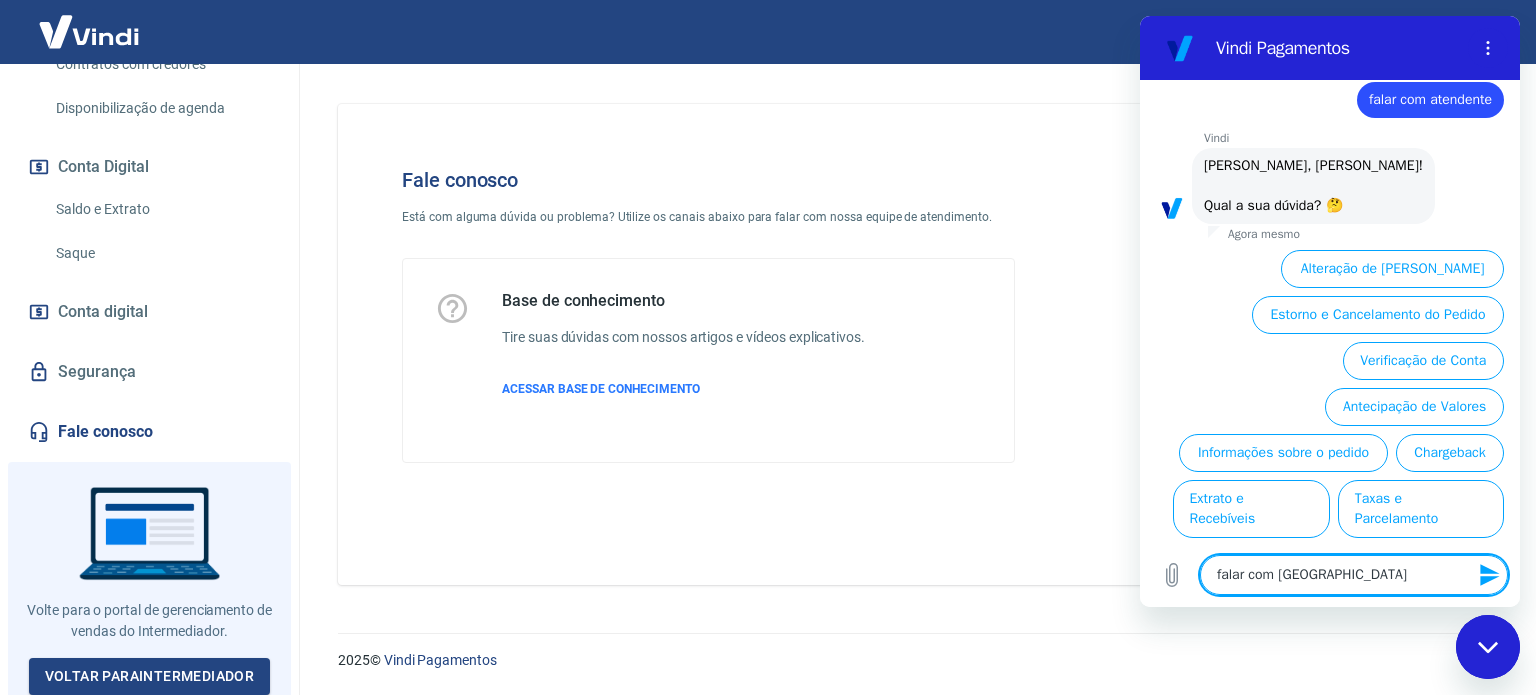 type on "x" 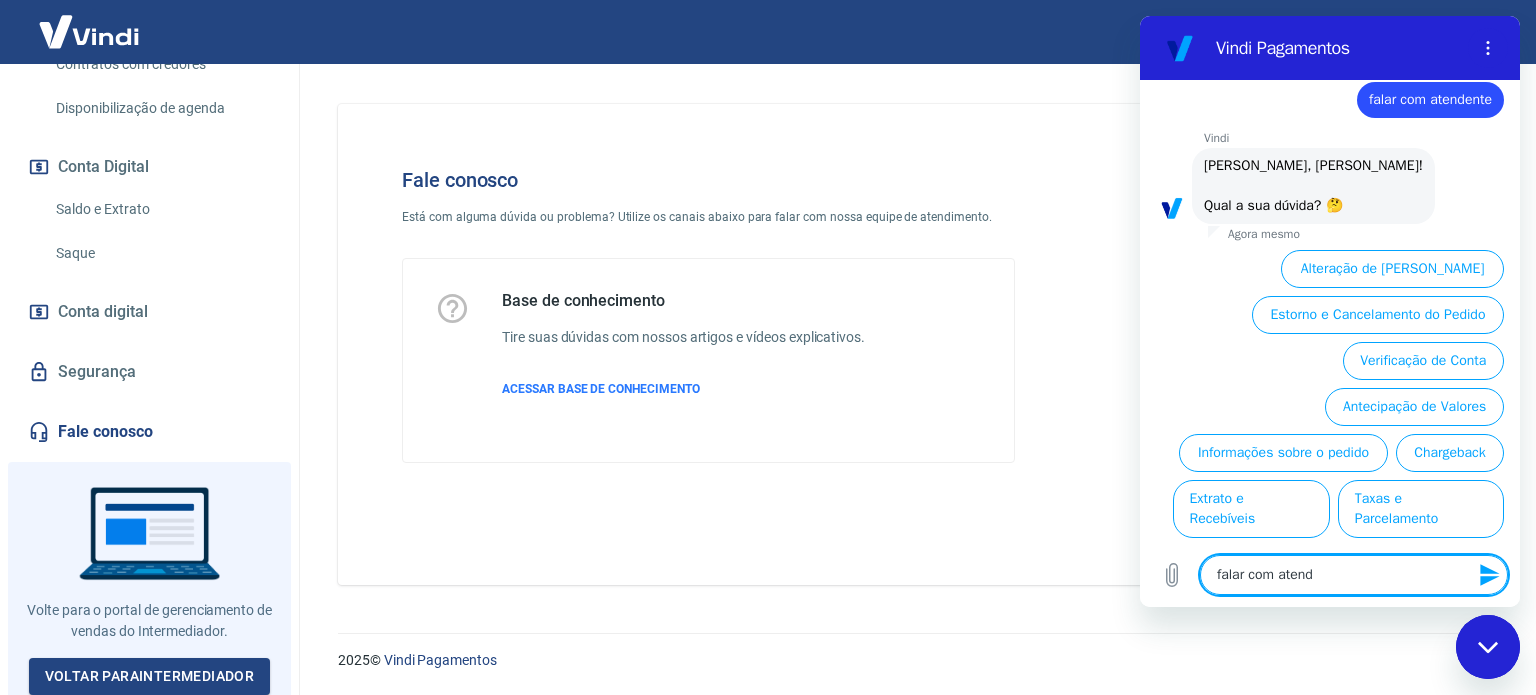 type on "falar com atende" 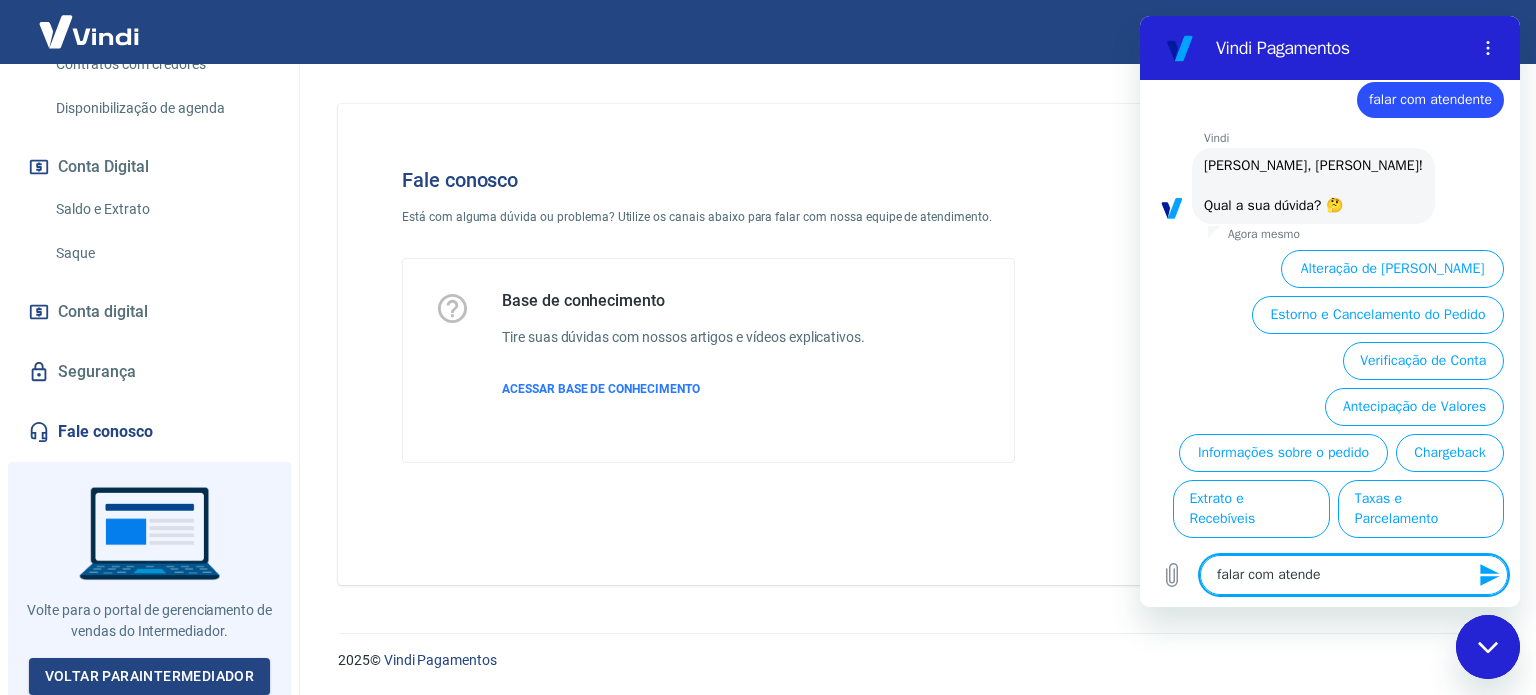 type on "falar com atenden" 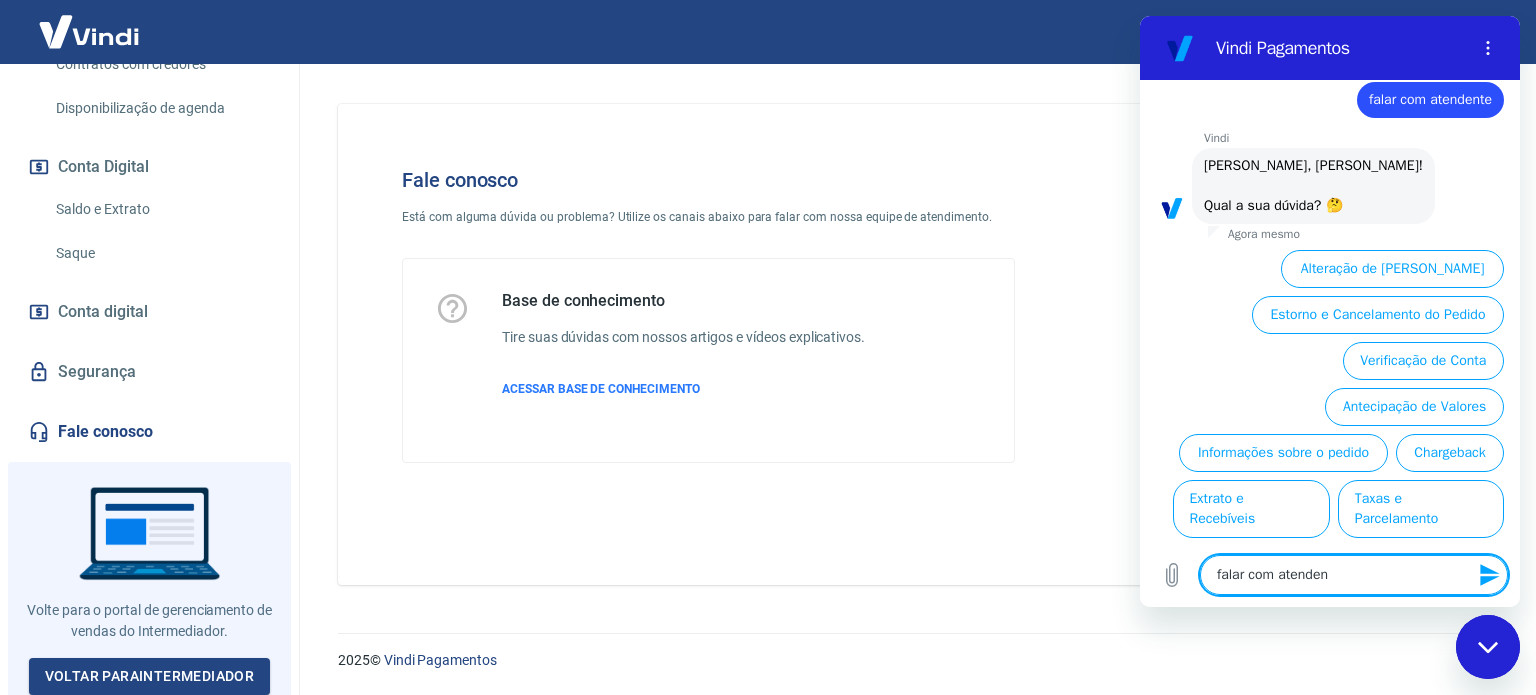 type on "falar com atendent" 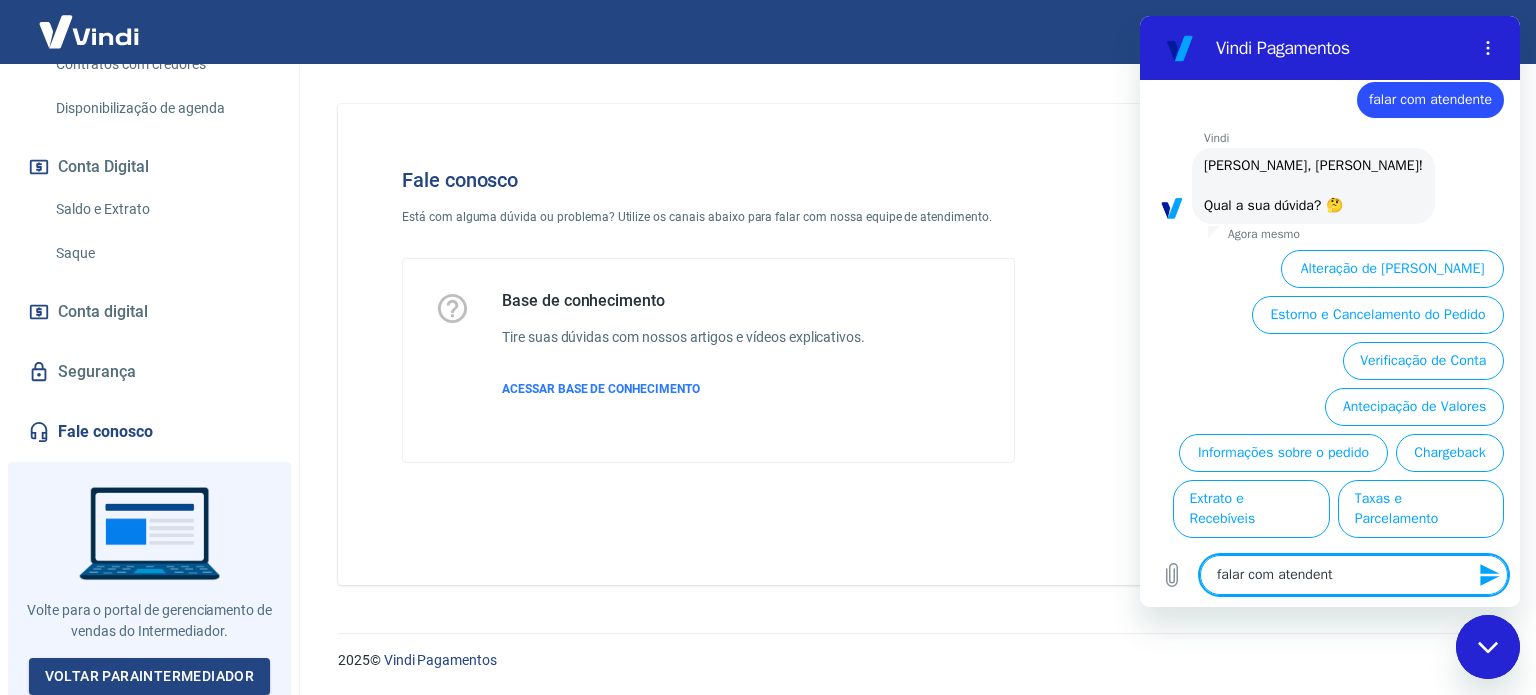 type on "x" 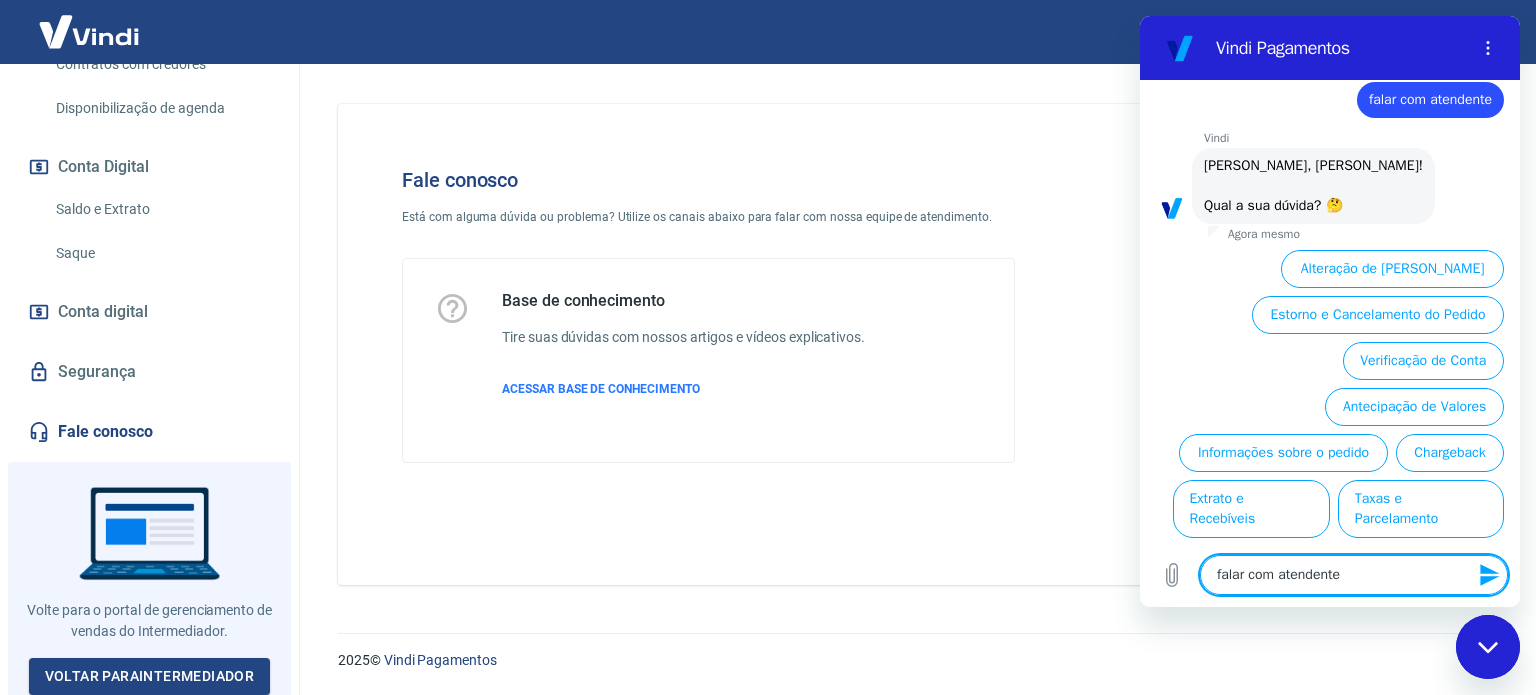 type 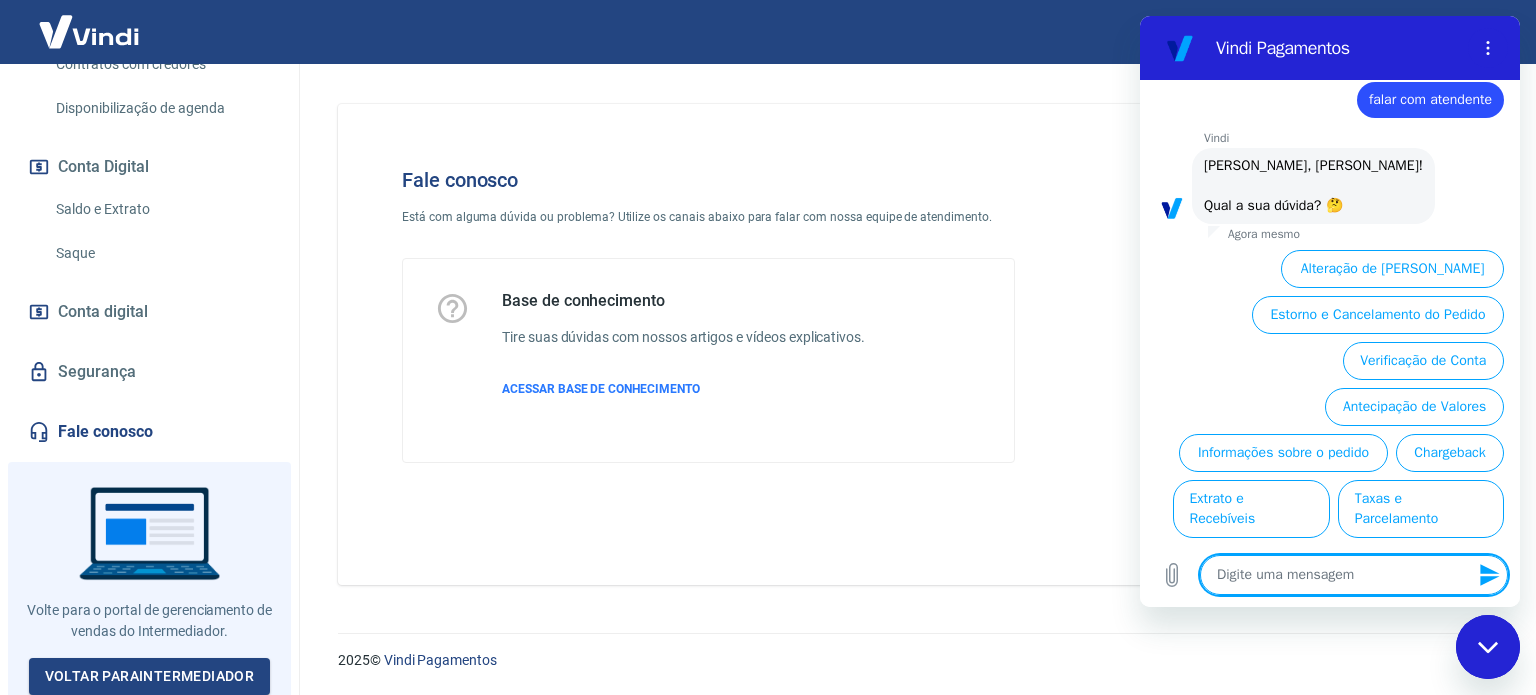 scroll, scrollTop: 0, scrollLeft: 0, axis: both 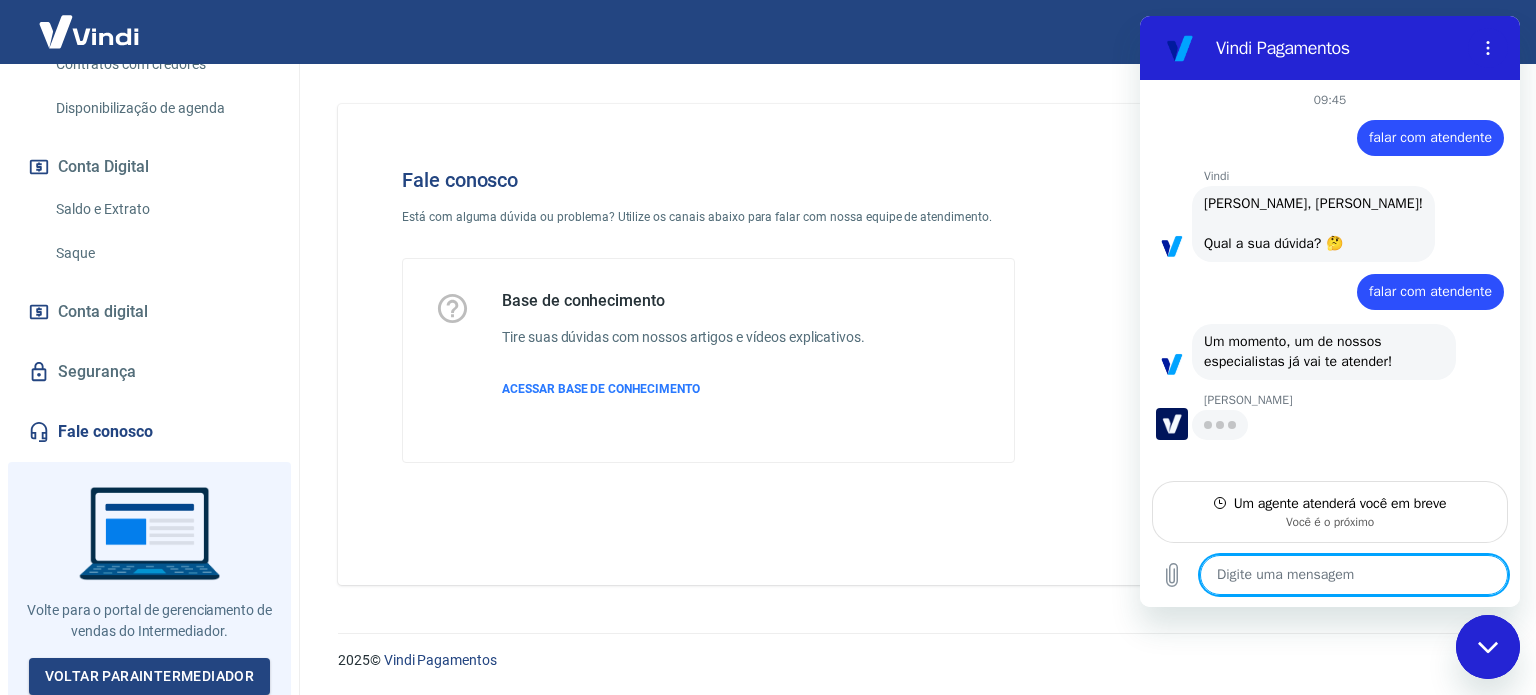 type on "x" 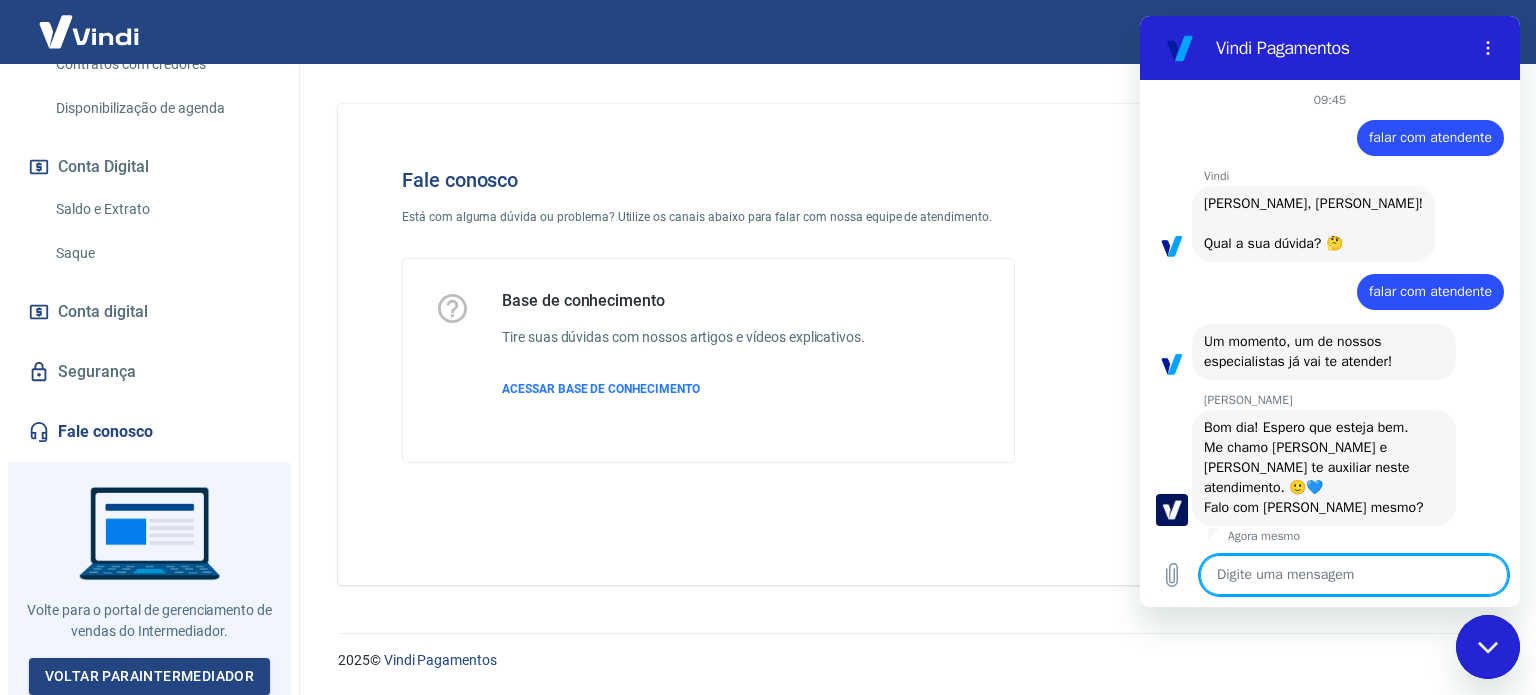 type on "B" 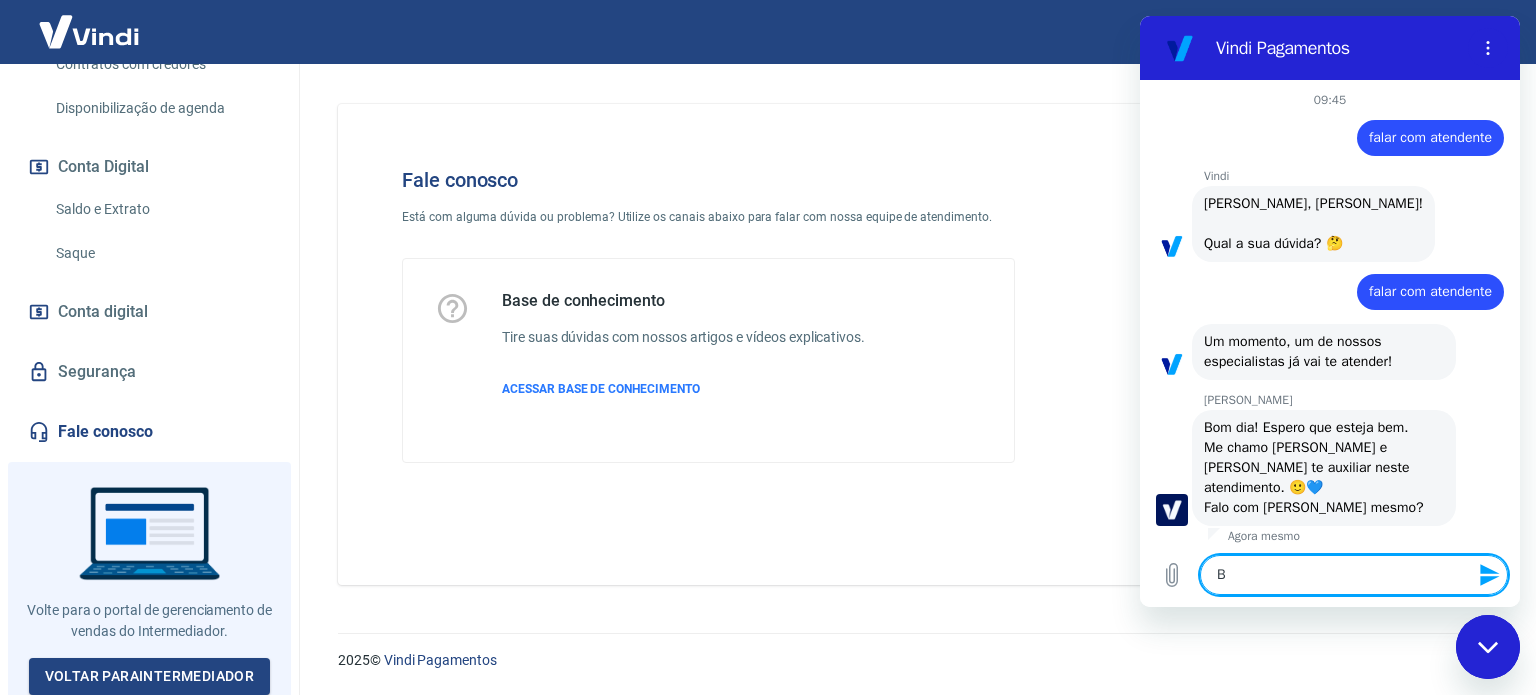 type on "Bo" 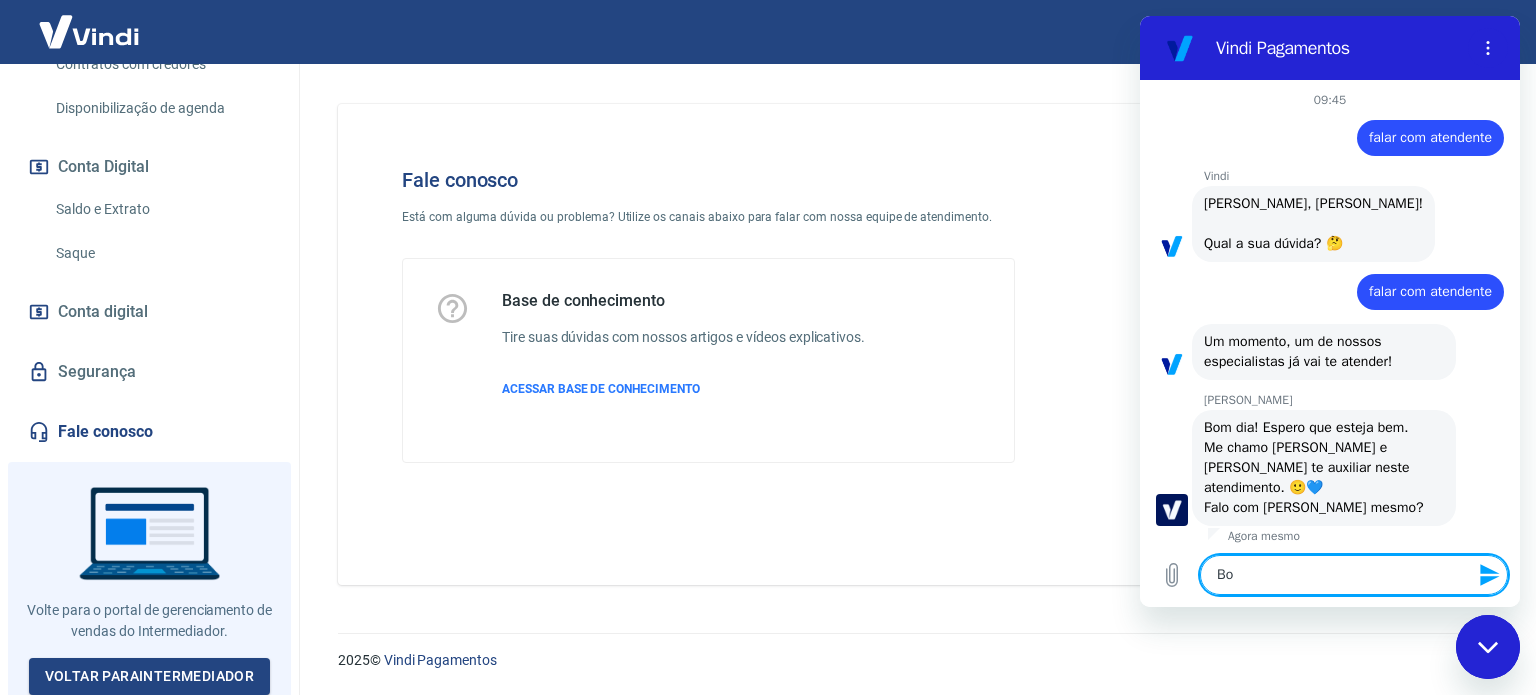 type on "Bom" 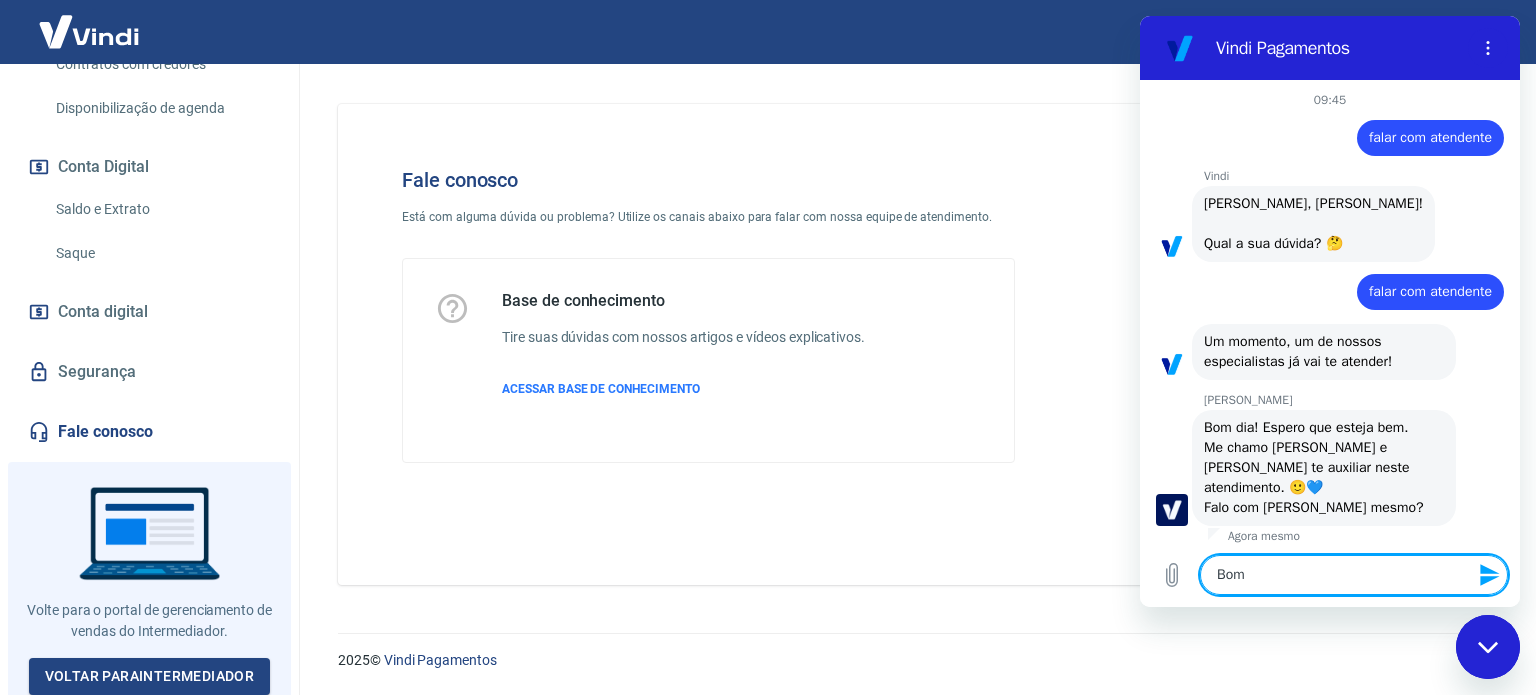type on "Bom" 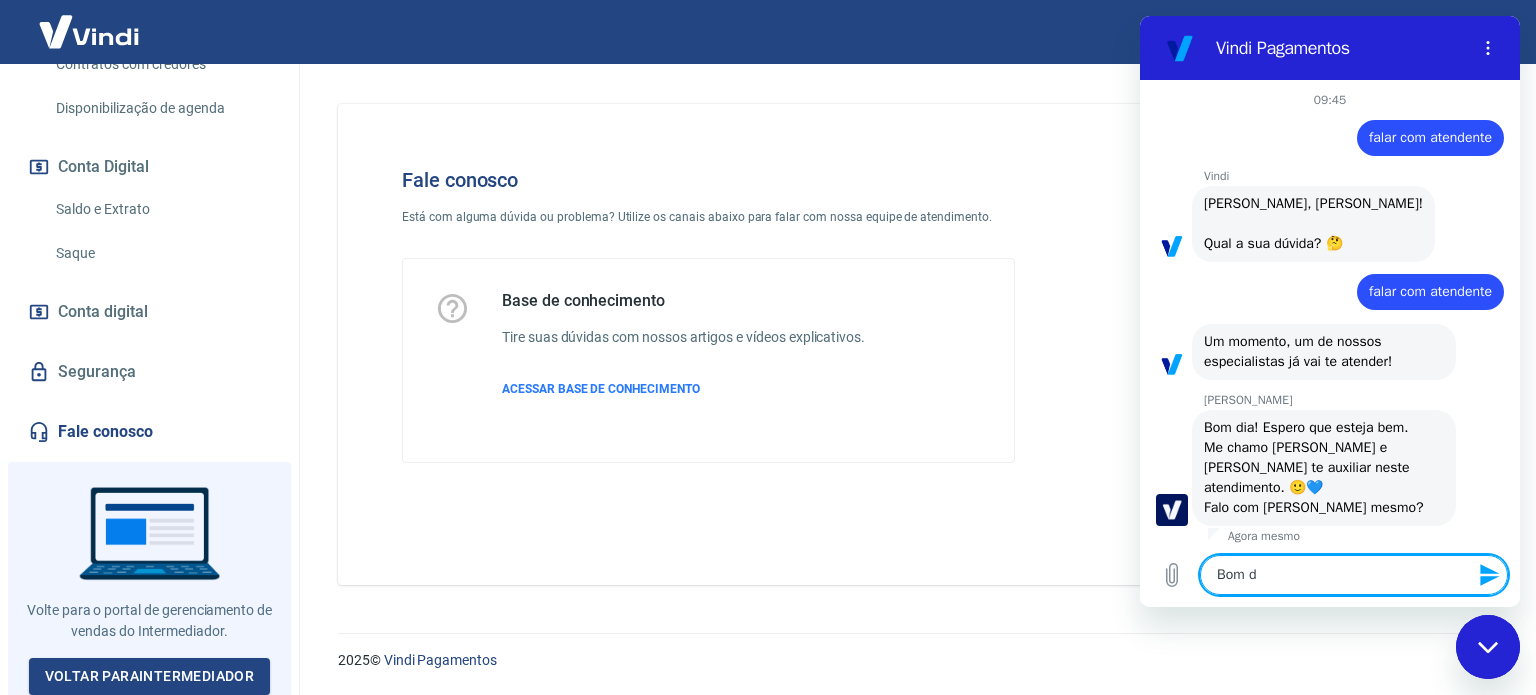 type on "Bom di" 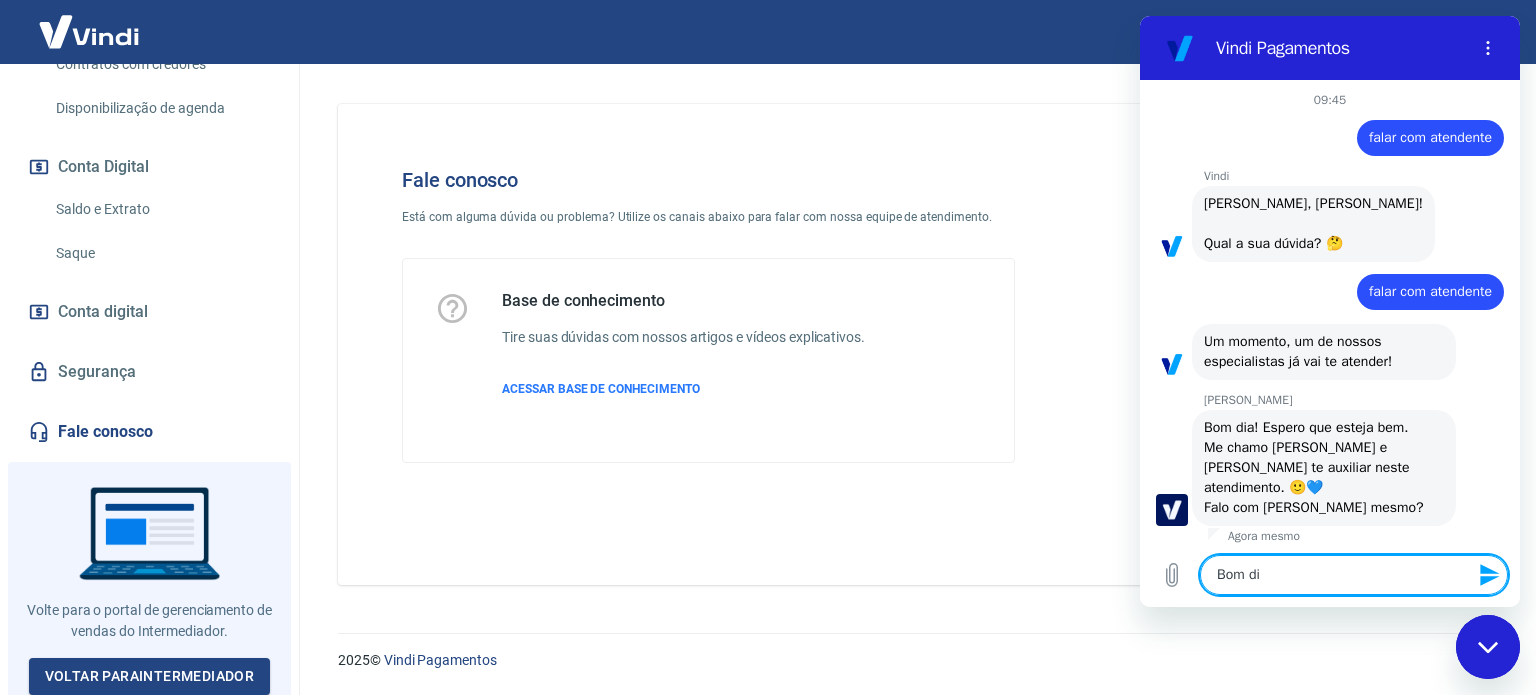 type on "Bom dia" 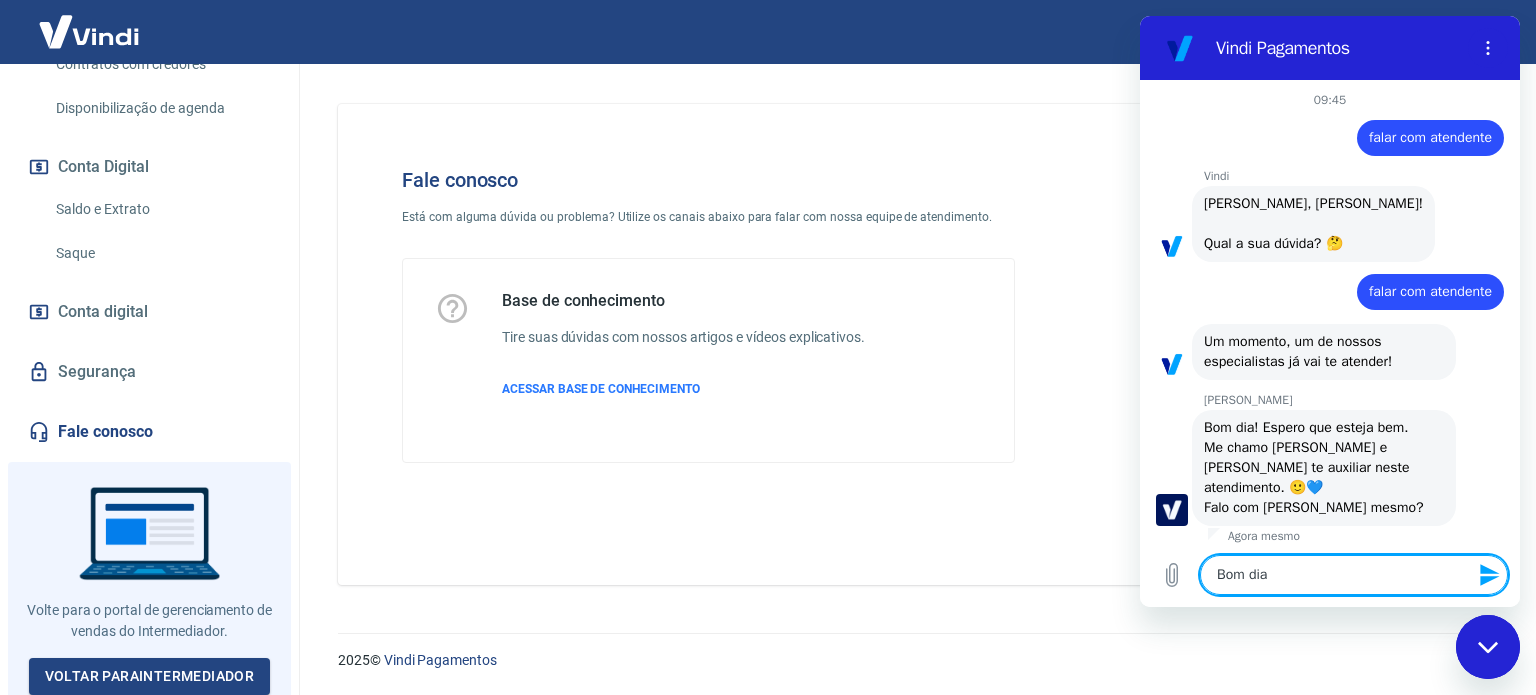 type on "x" 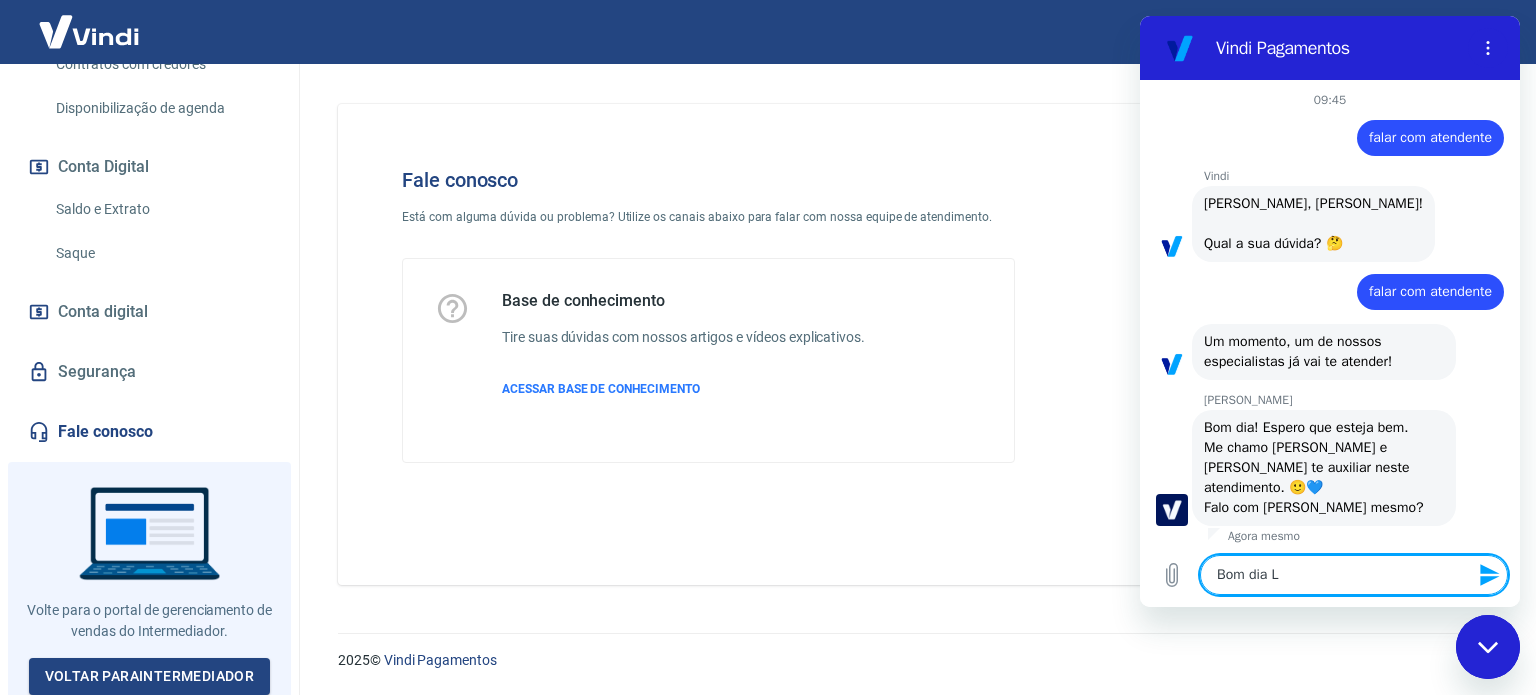 type on "Bom dia La" 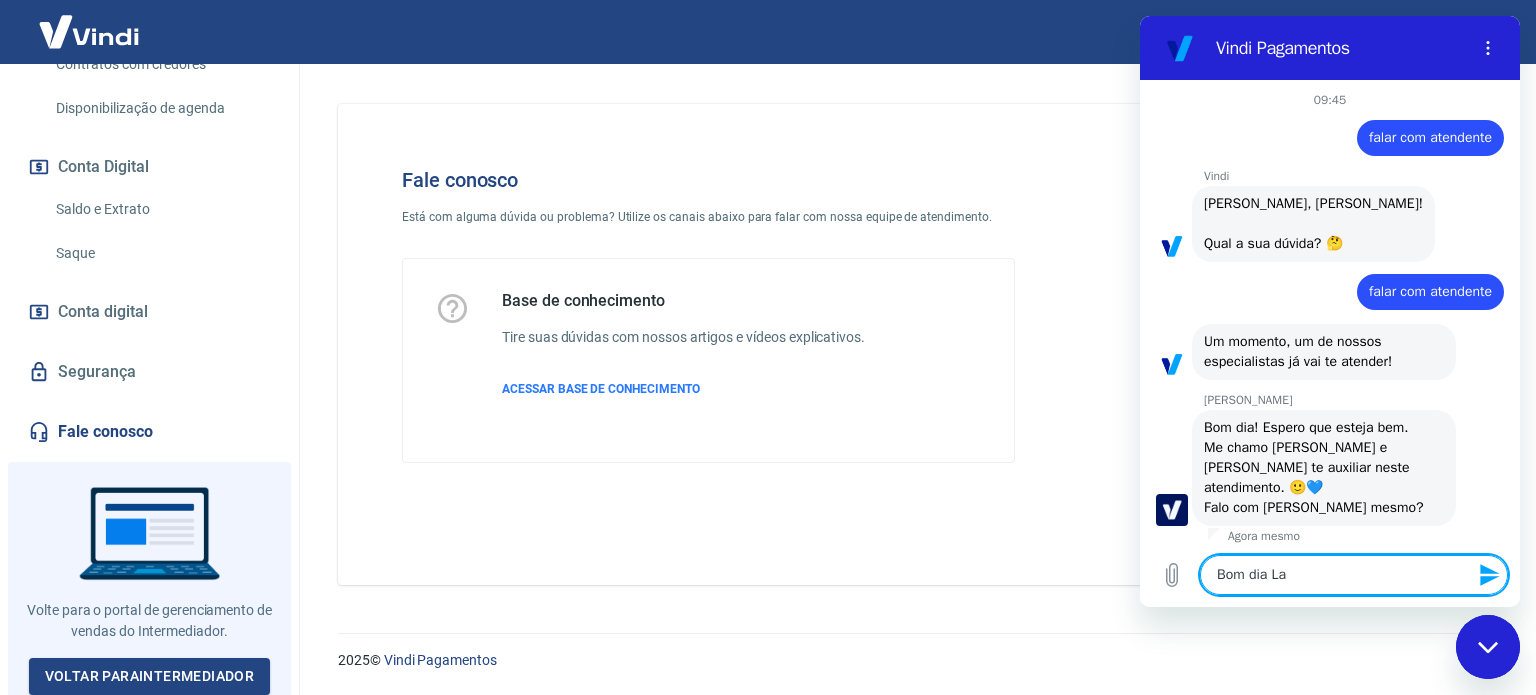 type on "Bom dia Lau" 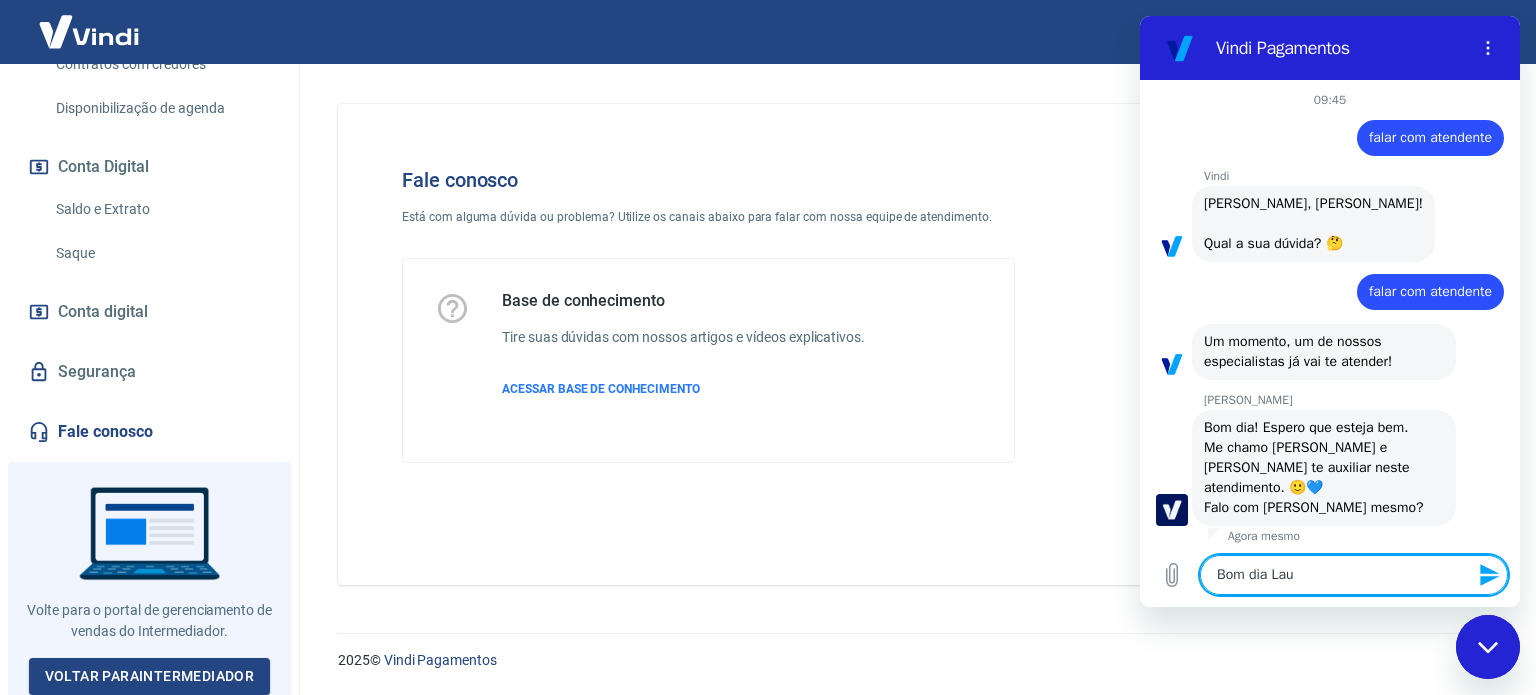 type on "Bom dia Laur" 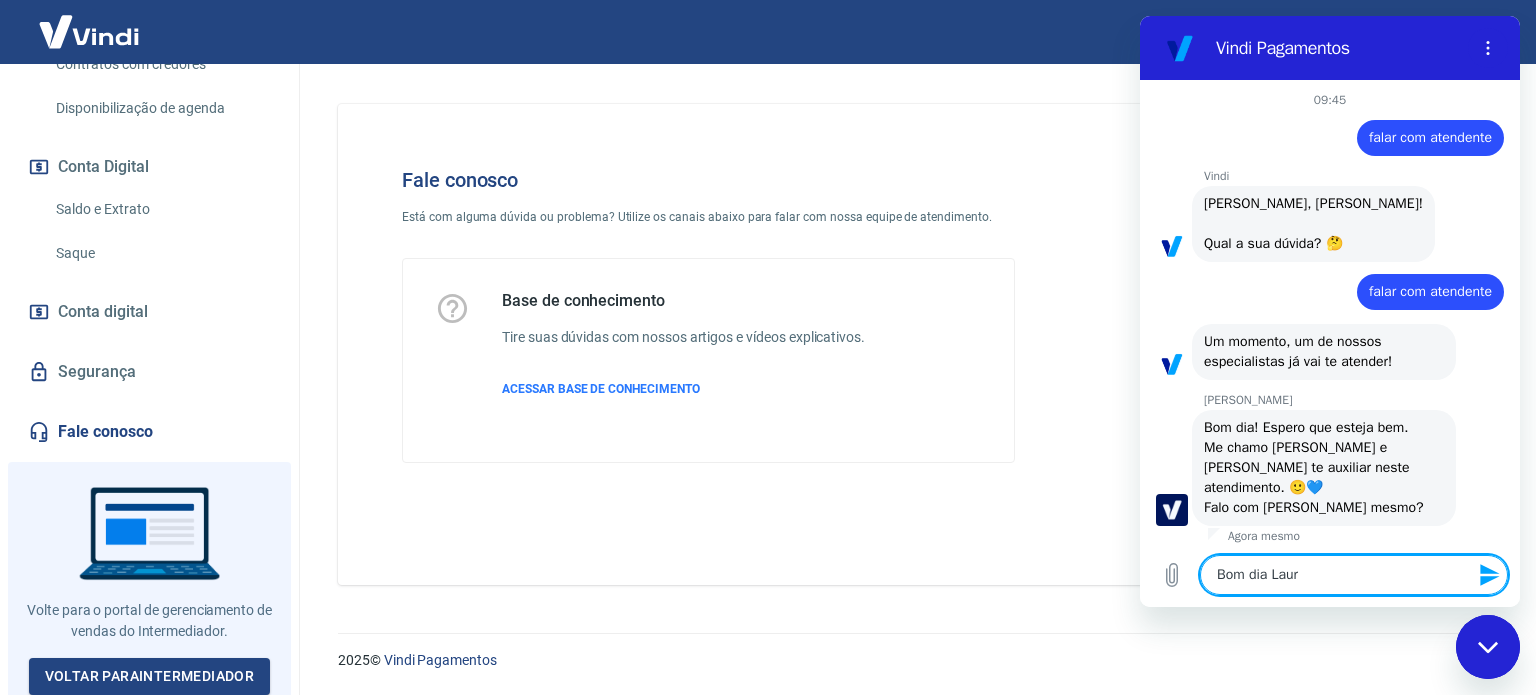 type on "Bom dia [PERSON_NAME]" 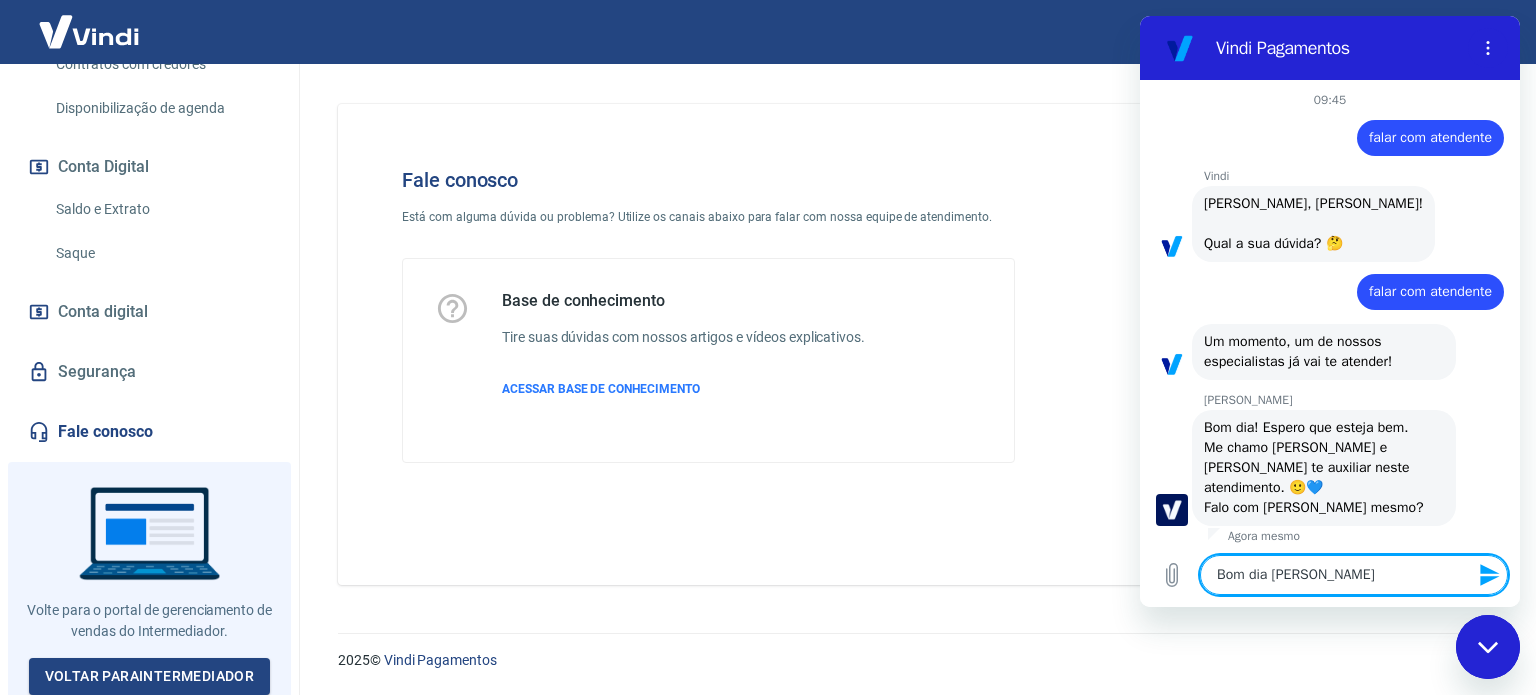 type on "Bom dia [PERSON_NAME]," 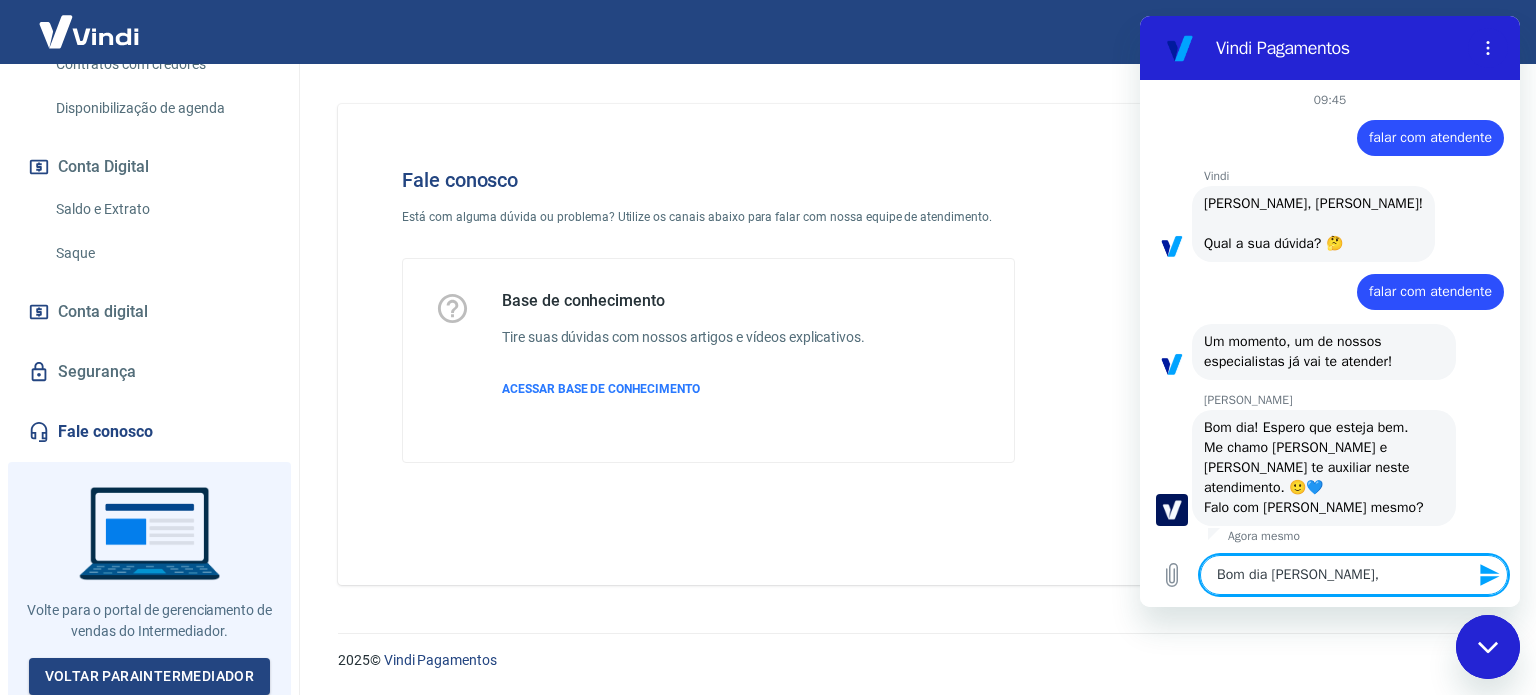 type on "Bom dia [PERSON_NAME]," 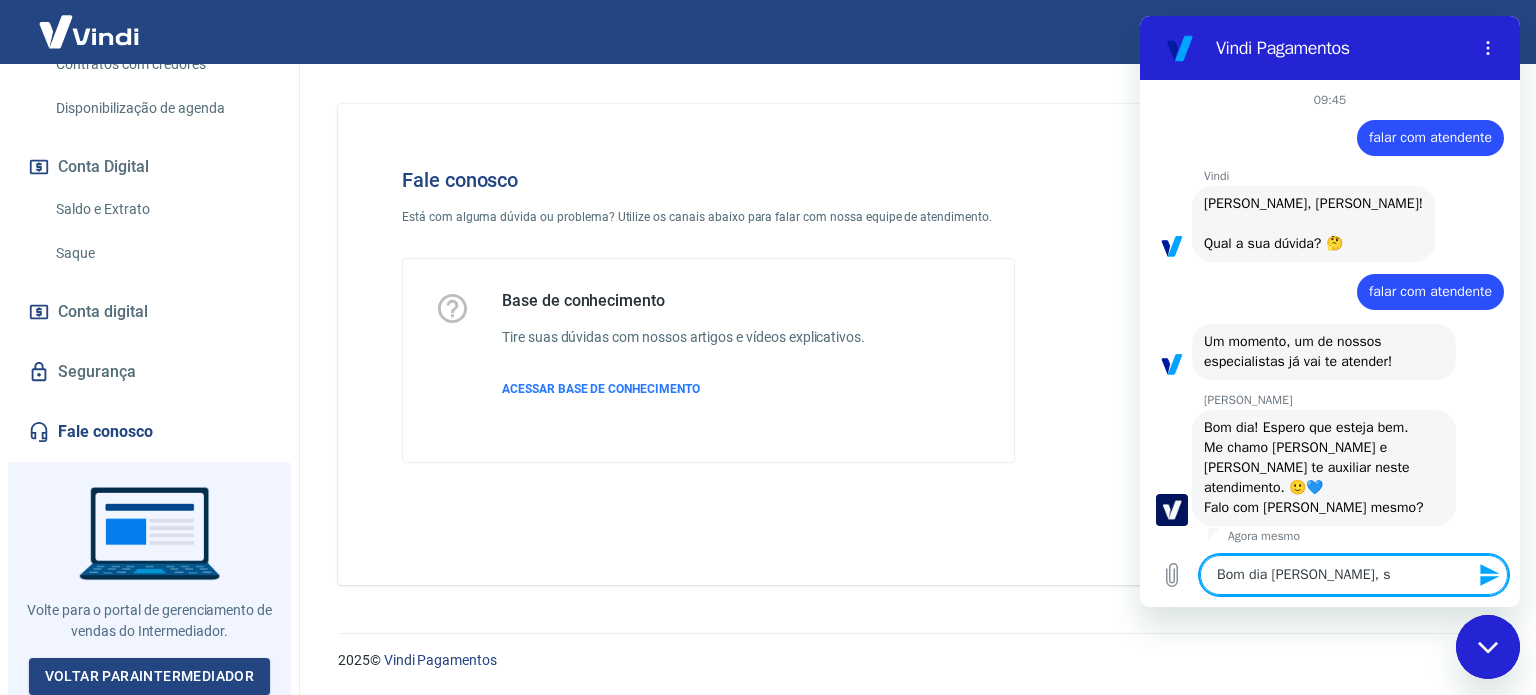 type on "Bom dia [PERSON_NAME], si" 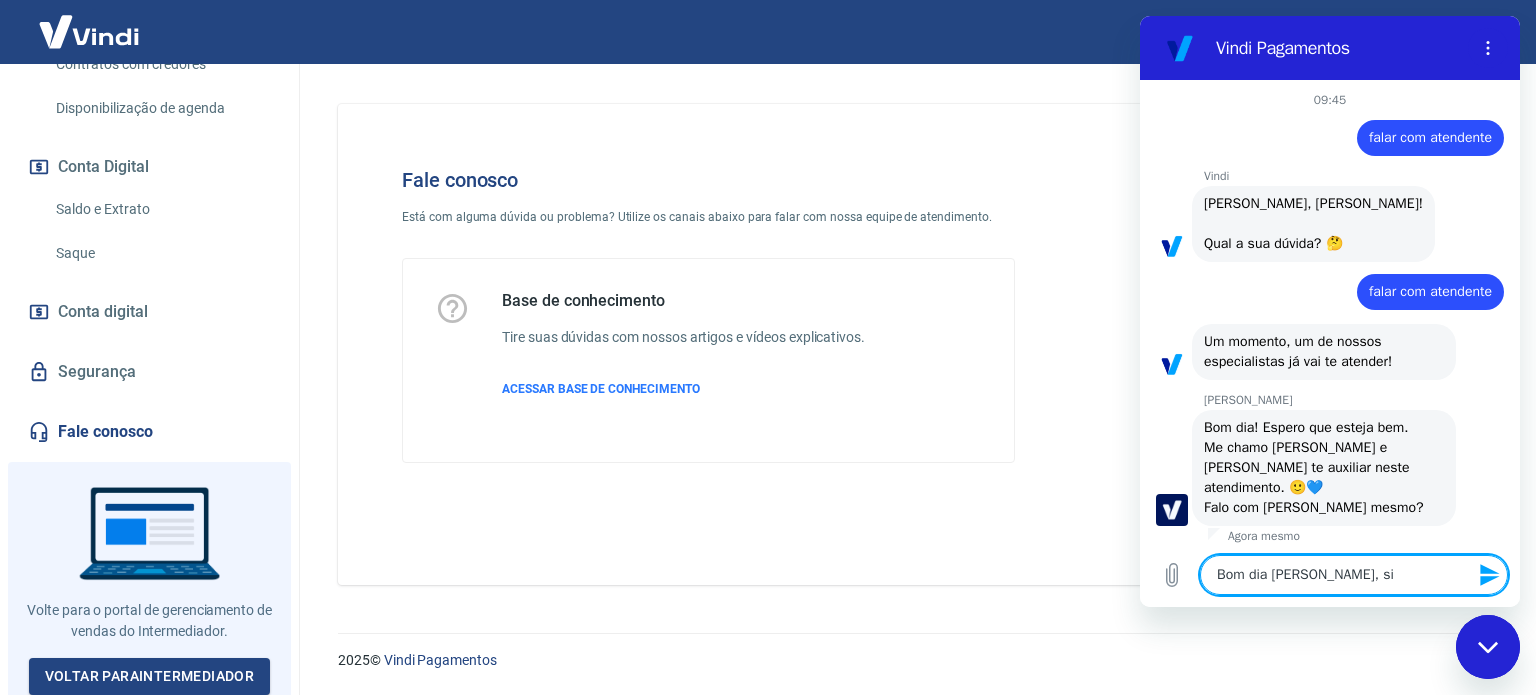 type on "Bom dia [PERSON_NAME], sim" 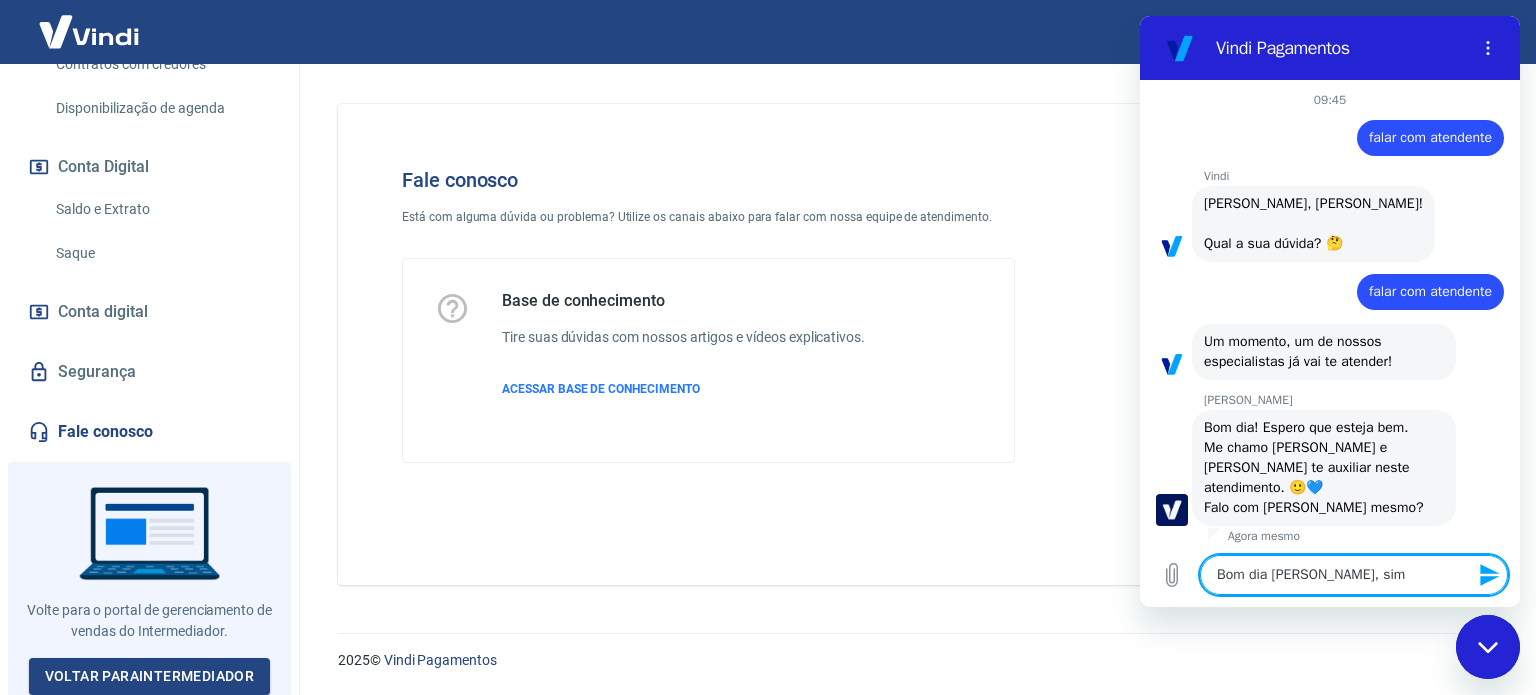 type on "Bom dia [PERSON_NAME], sim" 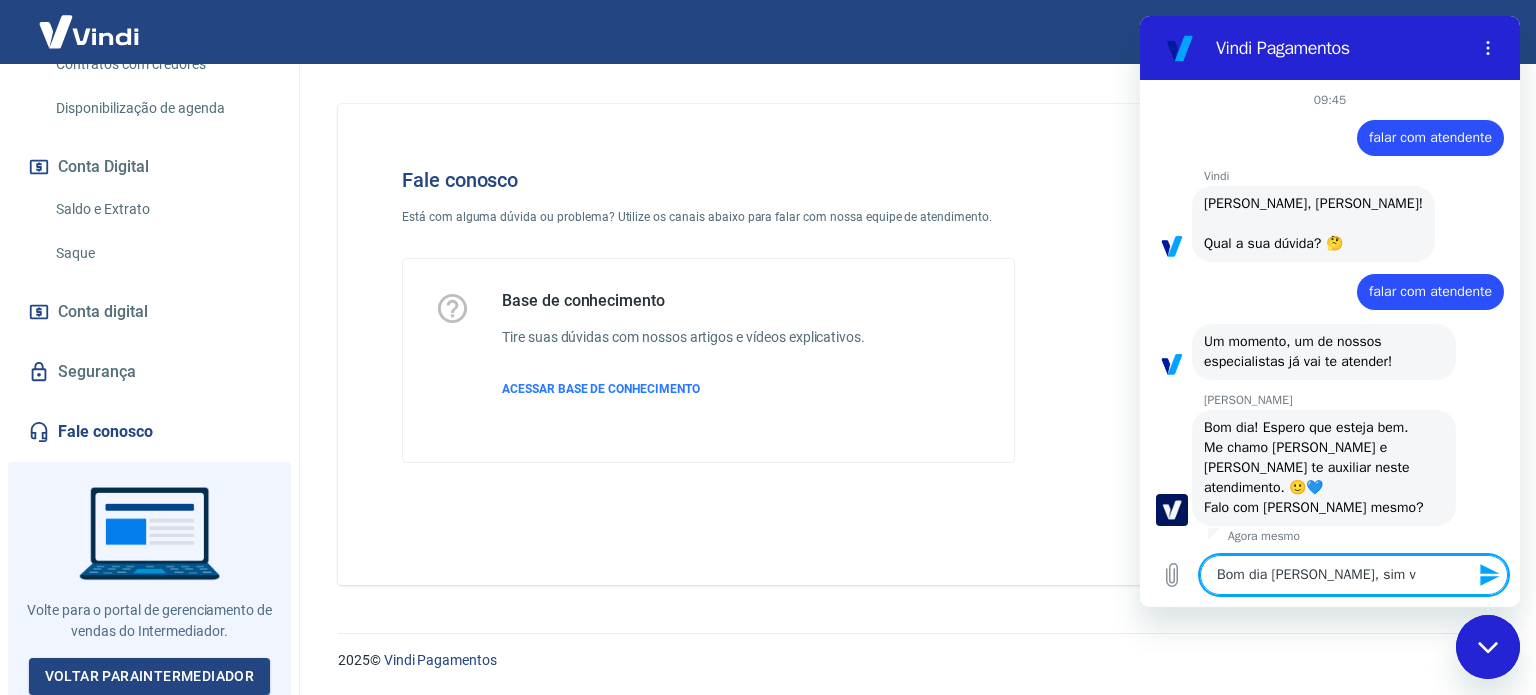 type on "Bom dia [PERSON_NAME], sim vo" 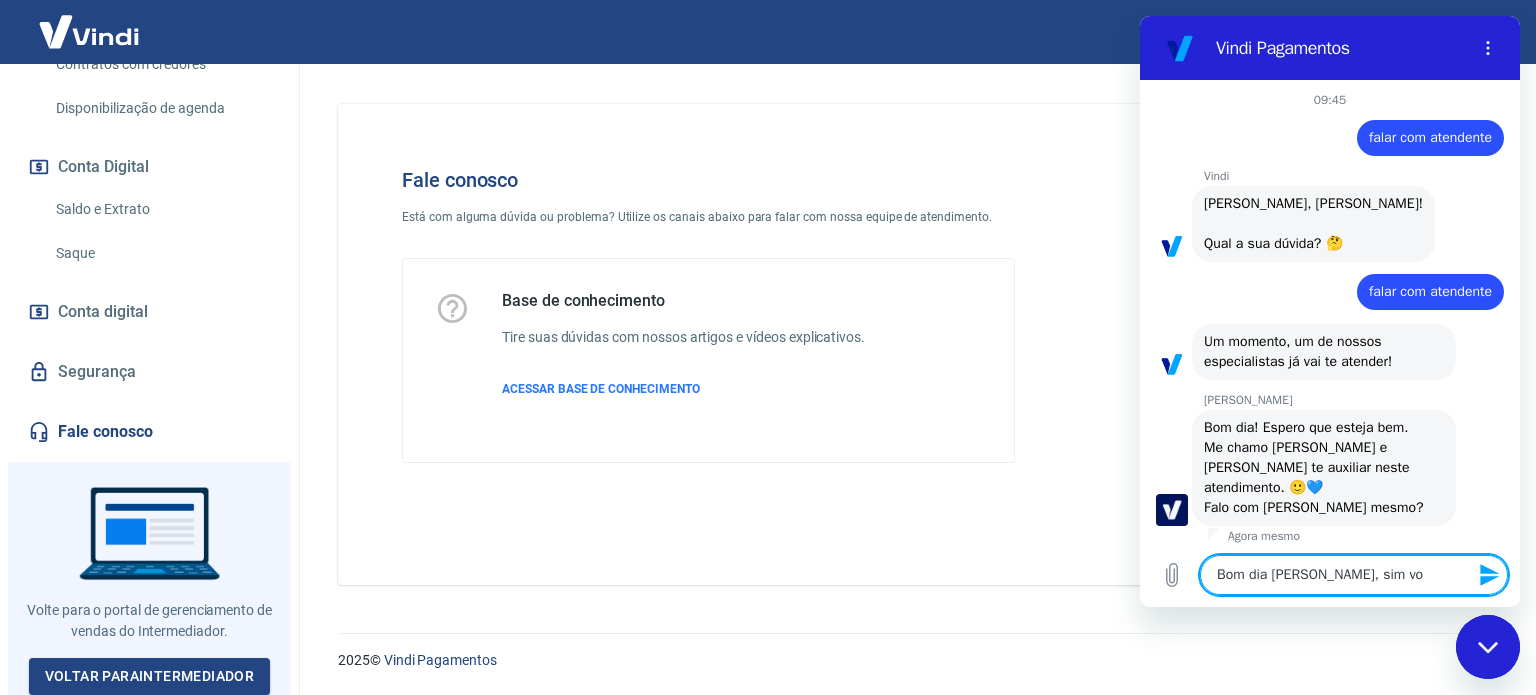 type on "Bom dia [PERSON_NAME], sim voc" 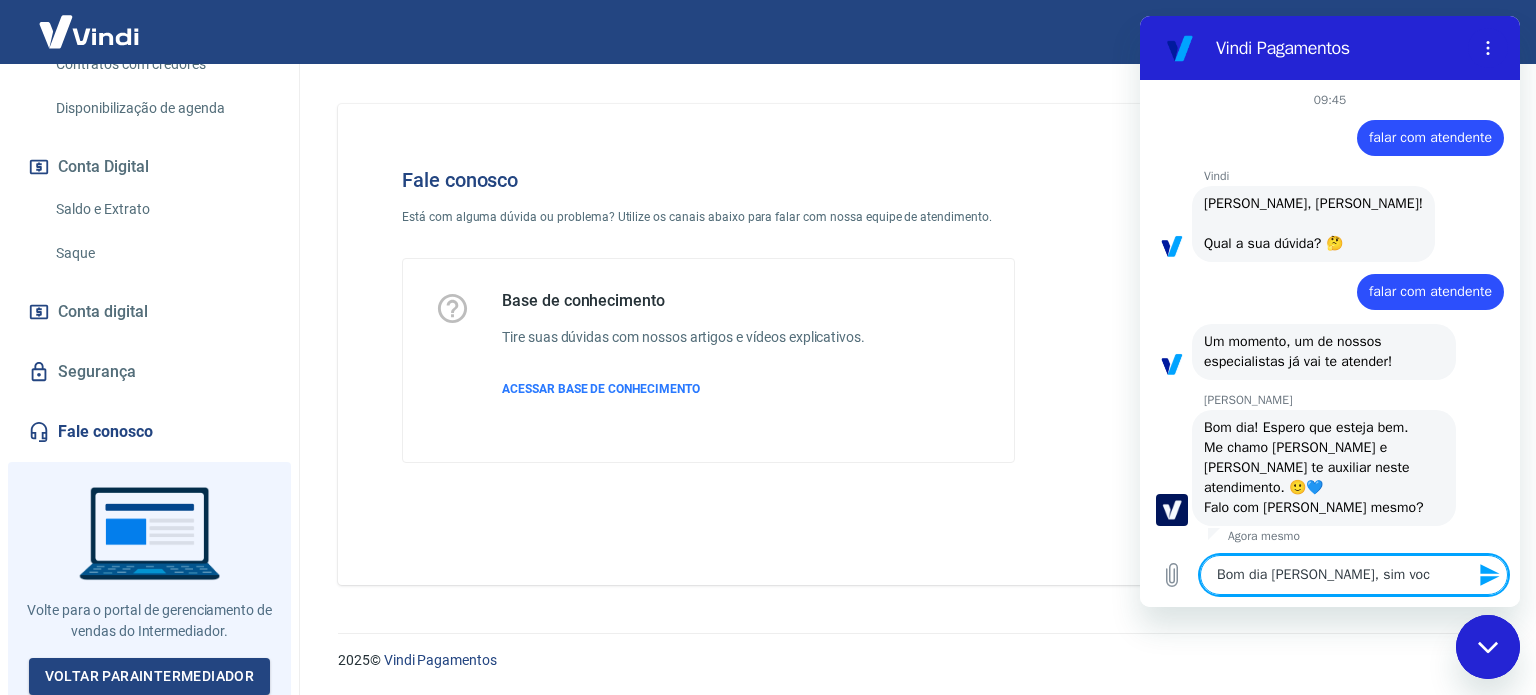 type on "Bom dia [PERSON_NAME], sim você" 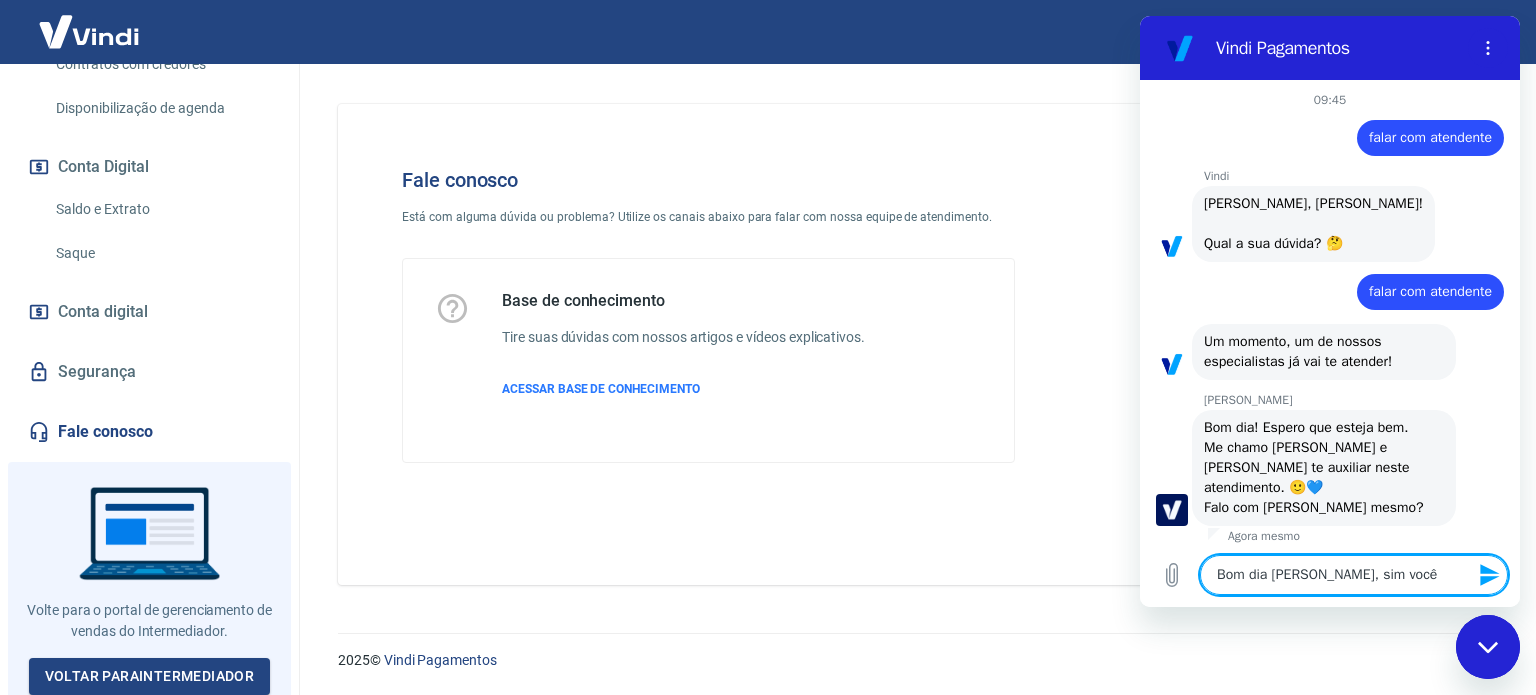 type on "Bom dia [PERSON_NAME], sim você" 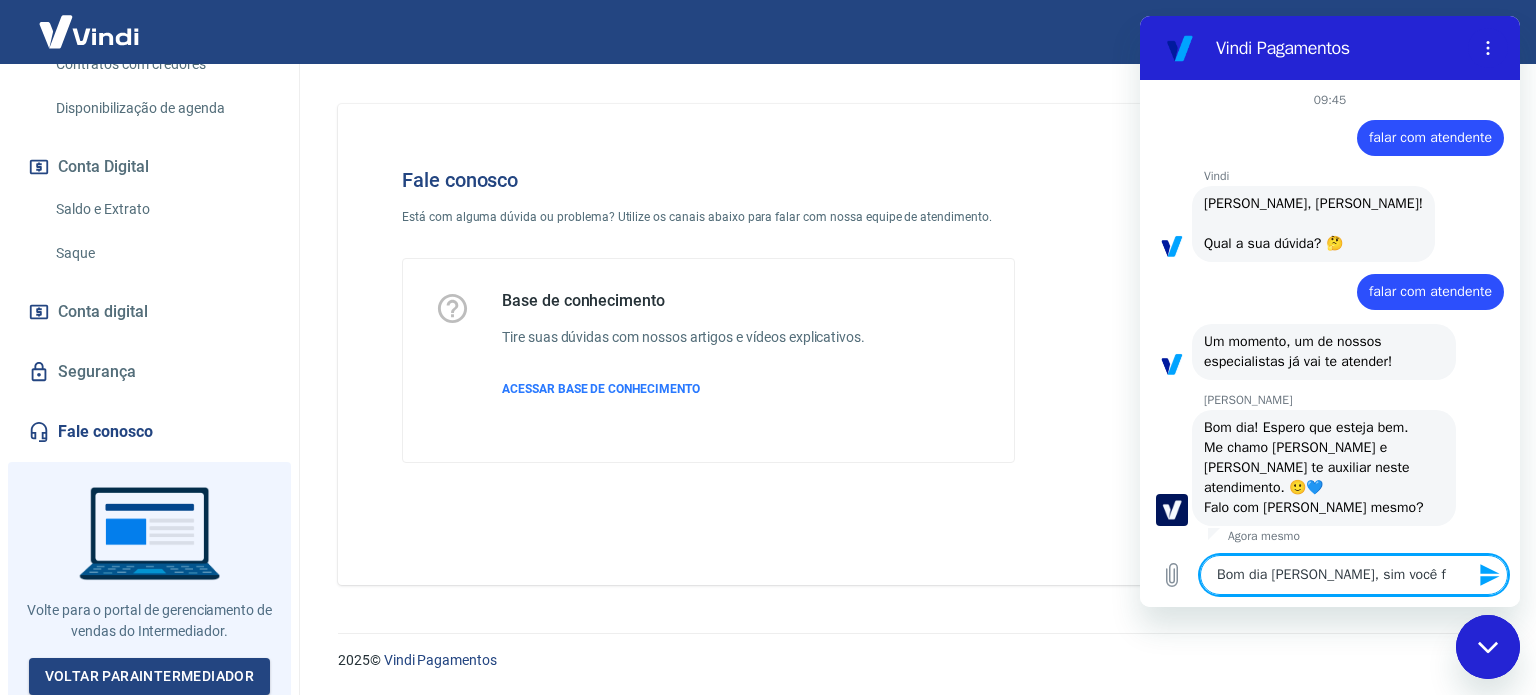 type on "Bom dia [PERSON_NAME], sim você fa" 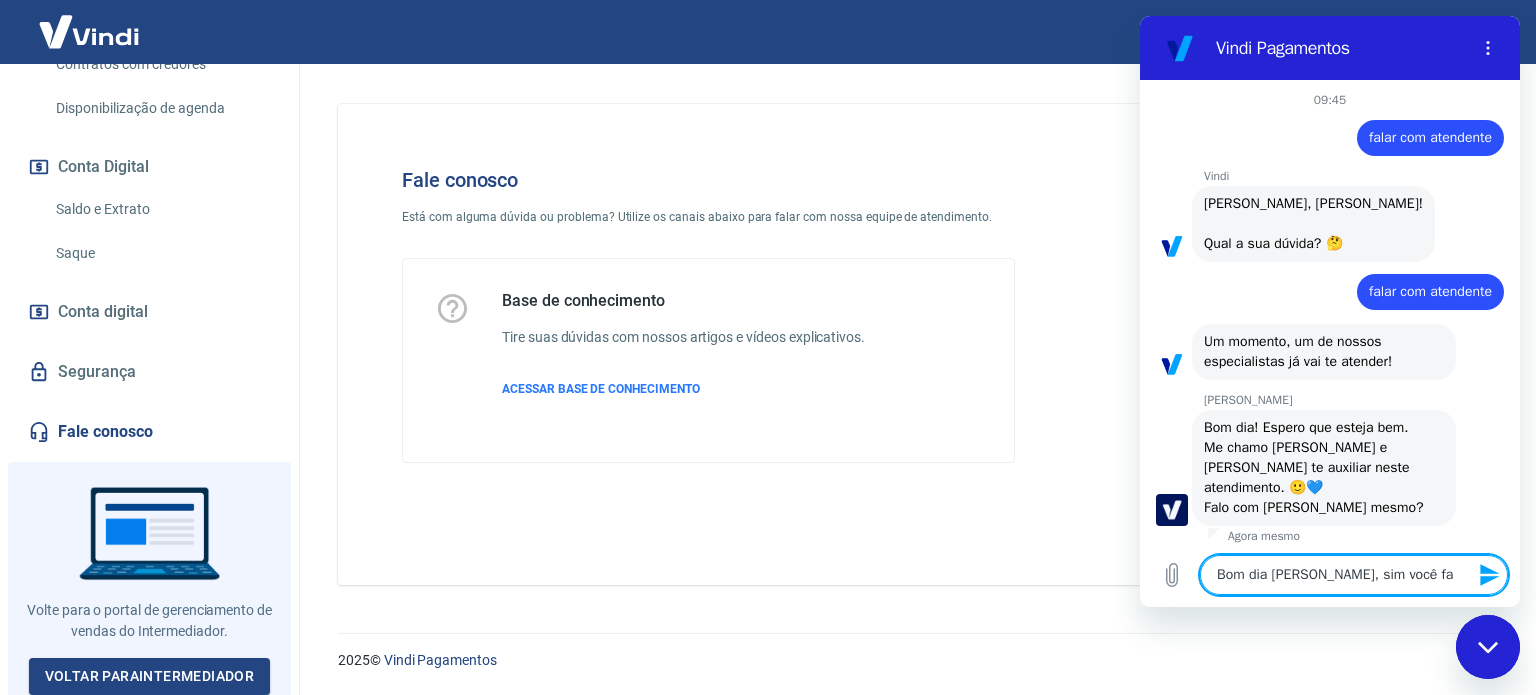 type on "Bom dia [PERSON_NAME], sim você faa" 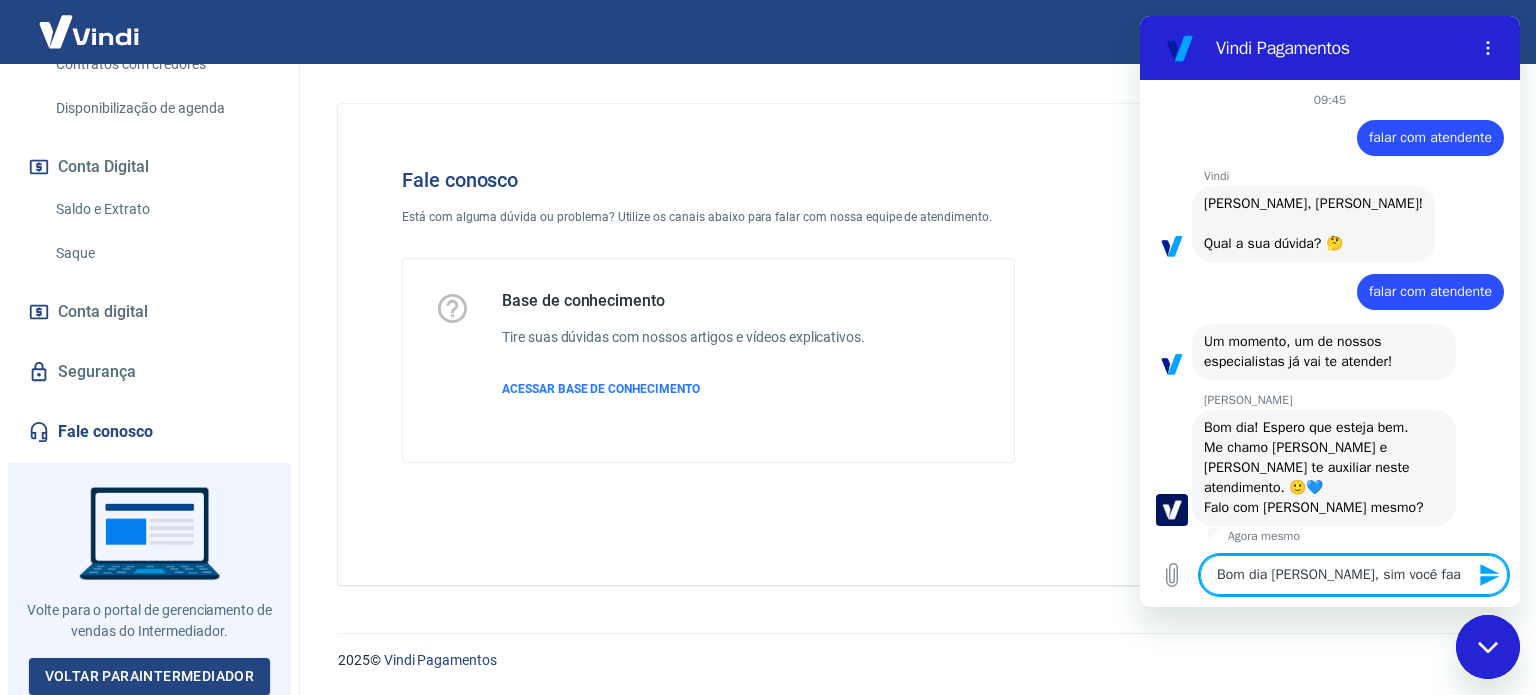 type on "Bom dia [PERSON_NAME], sim você fa" 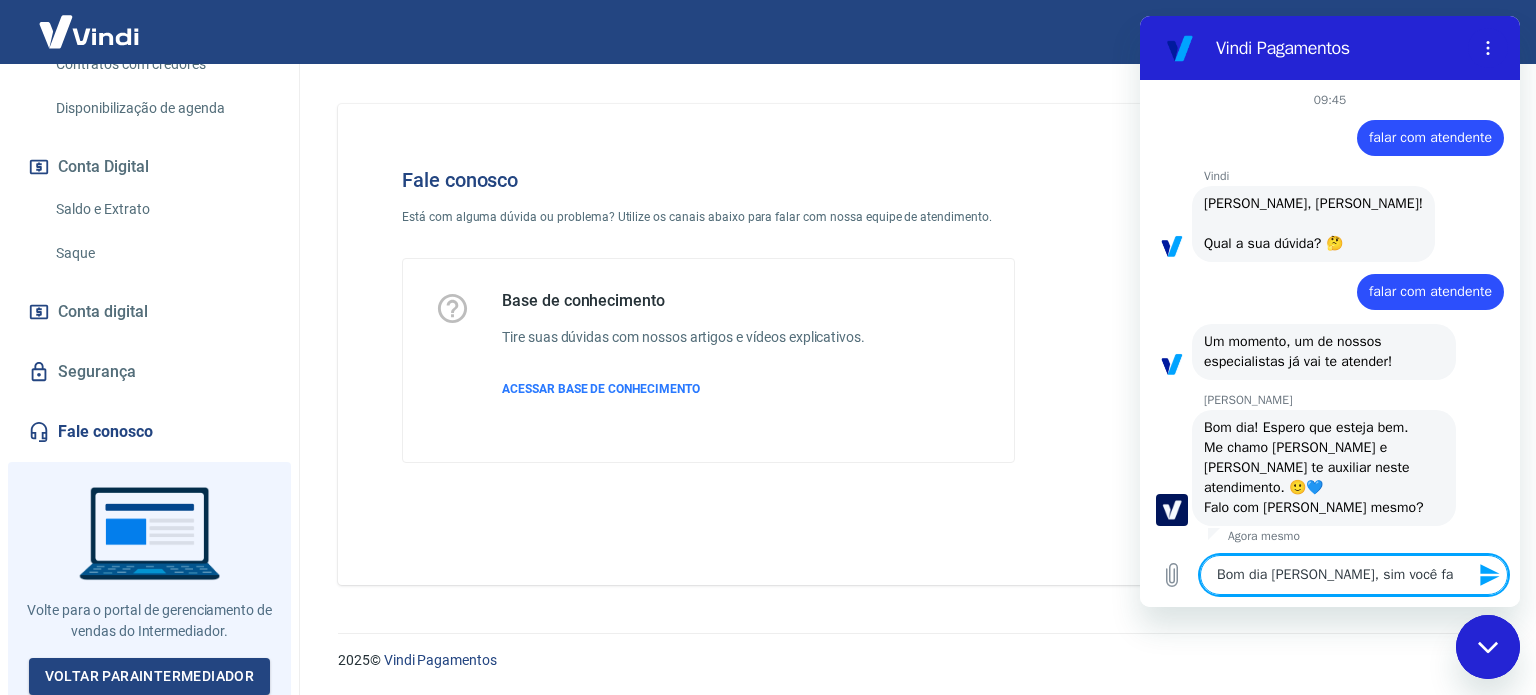 type on "Bom dia [PERSON_NAME], sim você fal" 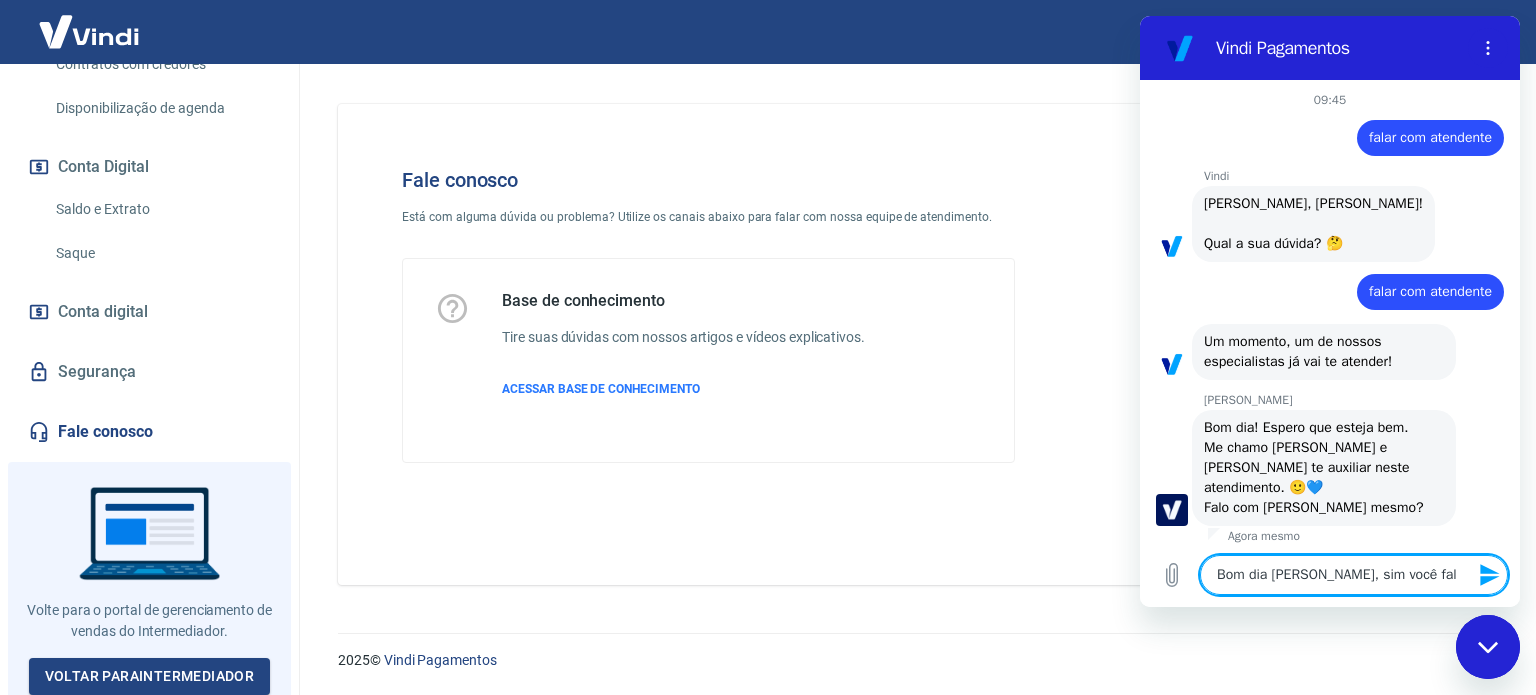 type on "Bom dia [PERSON_NAME], sim você fala" 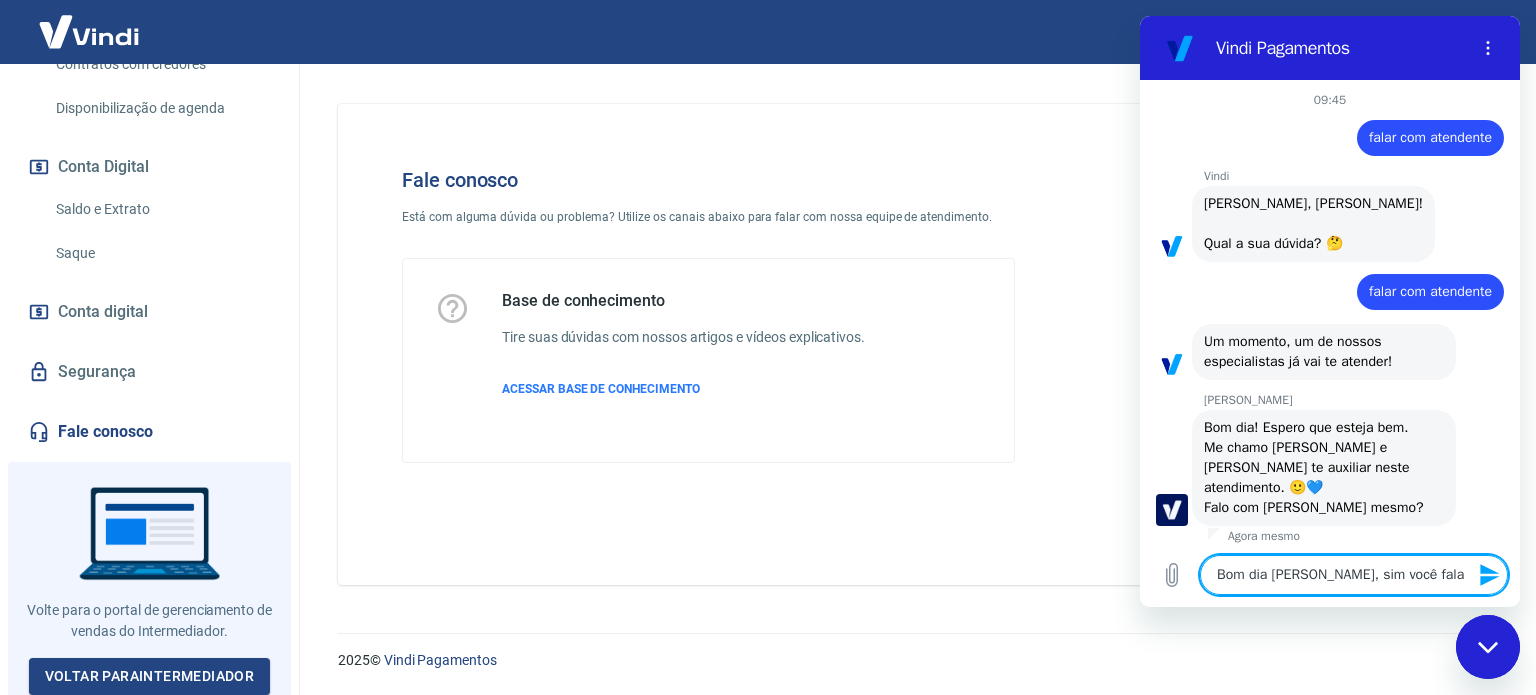 type on "Bom dia [PERSON_NAME], sim você fala" 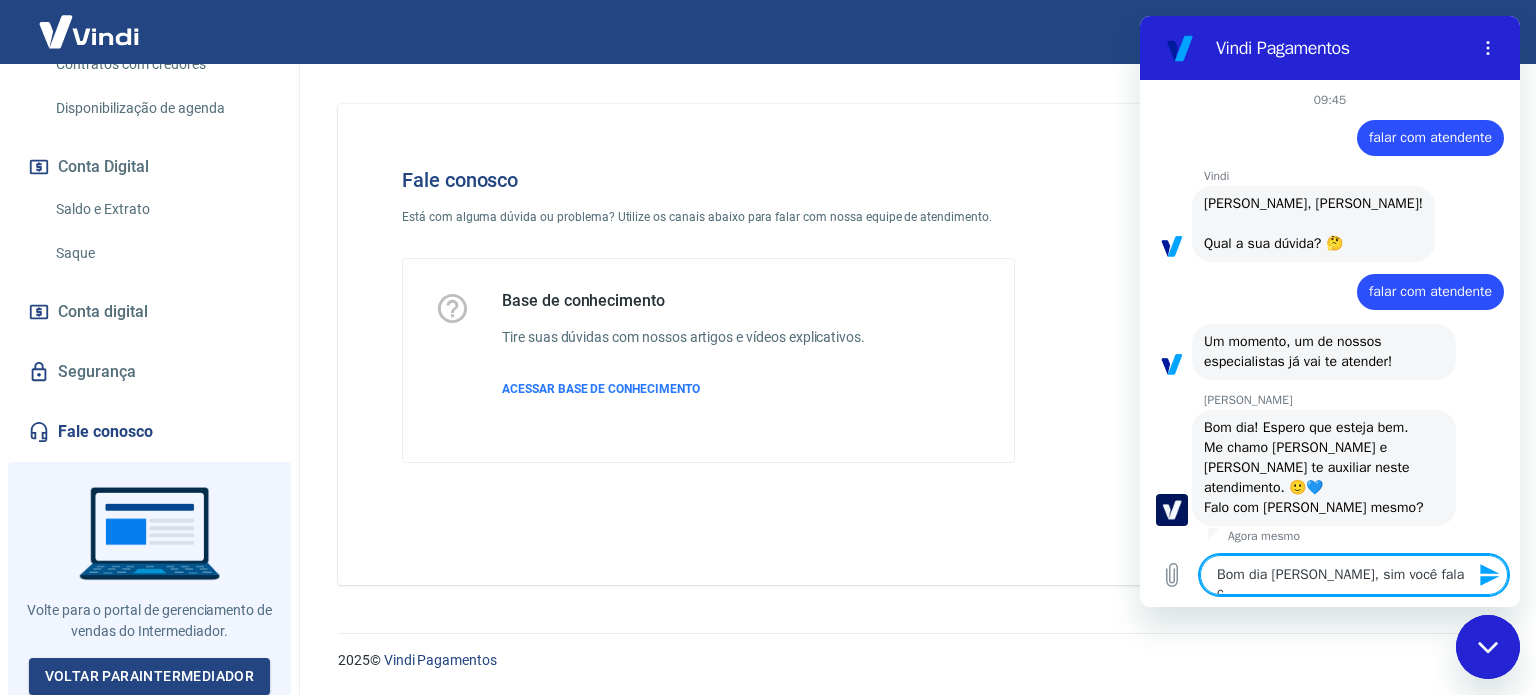 type on "Bom dia [PERSON_NAME], sim você fala co" 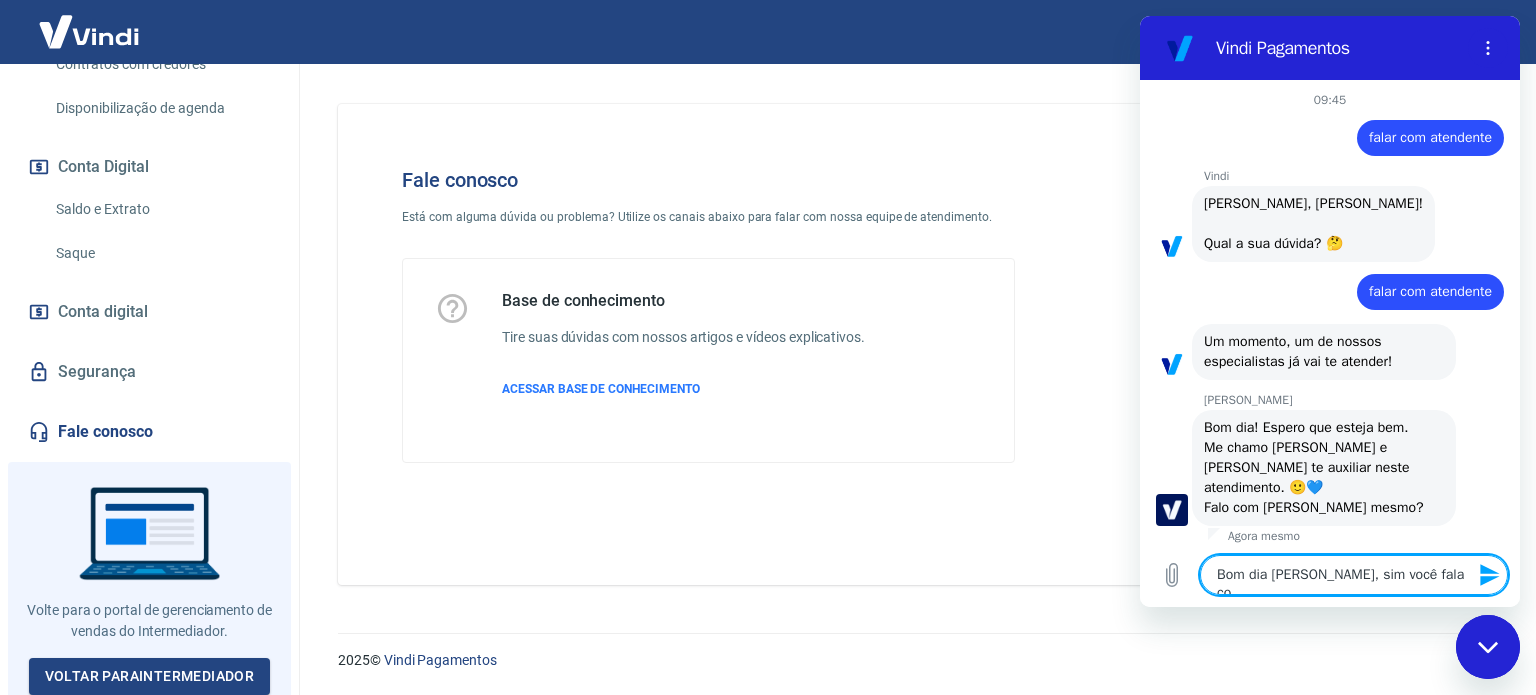 type on "Bom dia [PERSON_NAME], sim você fala com" 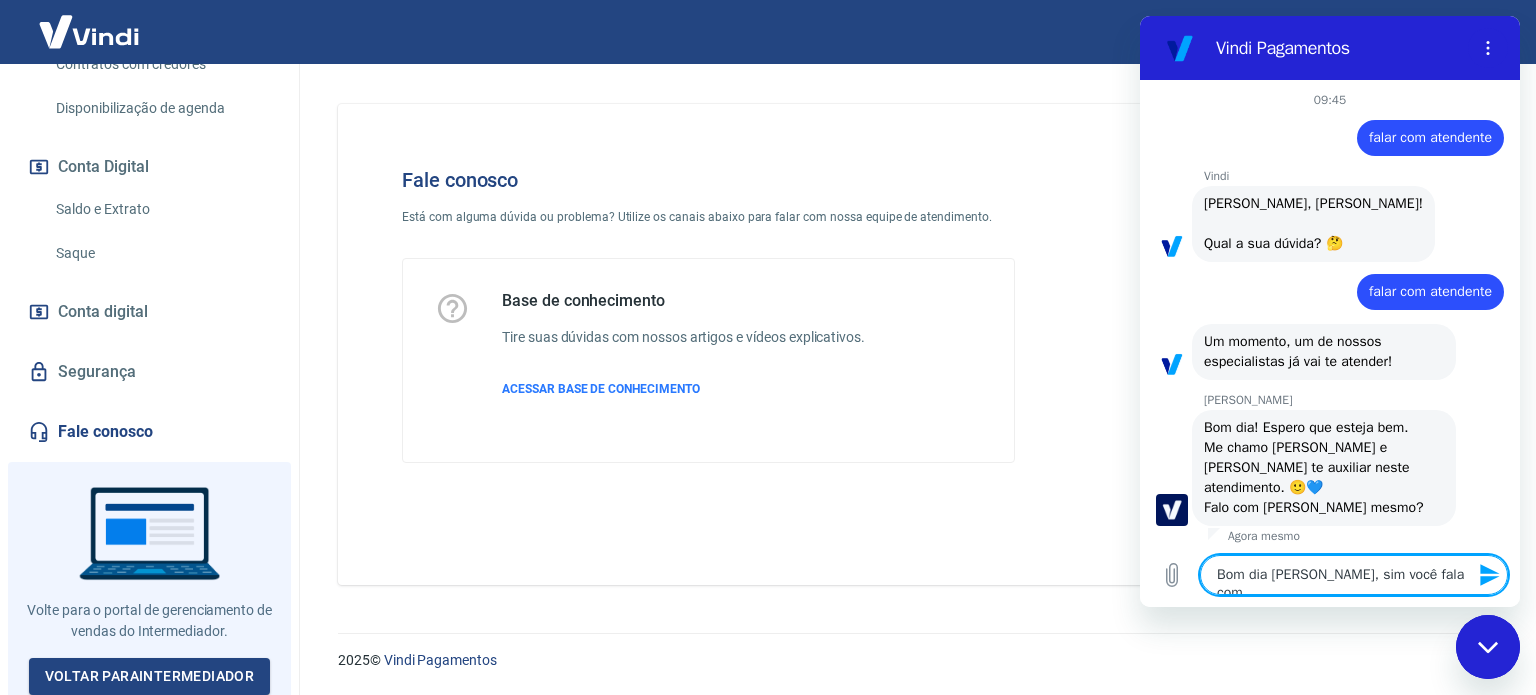 type on "Bom dia [PERSON_NAME], sim você fala com" 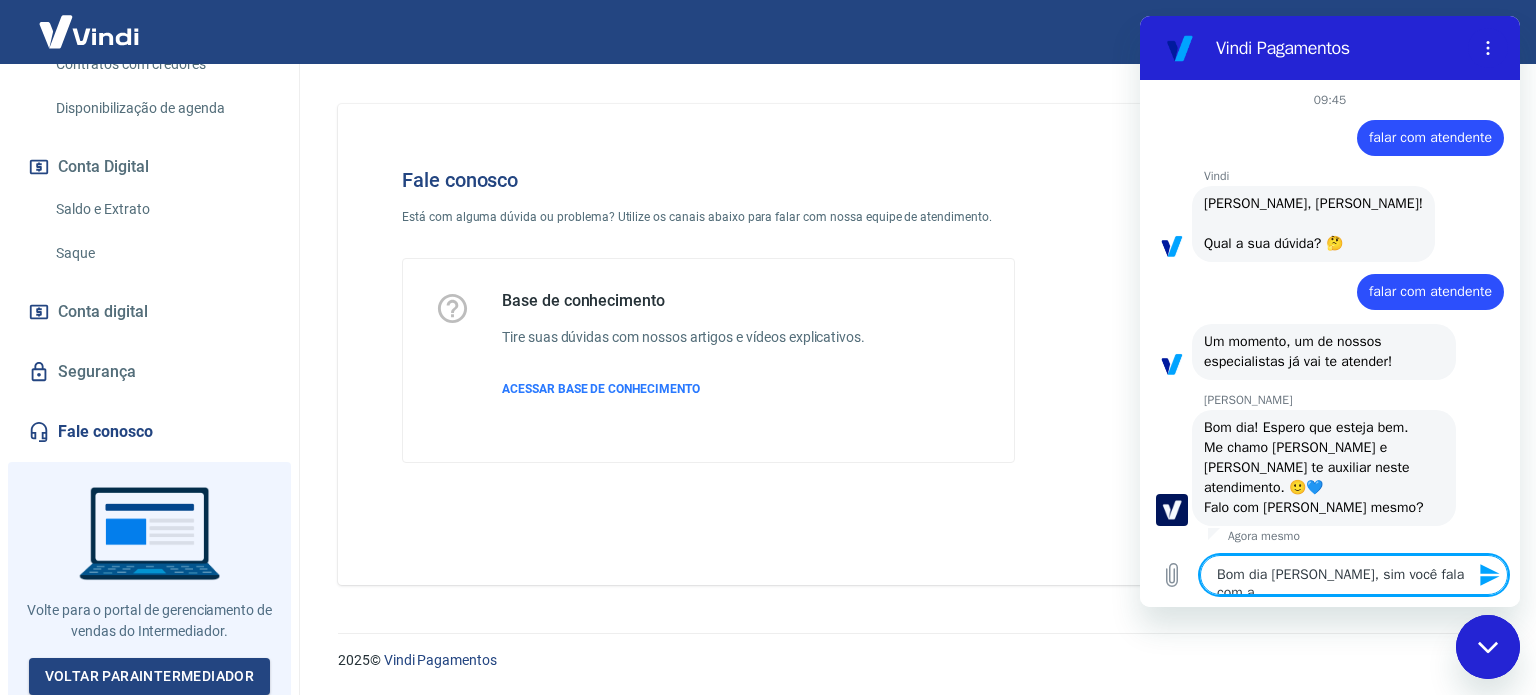 type on "Bom dia [PERSON_NAME], sim você fala com a" 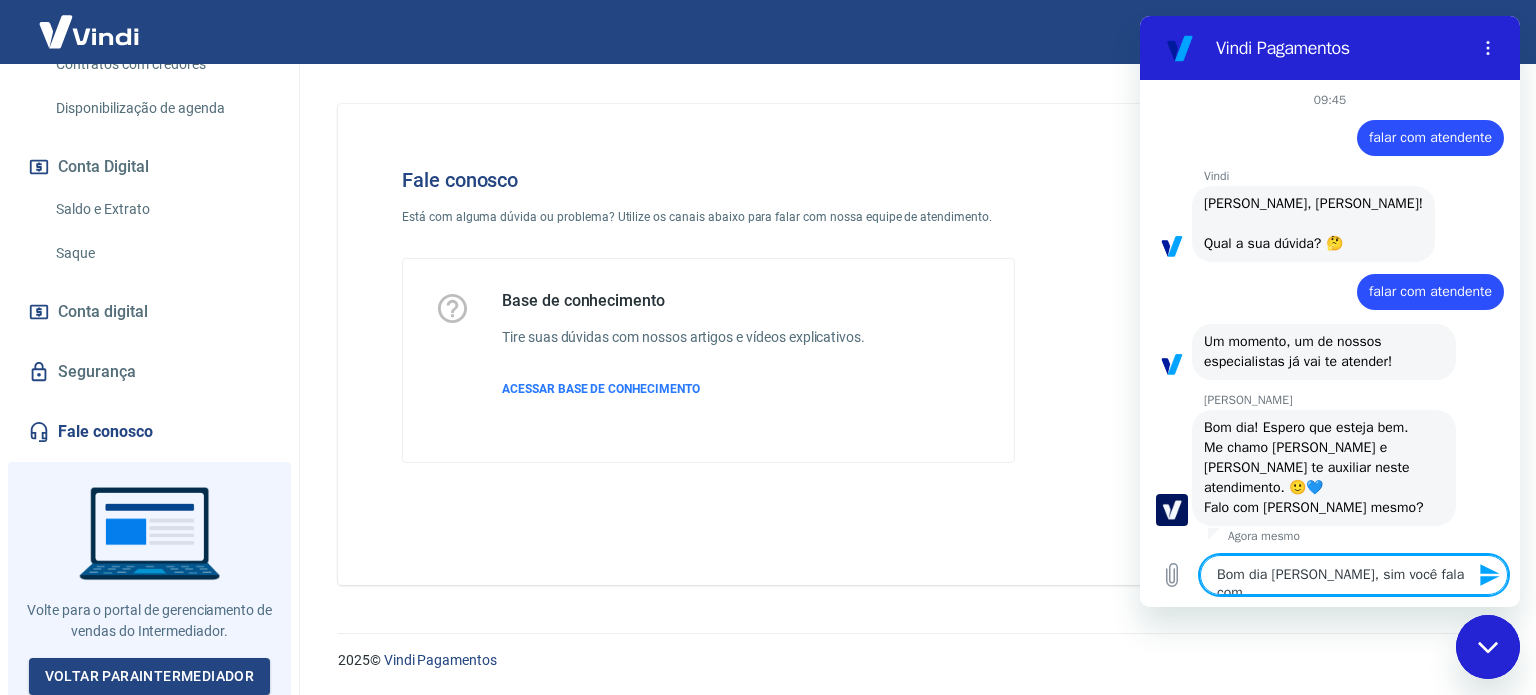type on "Bom dia [PERSON_NAME], sim você fala com J" 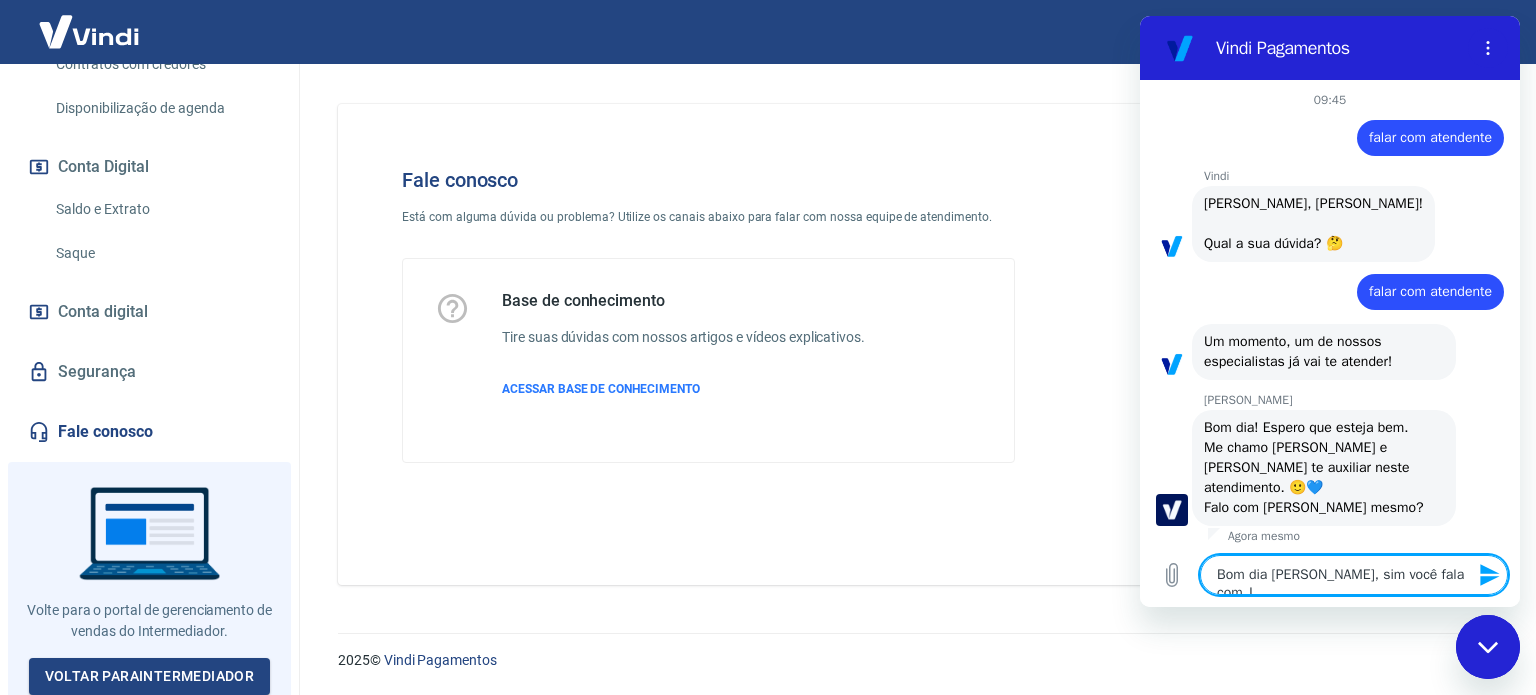 type on "Bom dia [PERSON_NAME], sim você fala com [PERSON_NAME]" 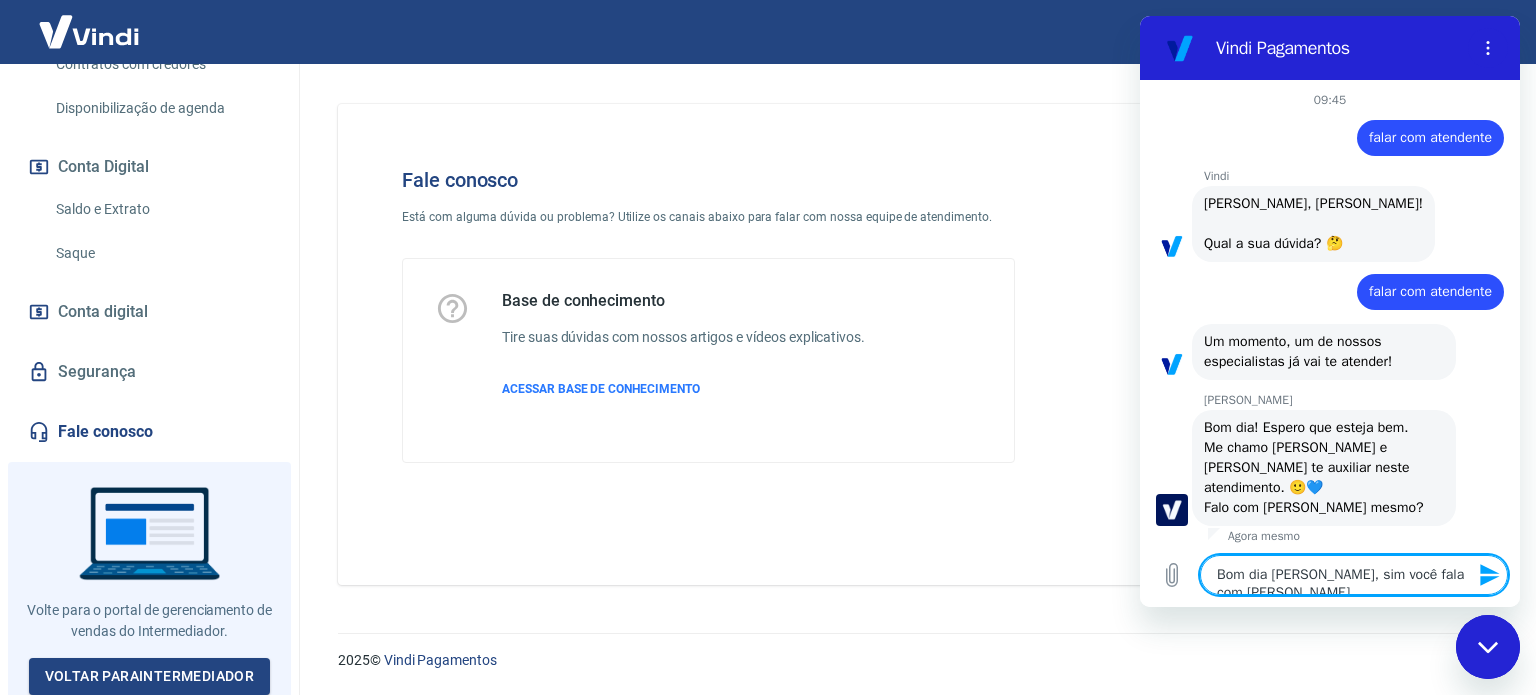 type on "x" 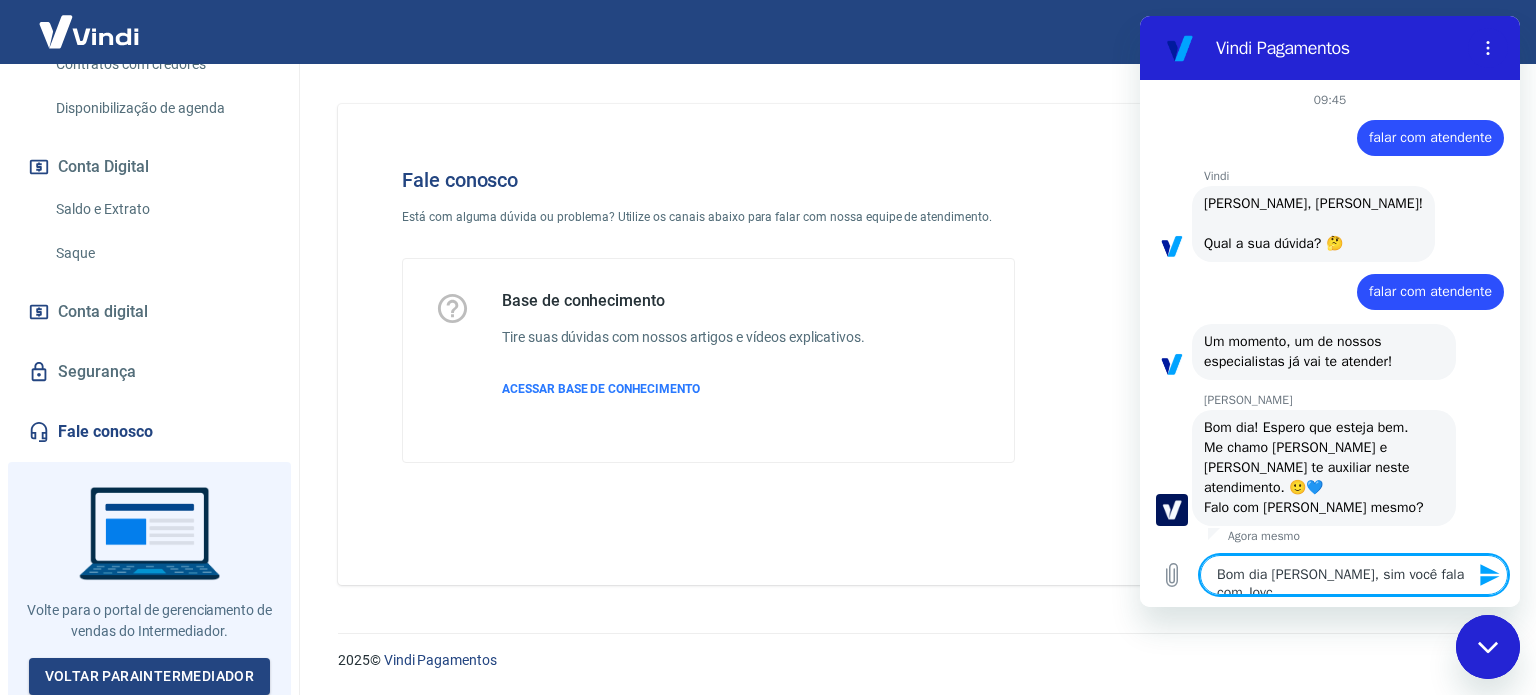 type on "Bom dia [PERSON_NAME], sim você fala com [PERSON_NAME]" 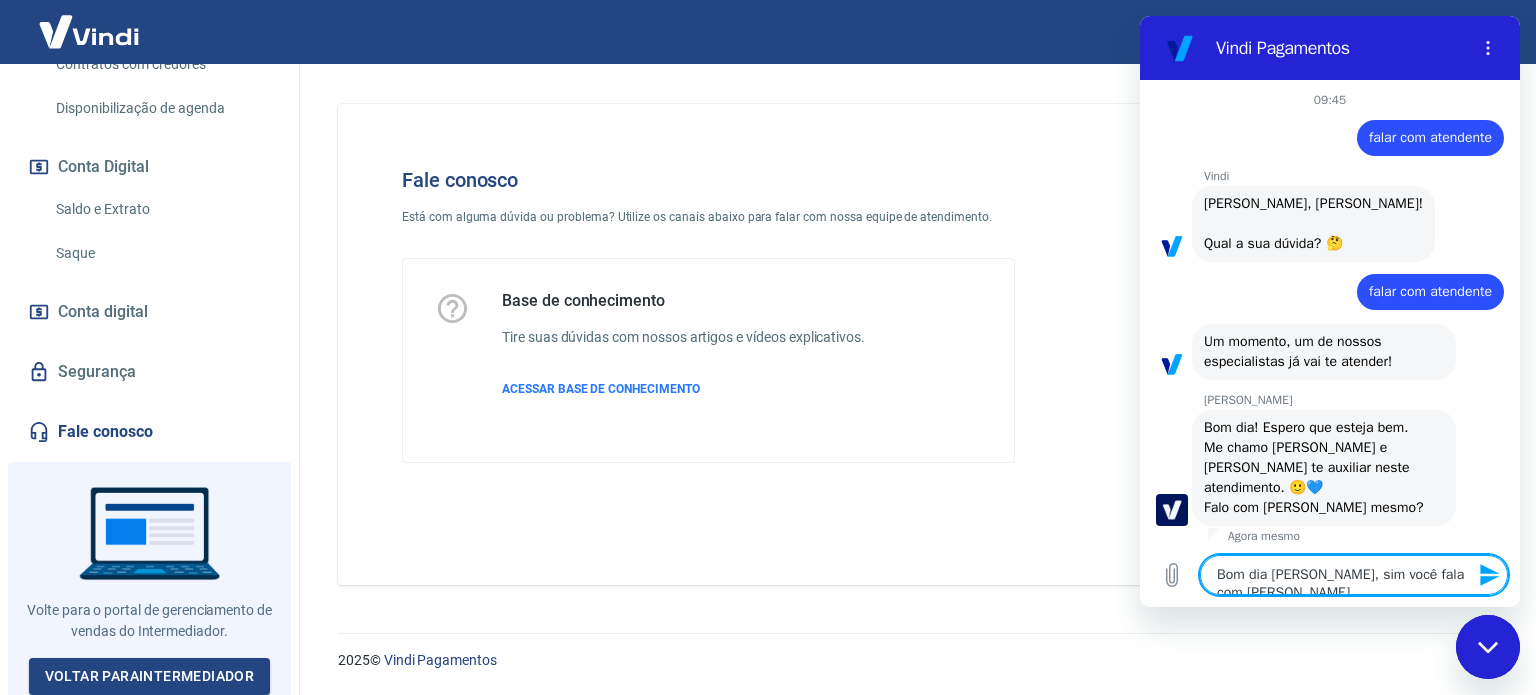 type on "Bom dia [PERSON_NAME], sim você fala com [PERSON_NAME]" 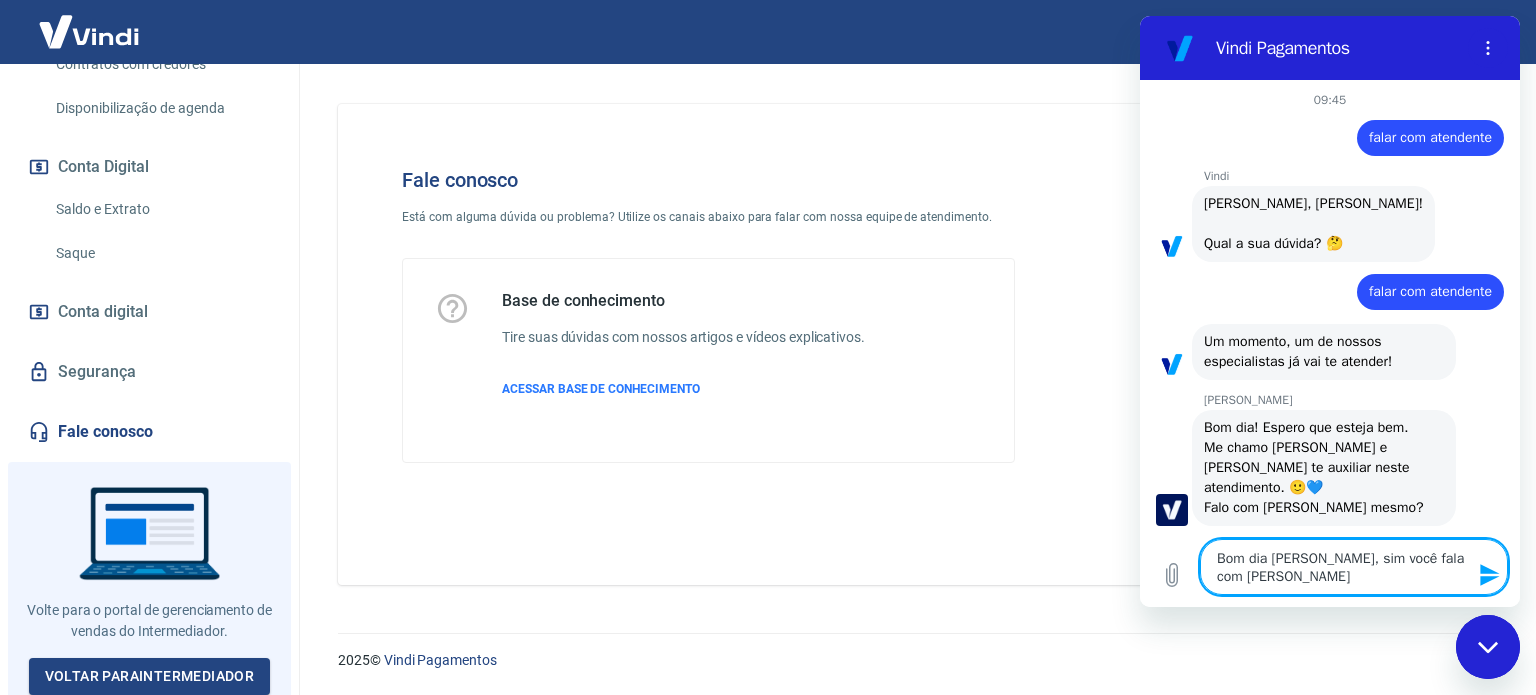 type on "Bom dia [PERSON_NAME], sim você fala com [PERSON_NAME]" 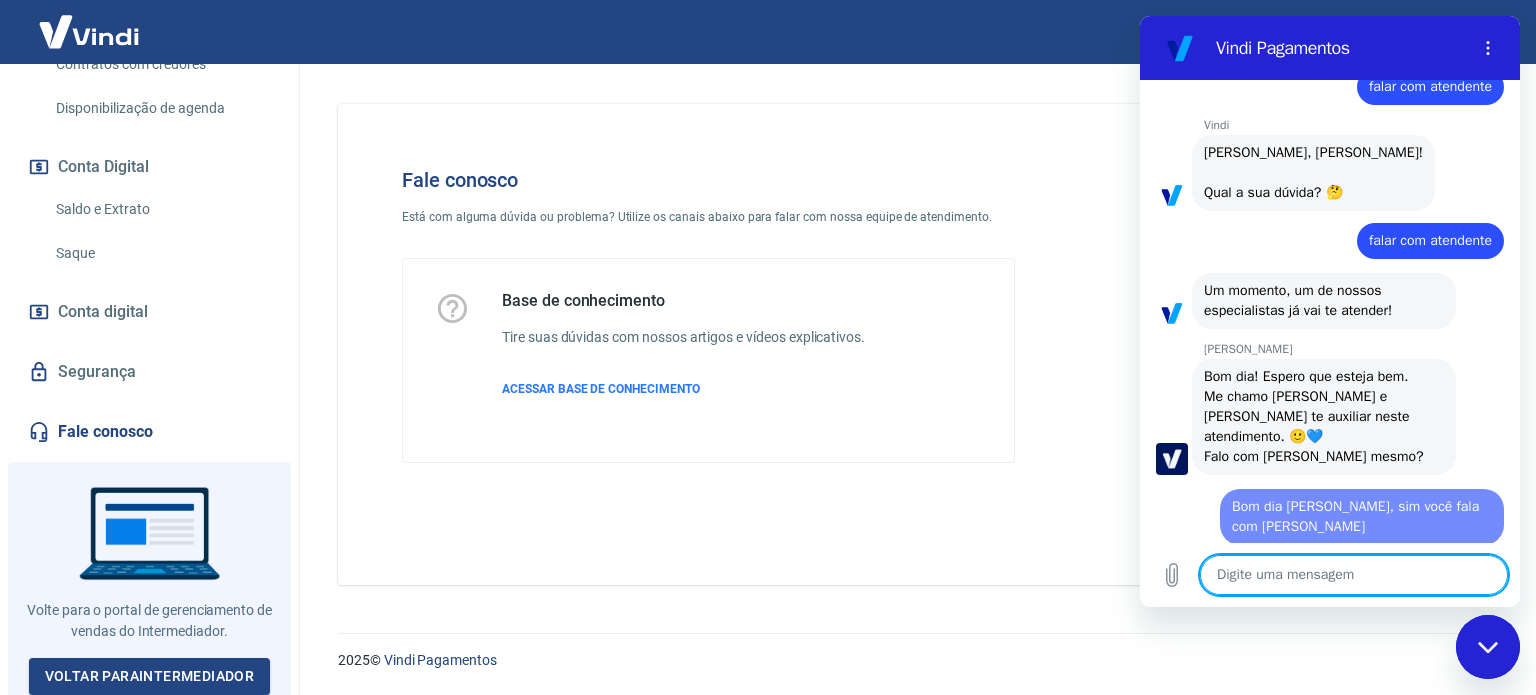 type on "x" 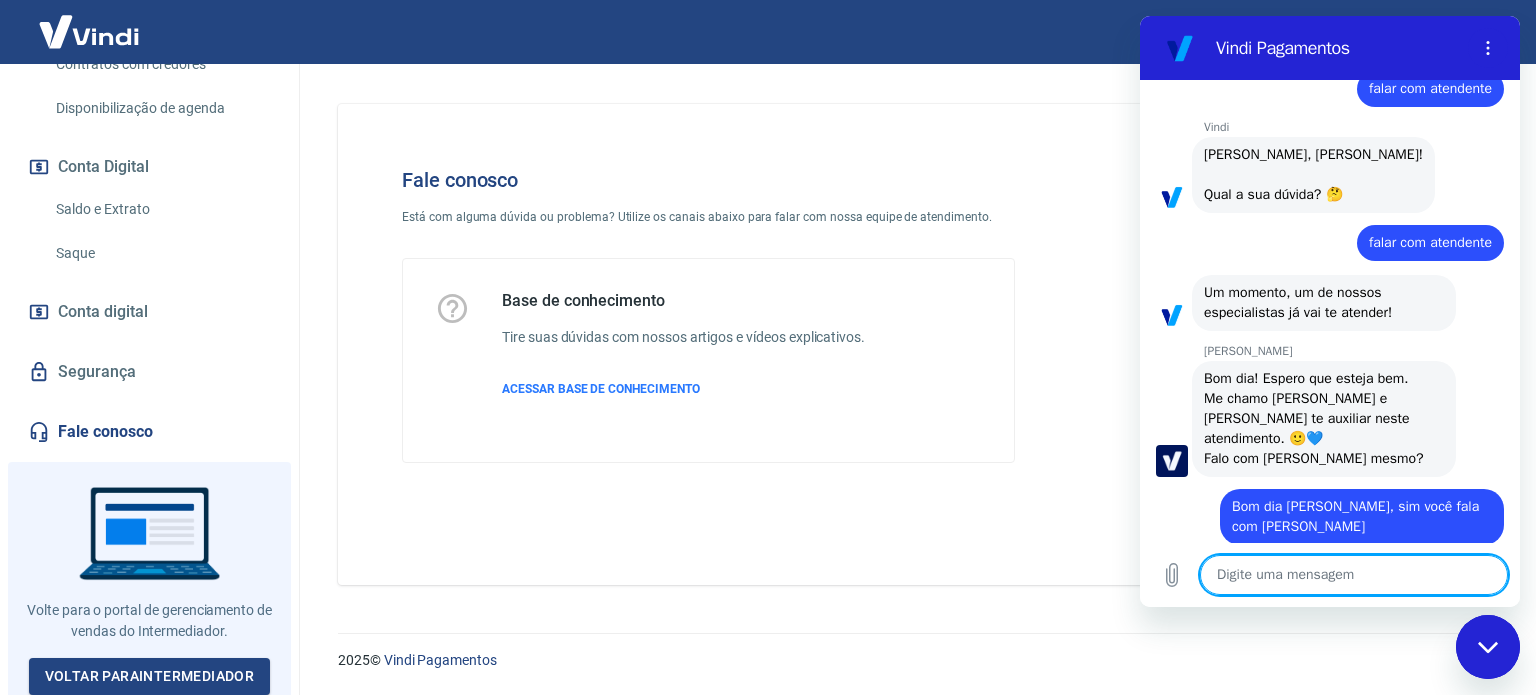 scroll, scrollTop: 53, scrollLeft: 0, axis: vertical 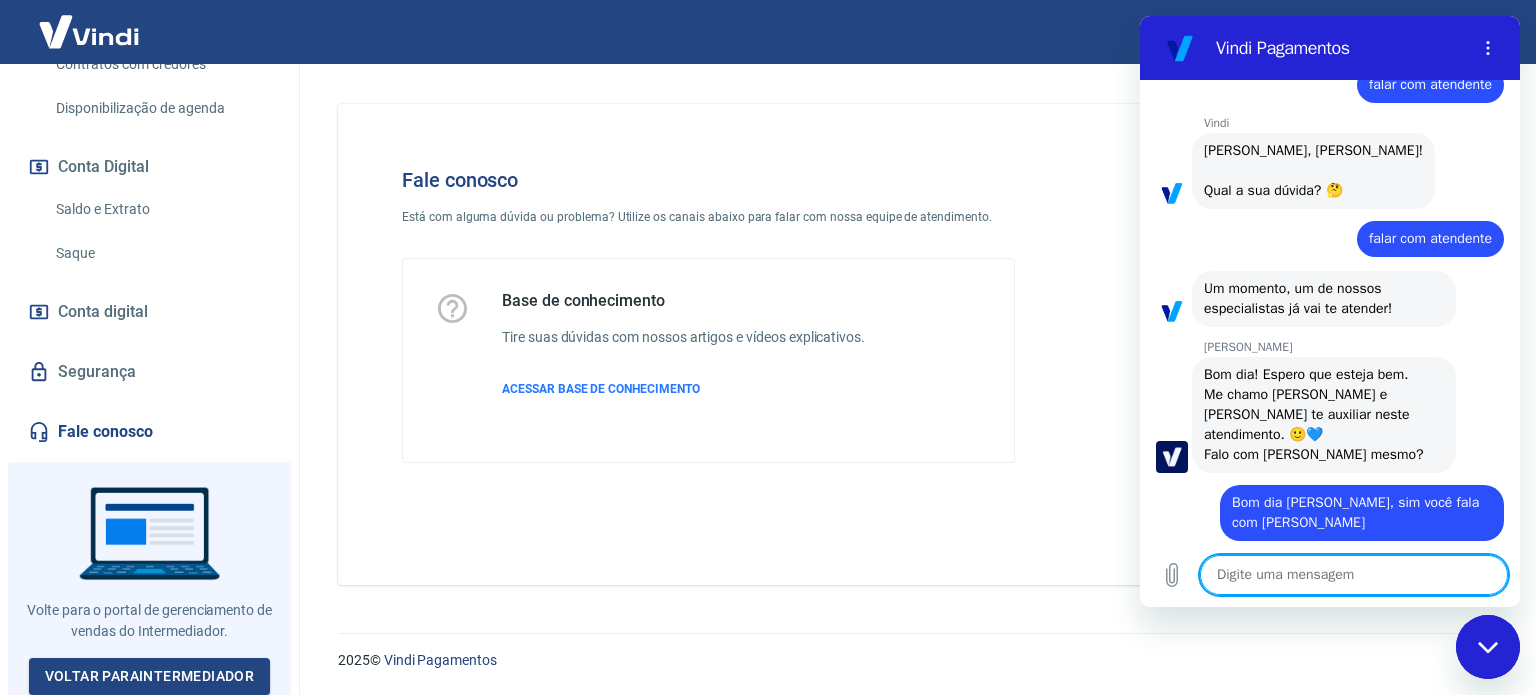 type on "e" 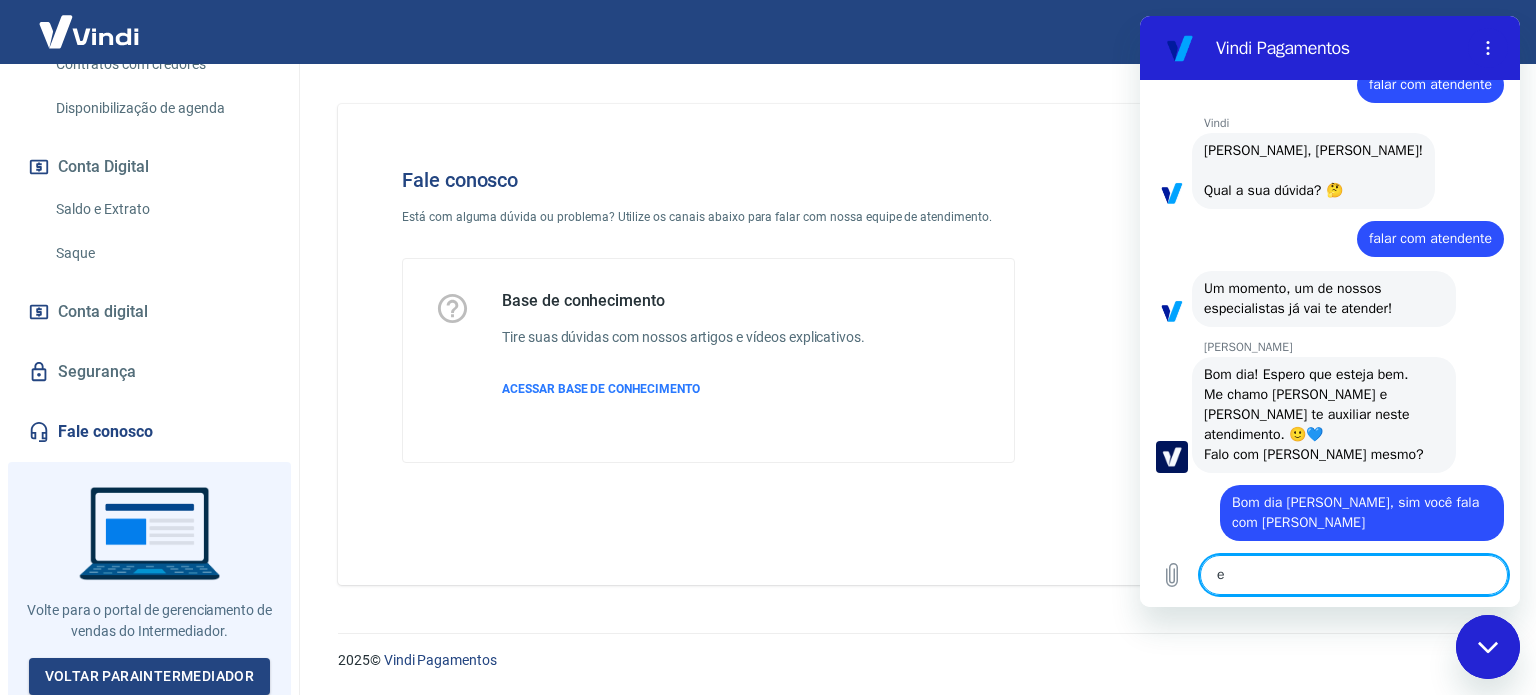 type on "es" 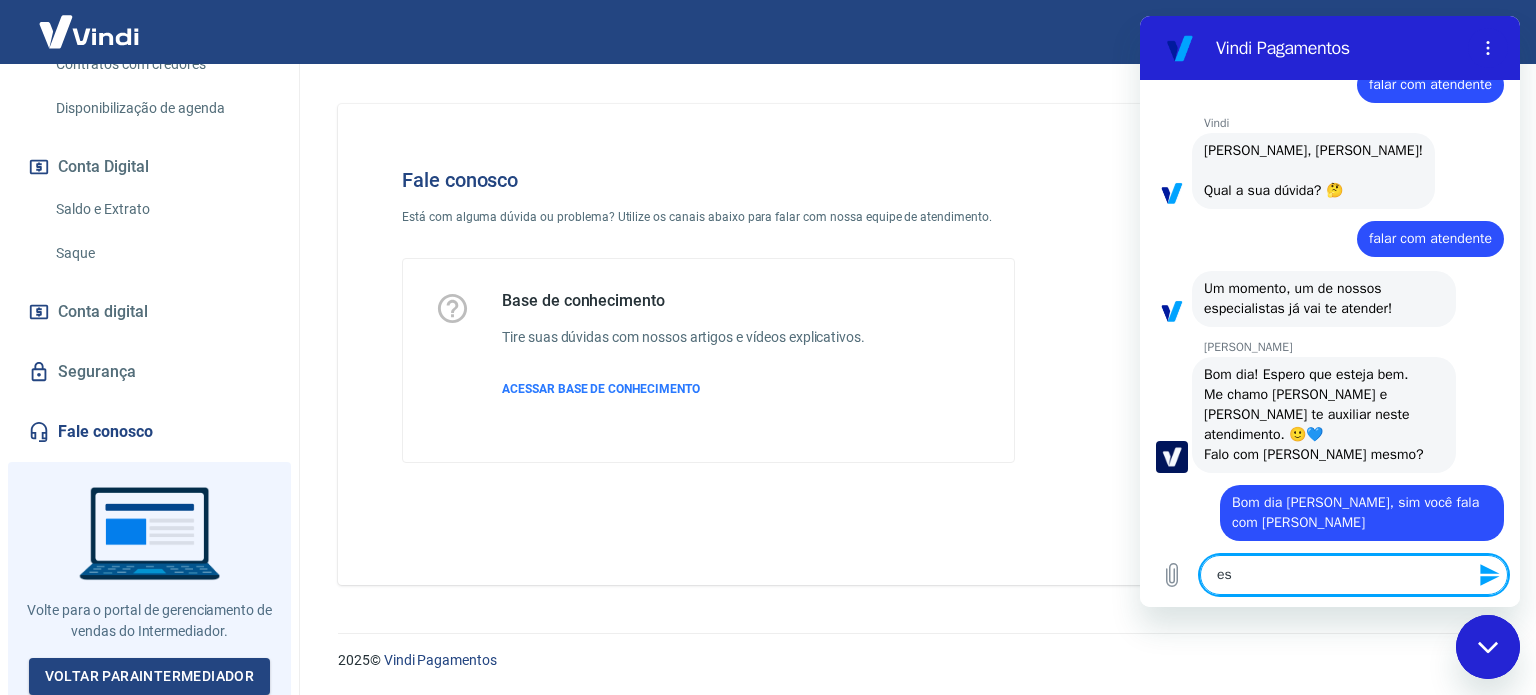 type on "est" 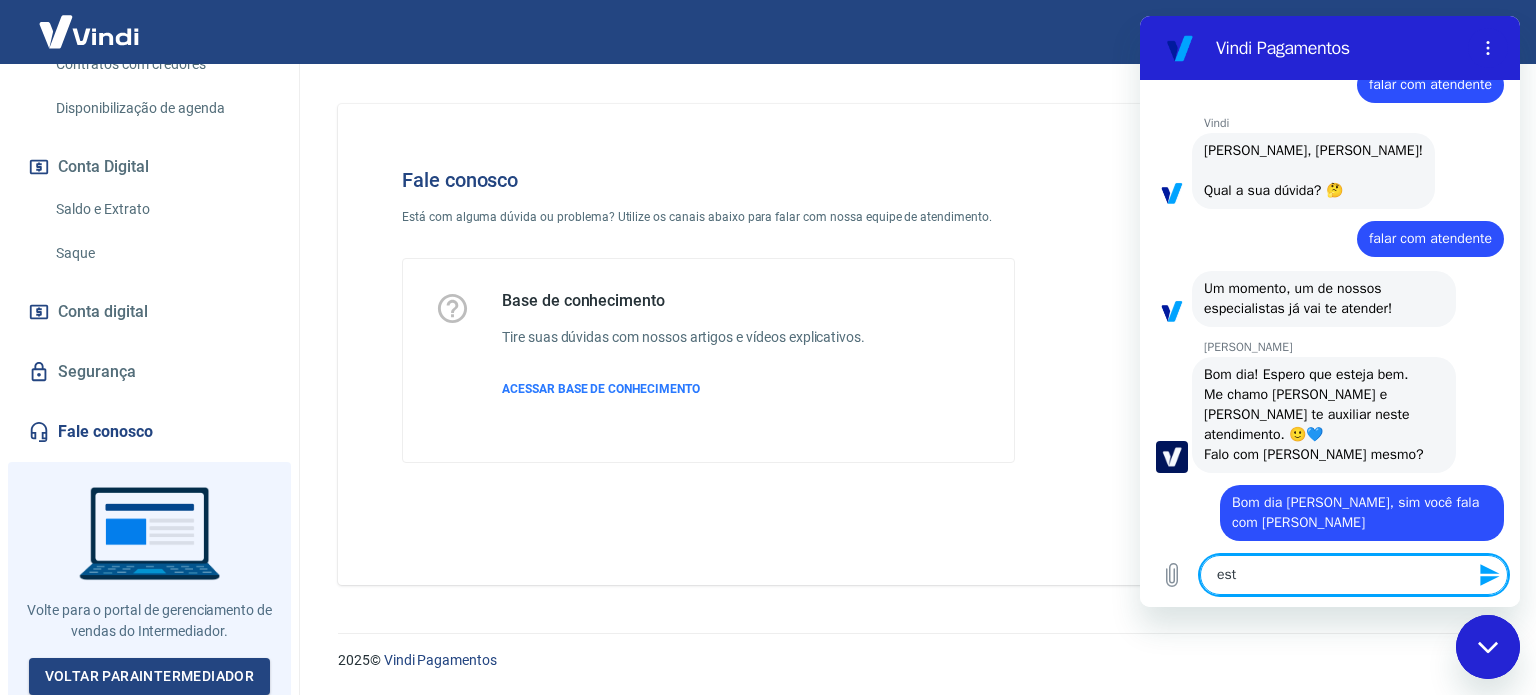 type on "esto" 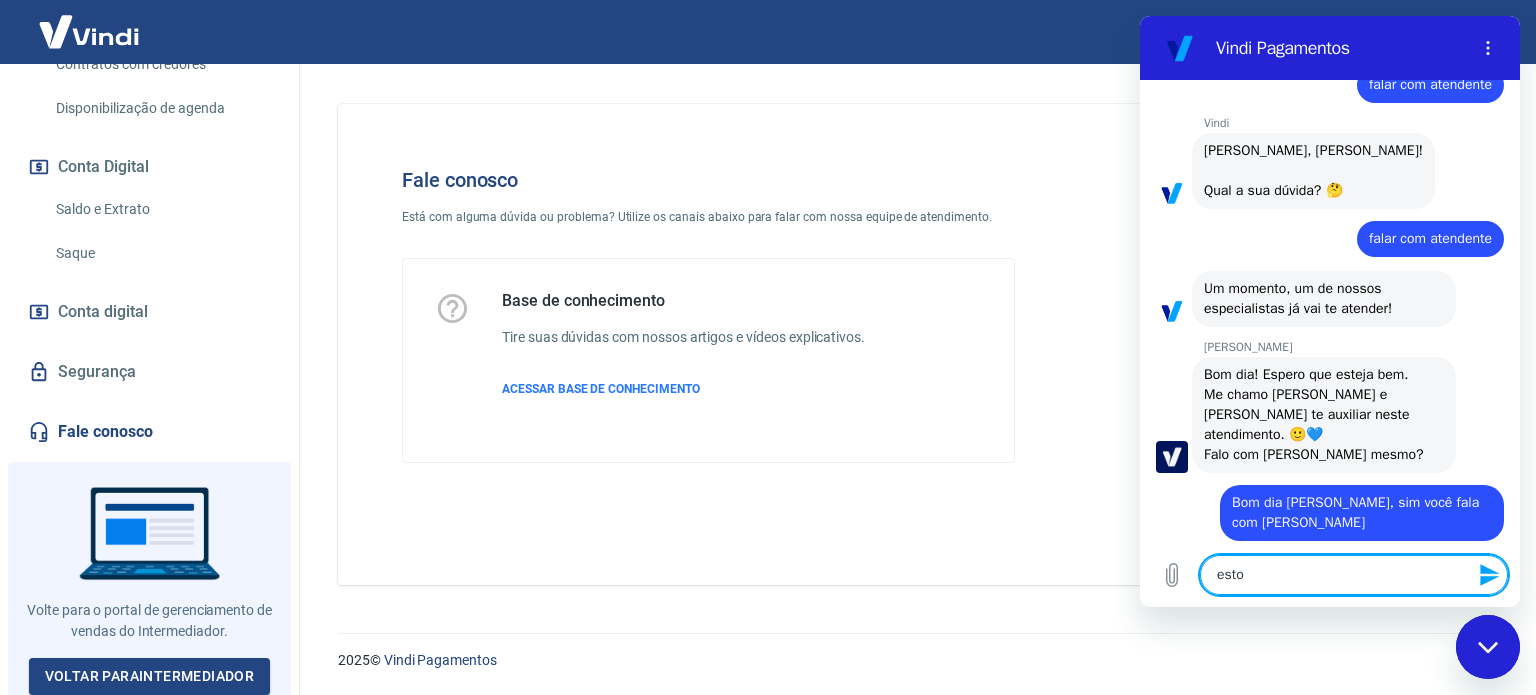 type on "estou" 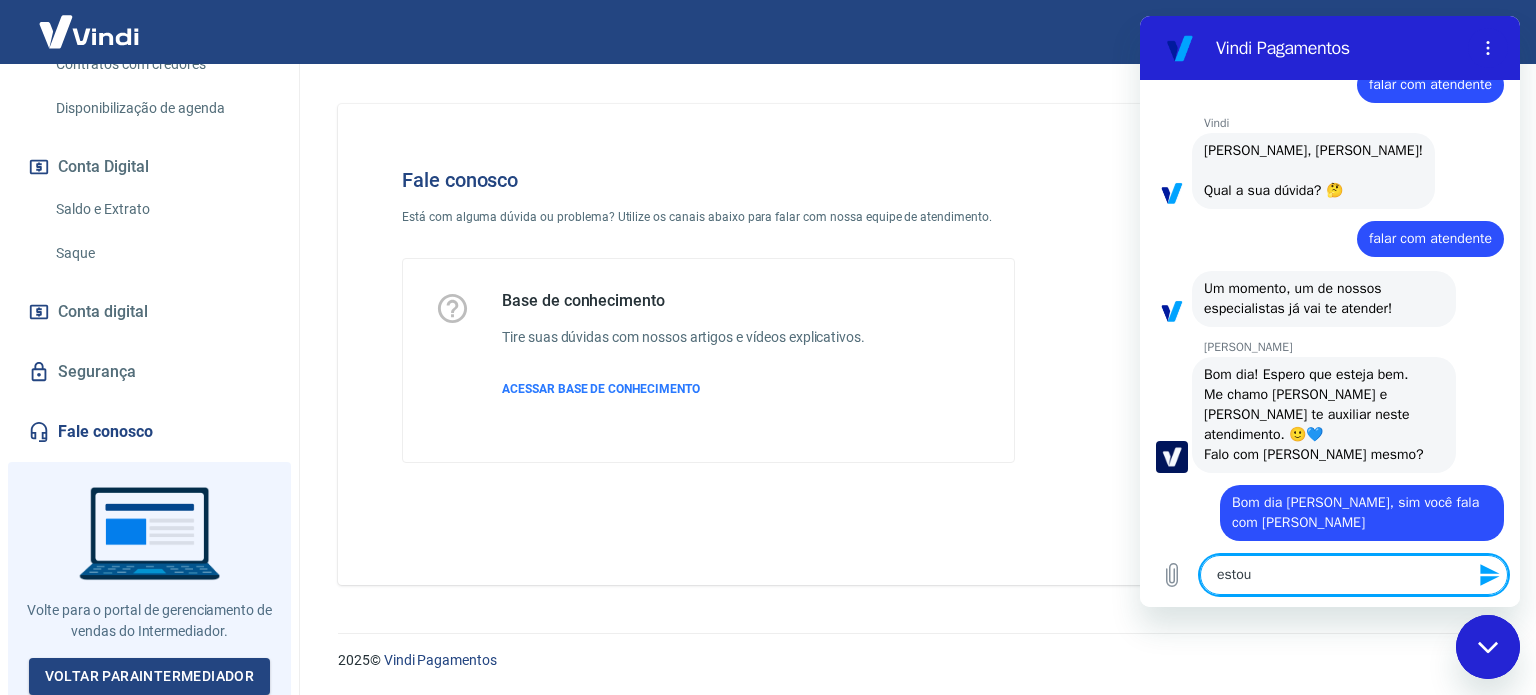 type on "estou" 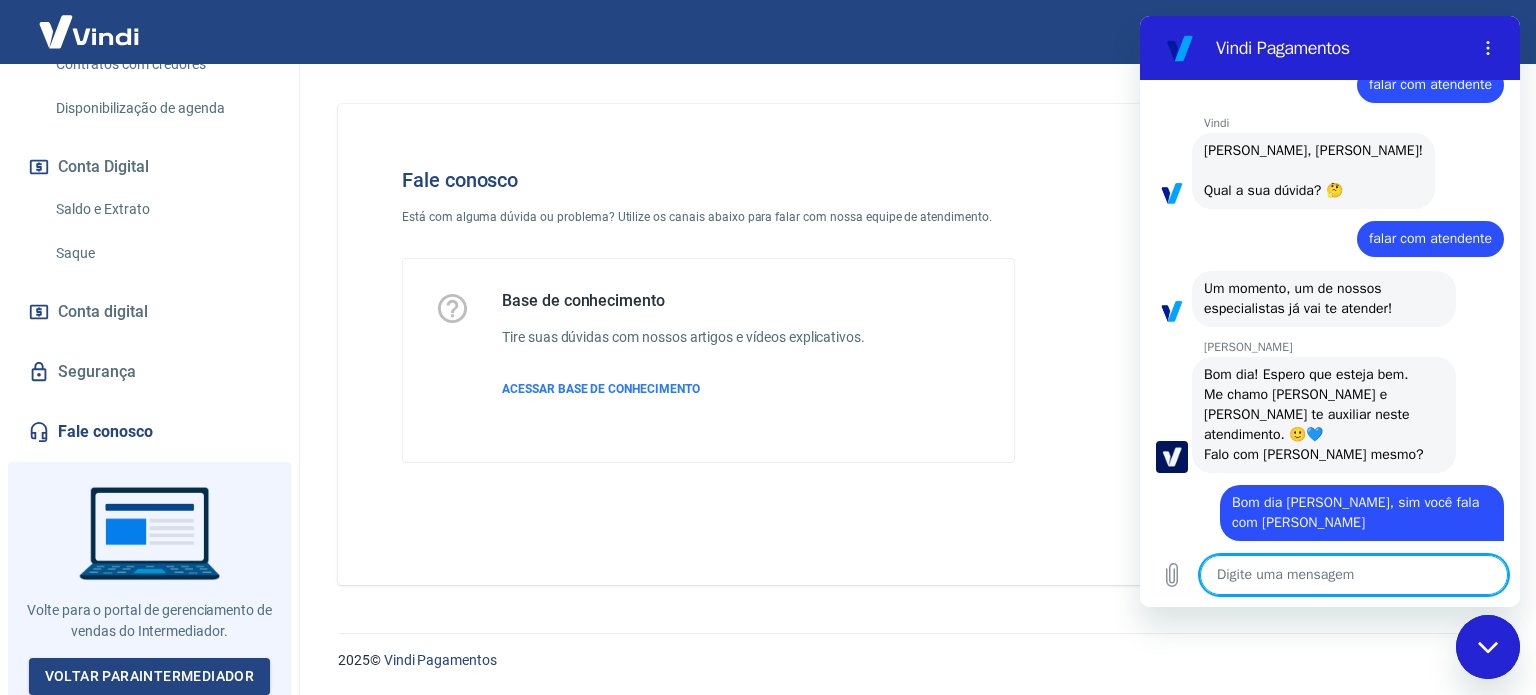 scroll, scrollTop: 0, scrollLeft: 0, axis: both 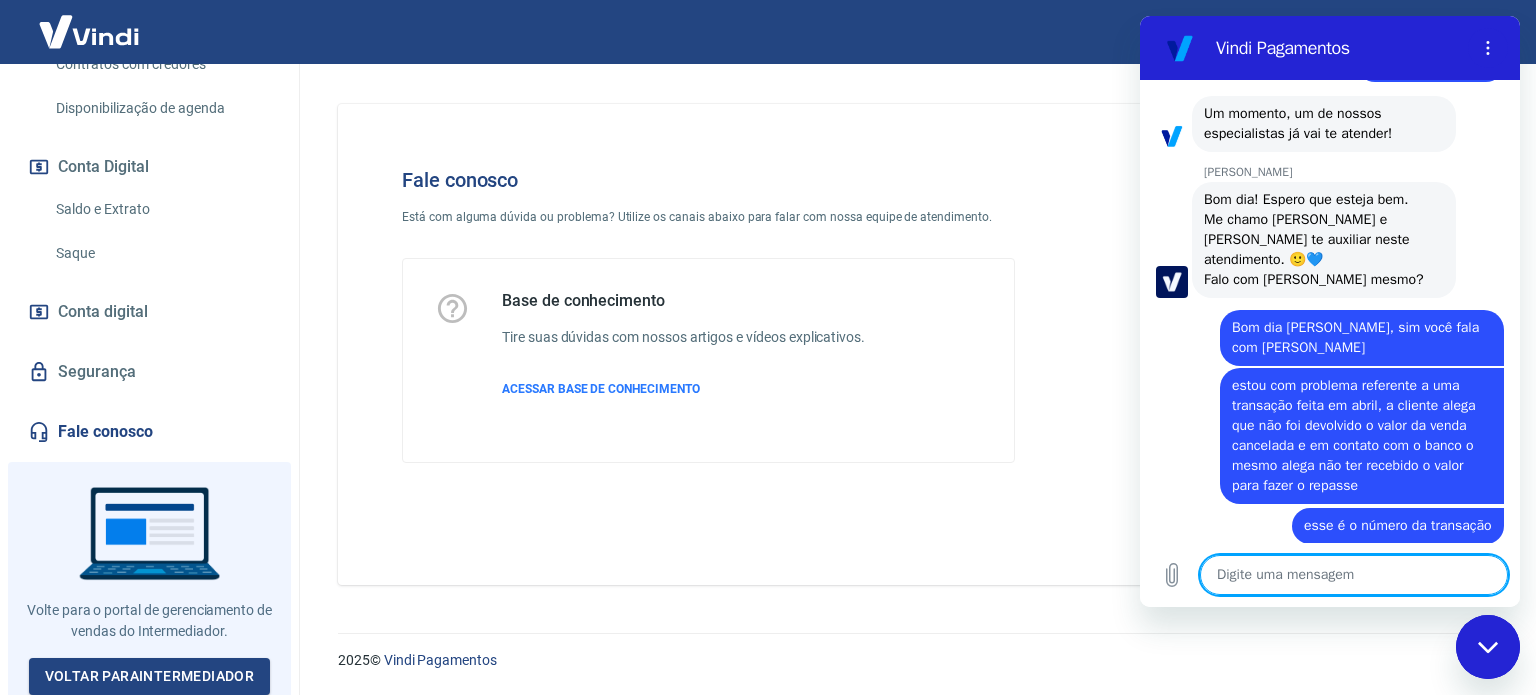paste on "202476789" 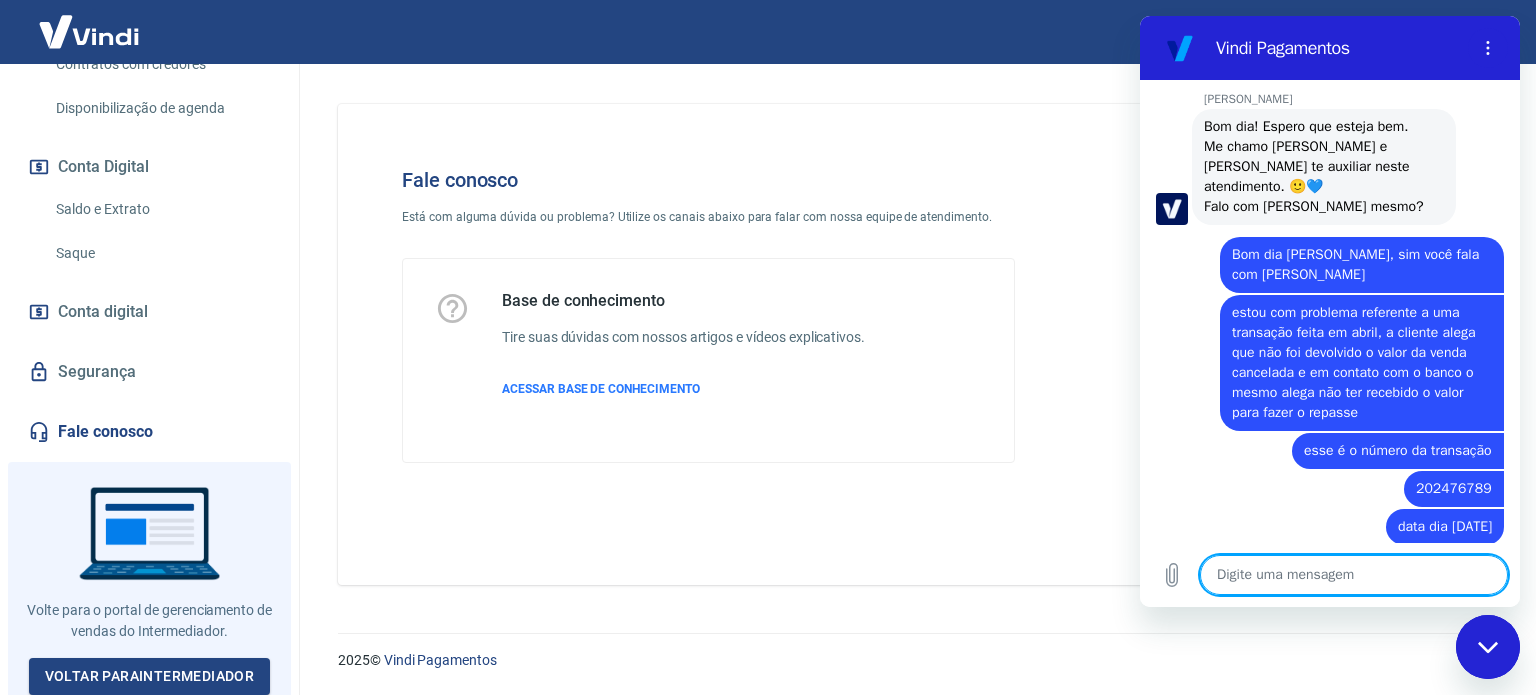 scroll, scrollTop: 305, scrollLeft: 0, axis: vertical 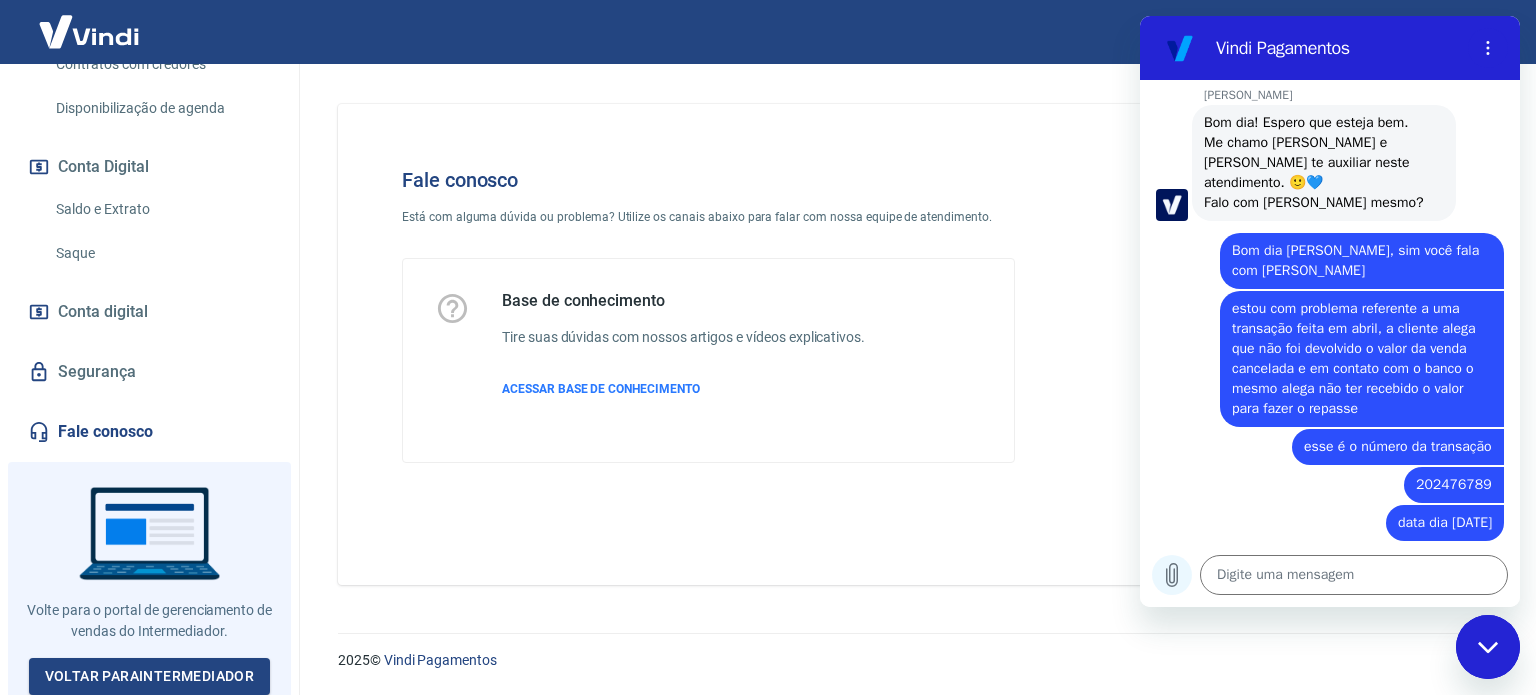 click 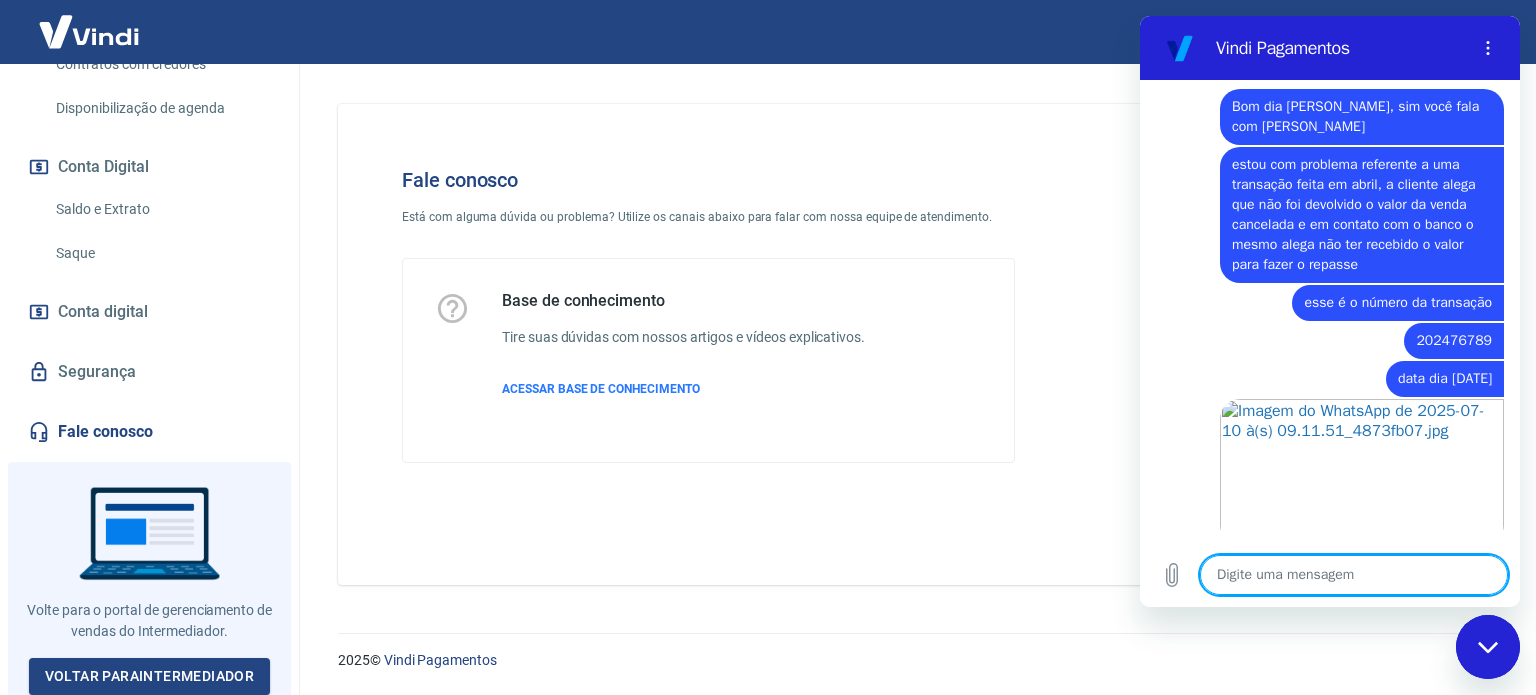 scroll, scrollTop: 453, scrollLeft: 0, axis: vertical 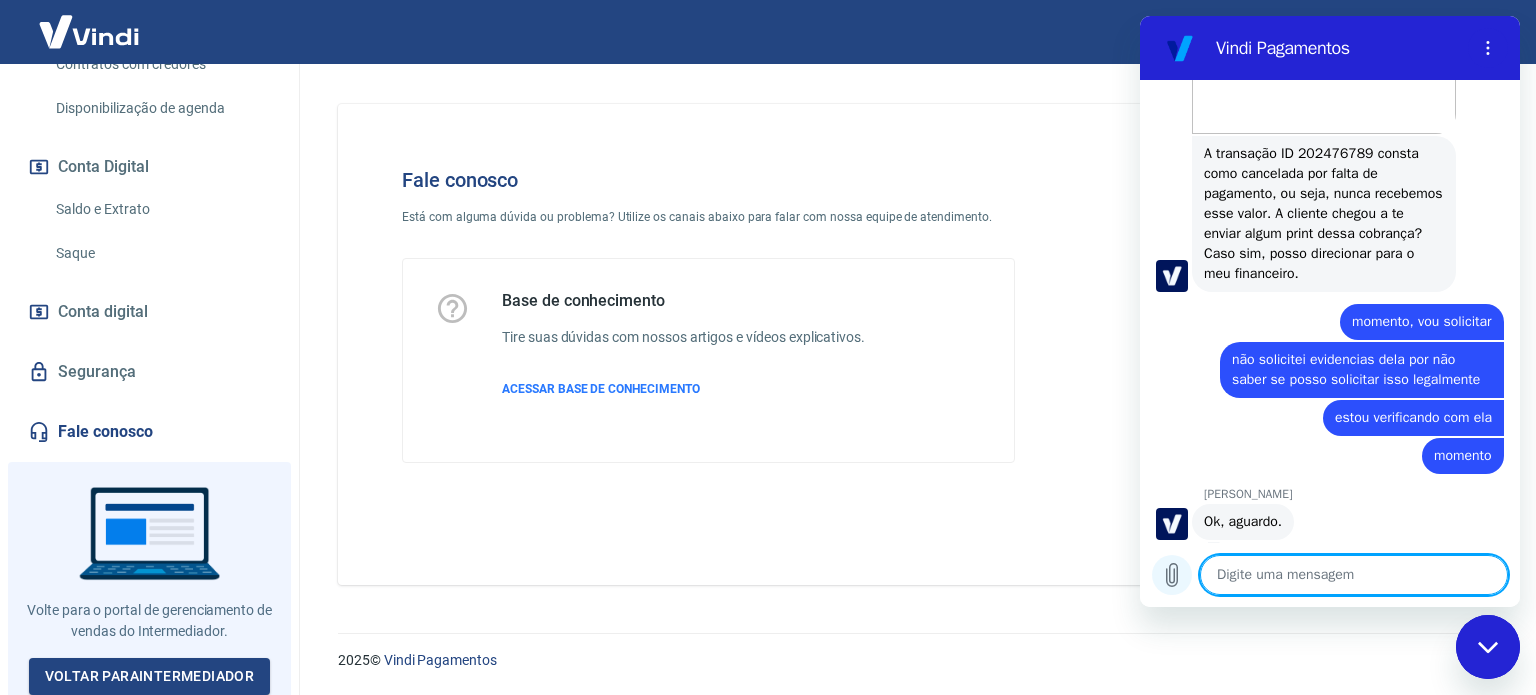 click 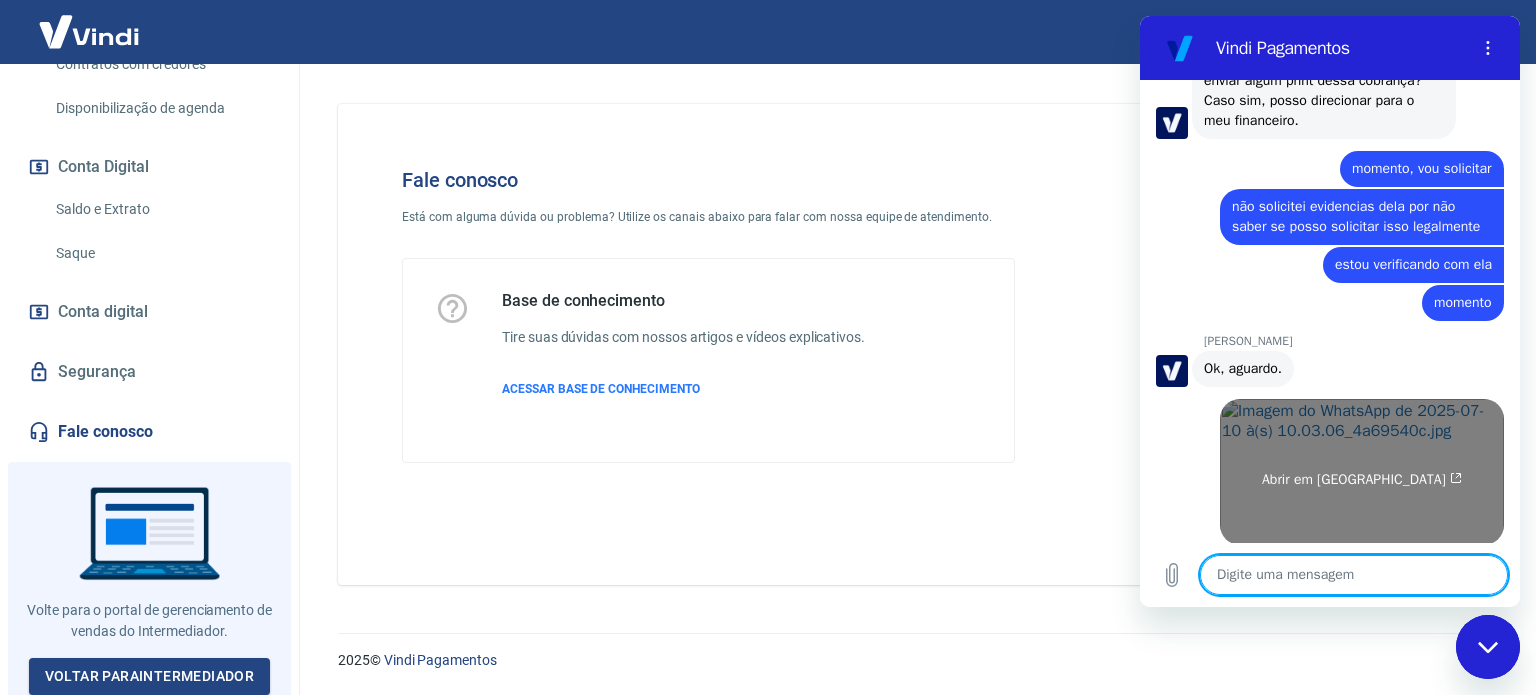 scroll, scrollTop: 1193, scrollLeft: 0, axis: vertical 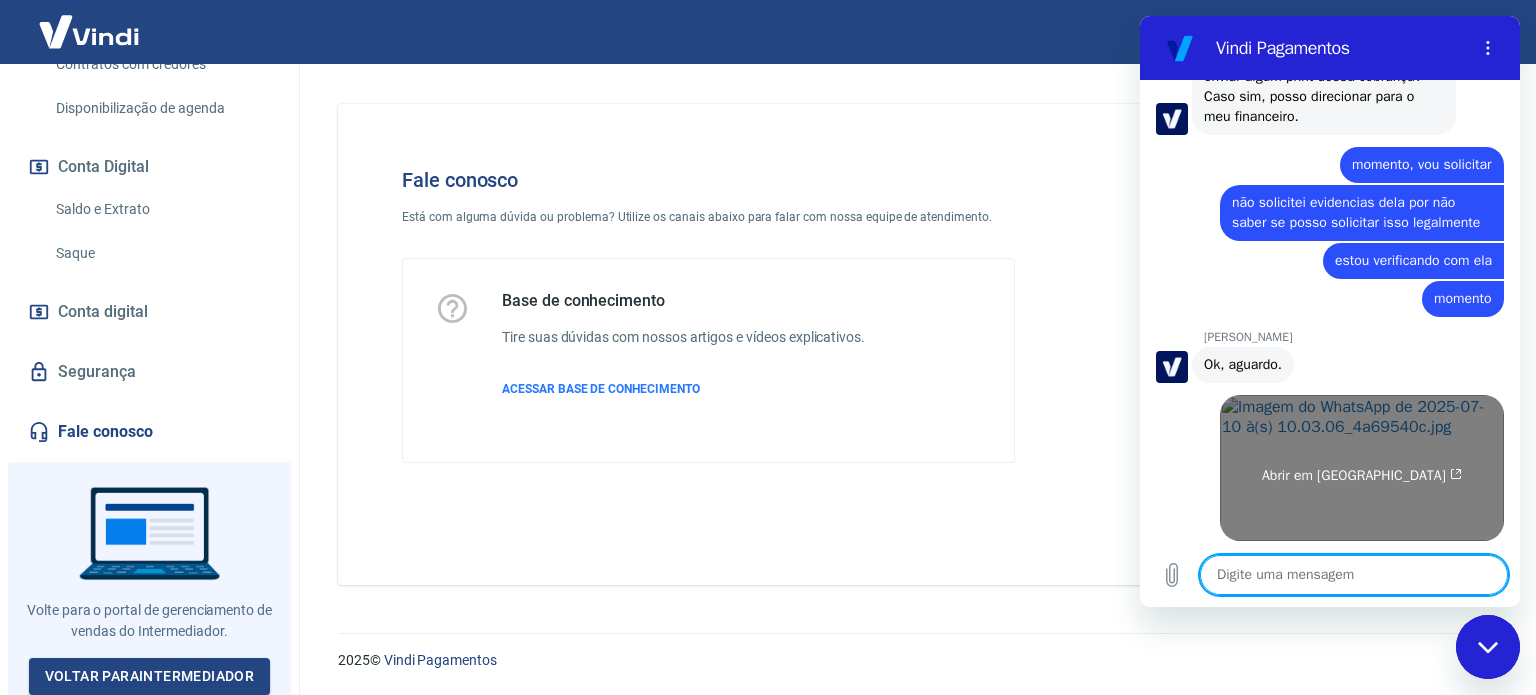 click on "Abrir em [GEOGRAPHIC_DATA]" at bounding box center [1362, 468] 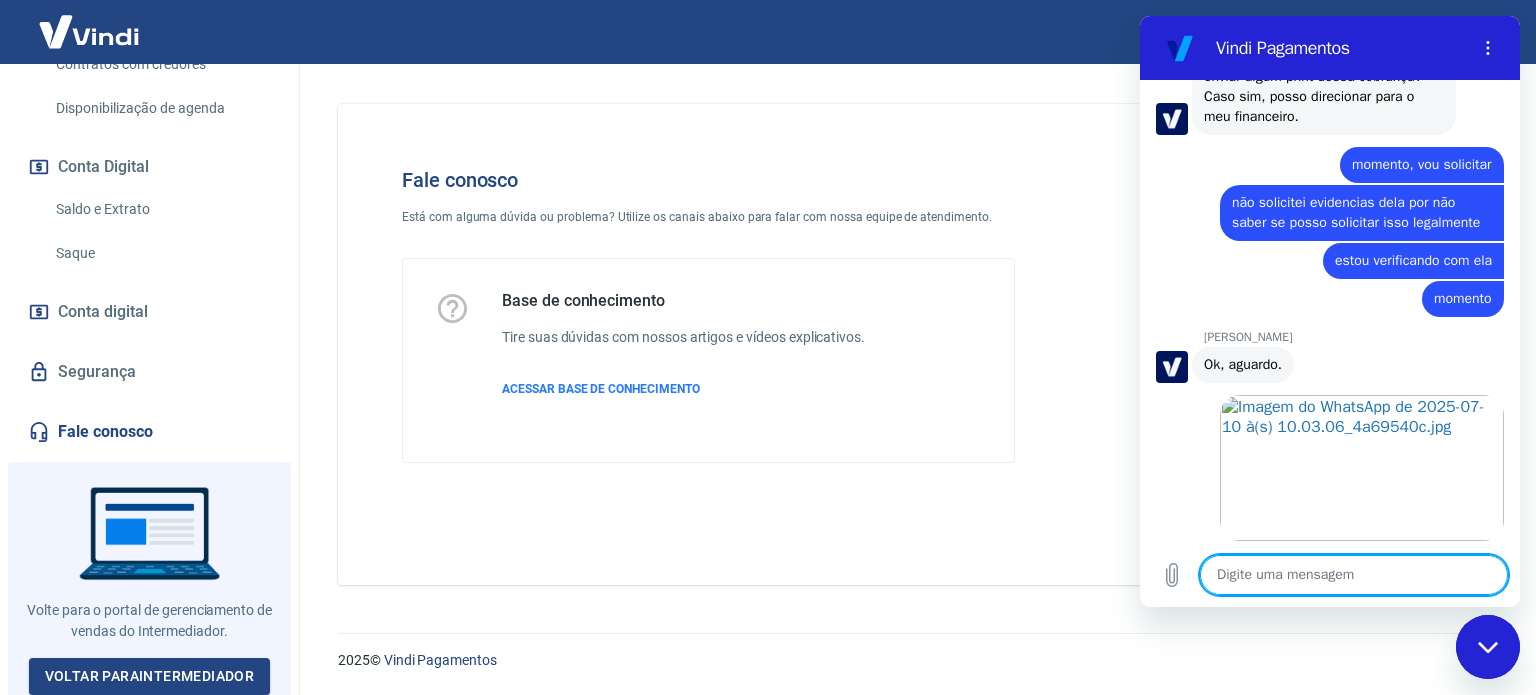 click at bounding box center [1354, 575] 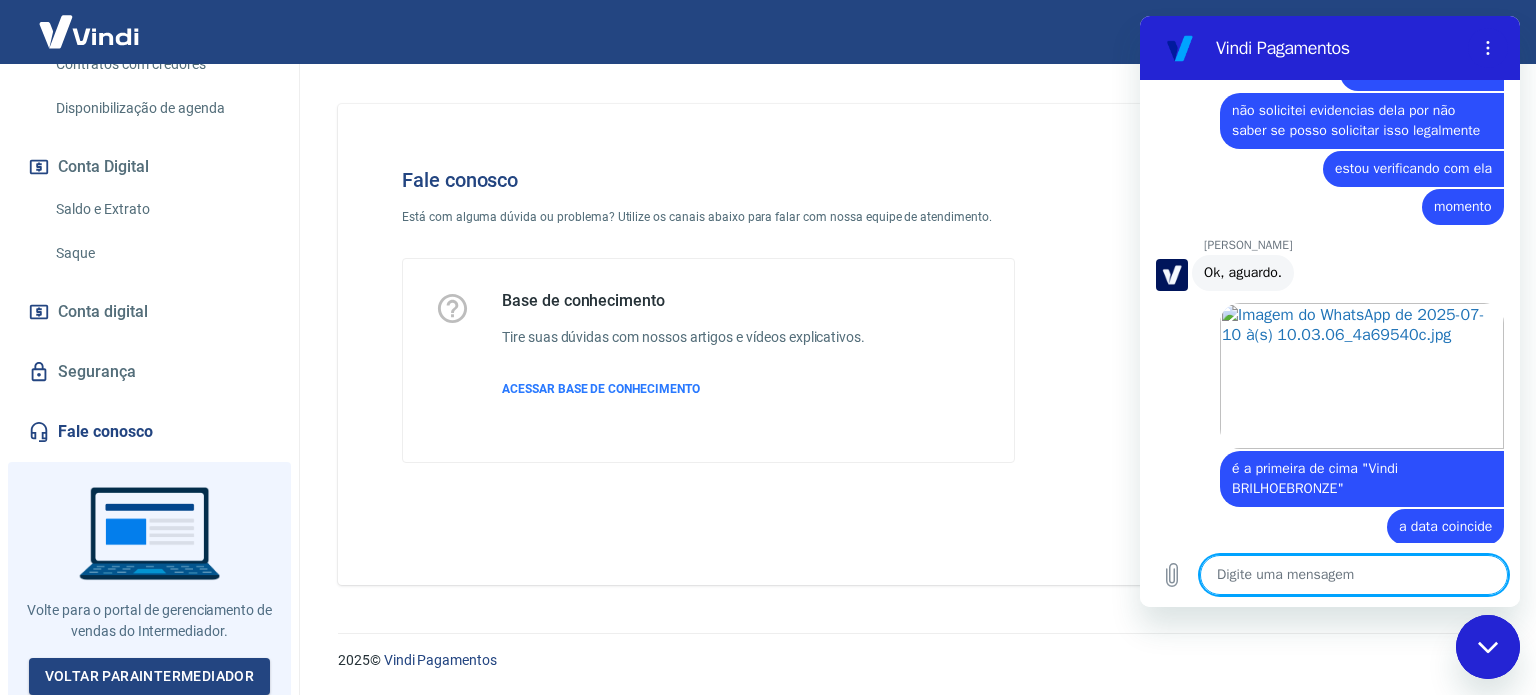 scroll, scrollTop: 1289, scrollLeft: 0, axis: vertical 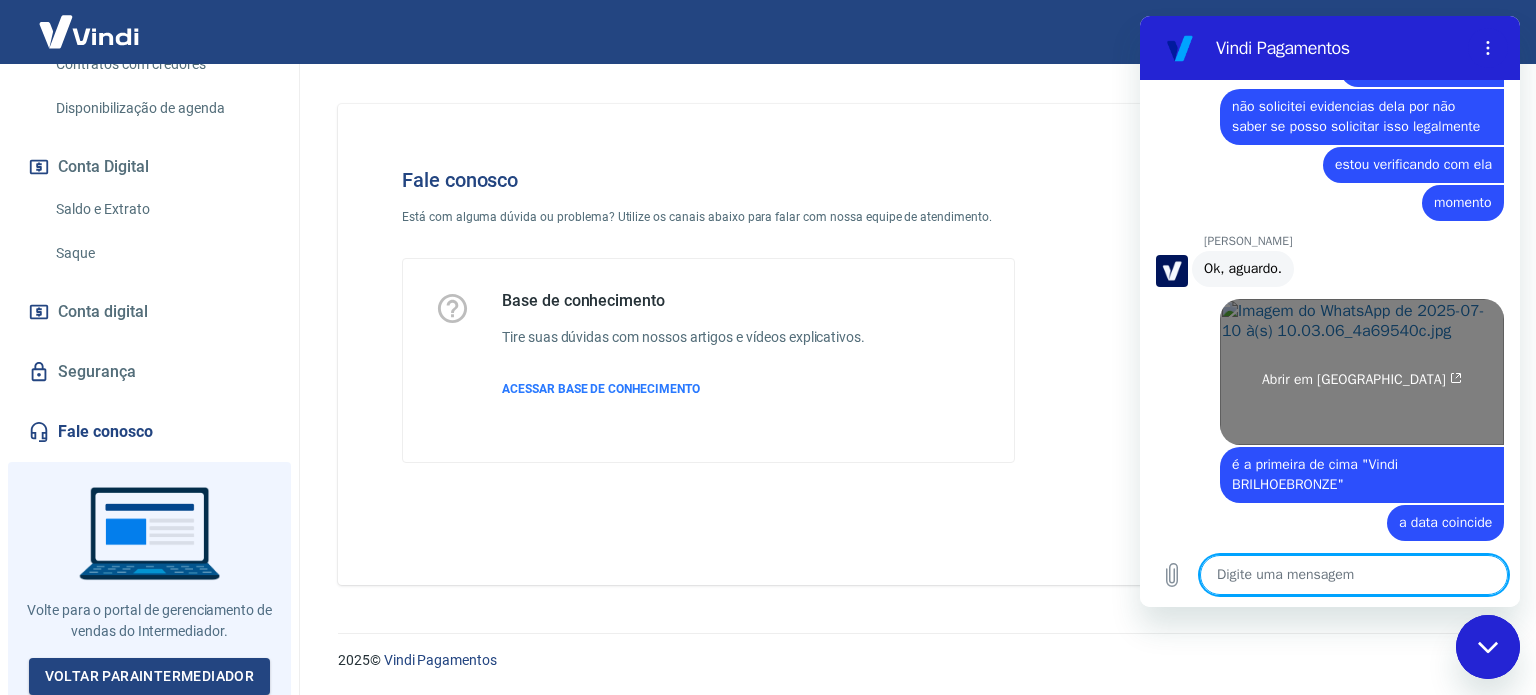 click on "Abrir em [GEOGRAPHIC_DATA]" at bounding box center (1362, 372) 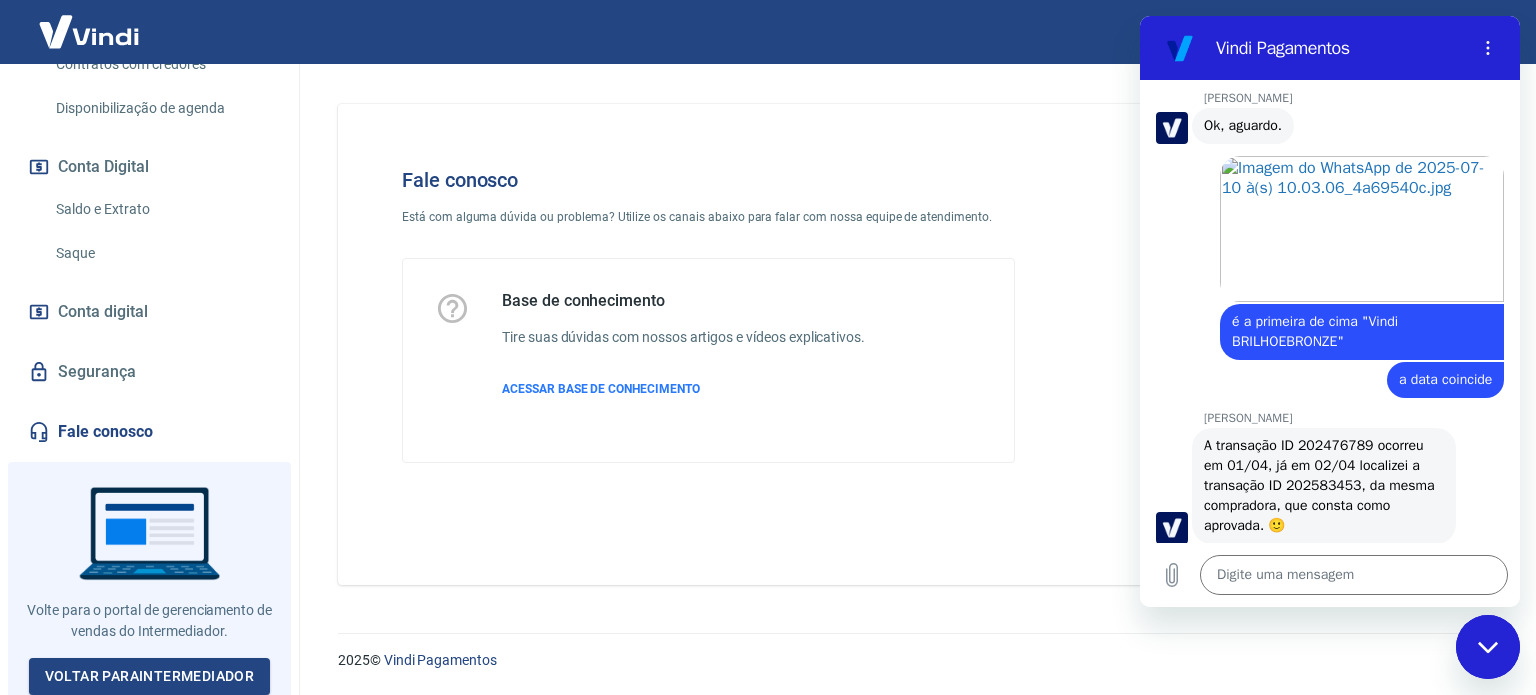 scroll, scrollTop: 1436, scrollLeft: 0, axis: vertical 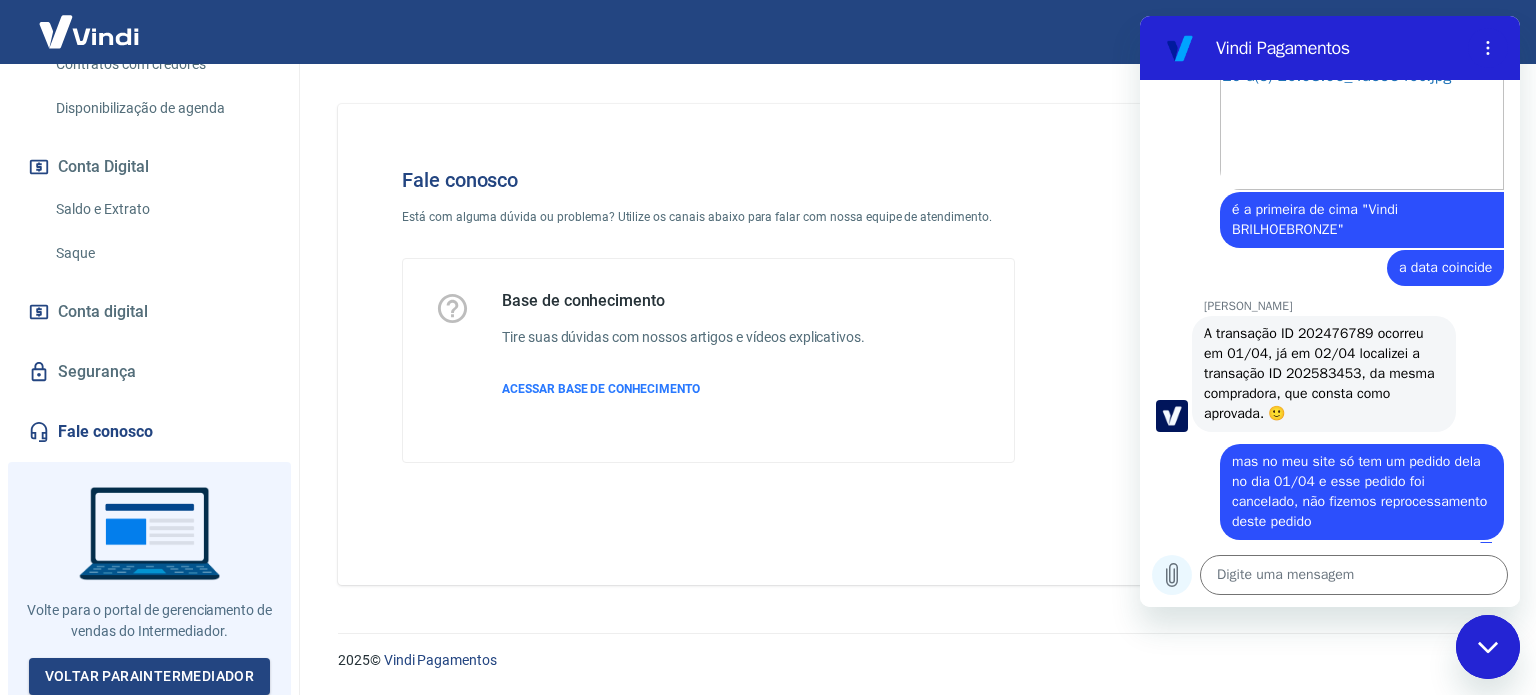 click 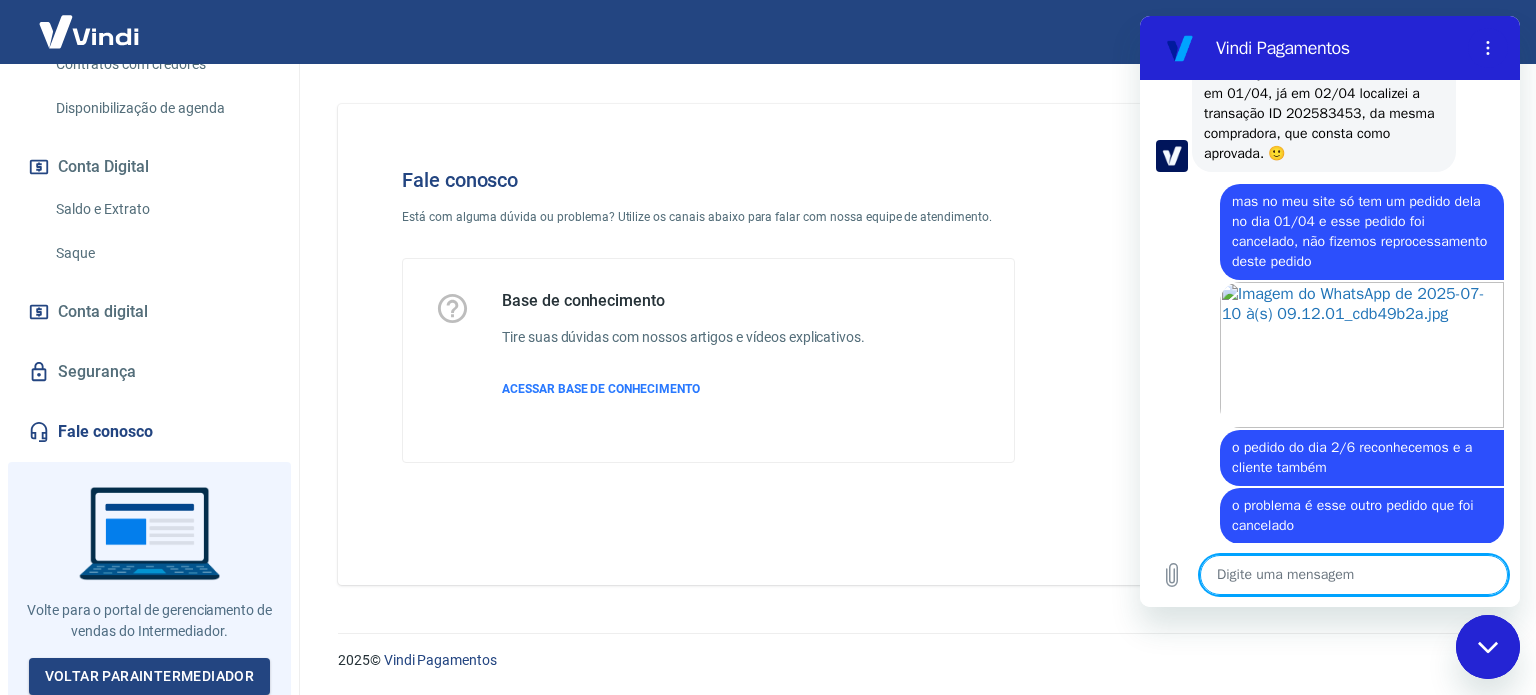 scroll, scrollTop: 1808, scrollLeft: 0, axis: vertical 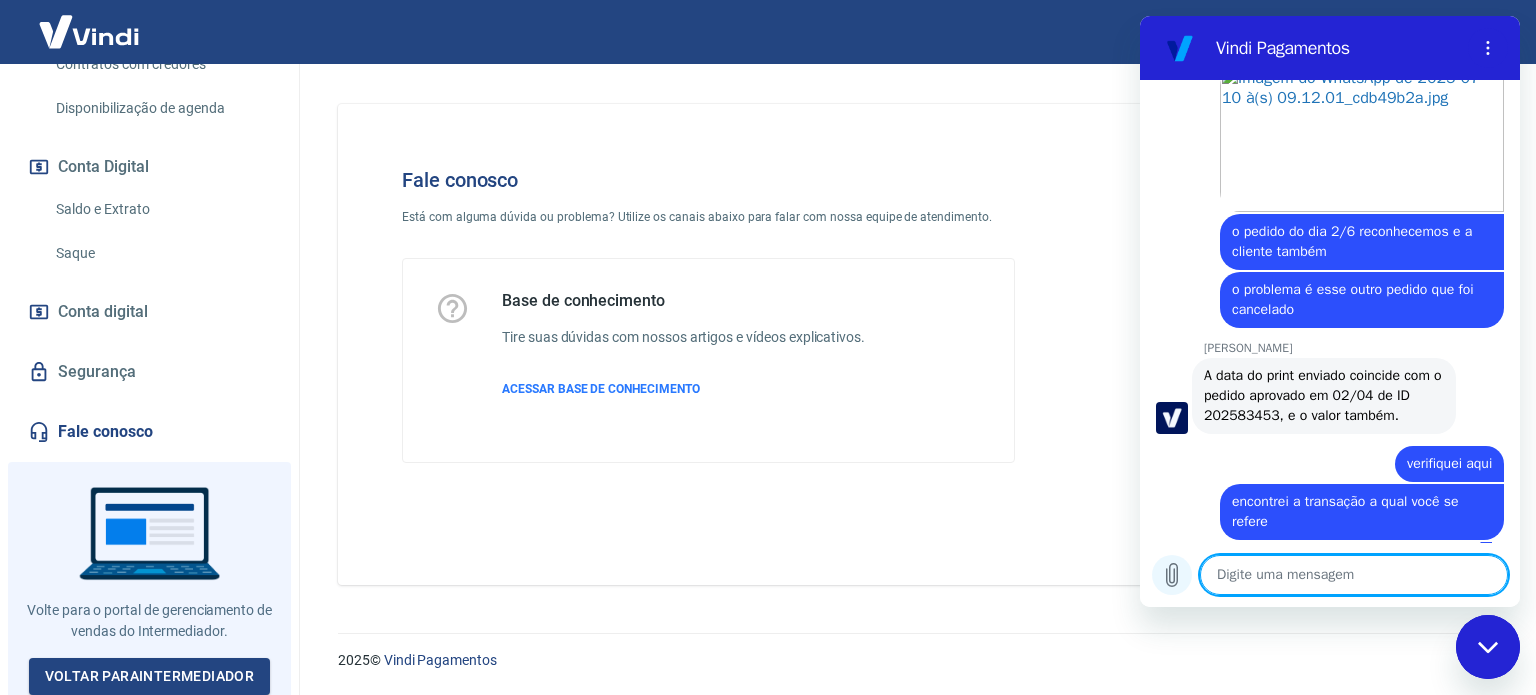 click 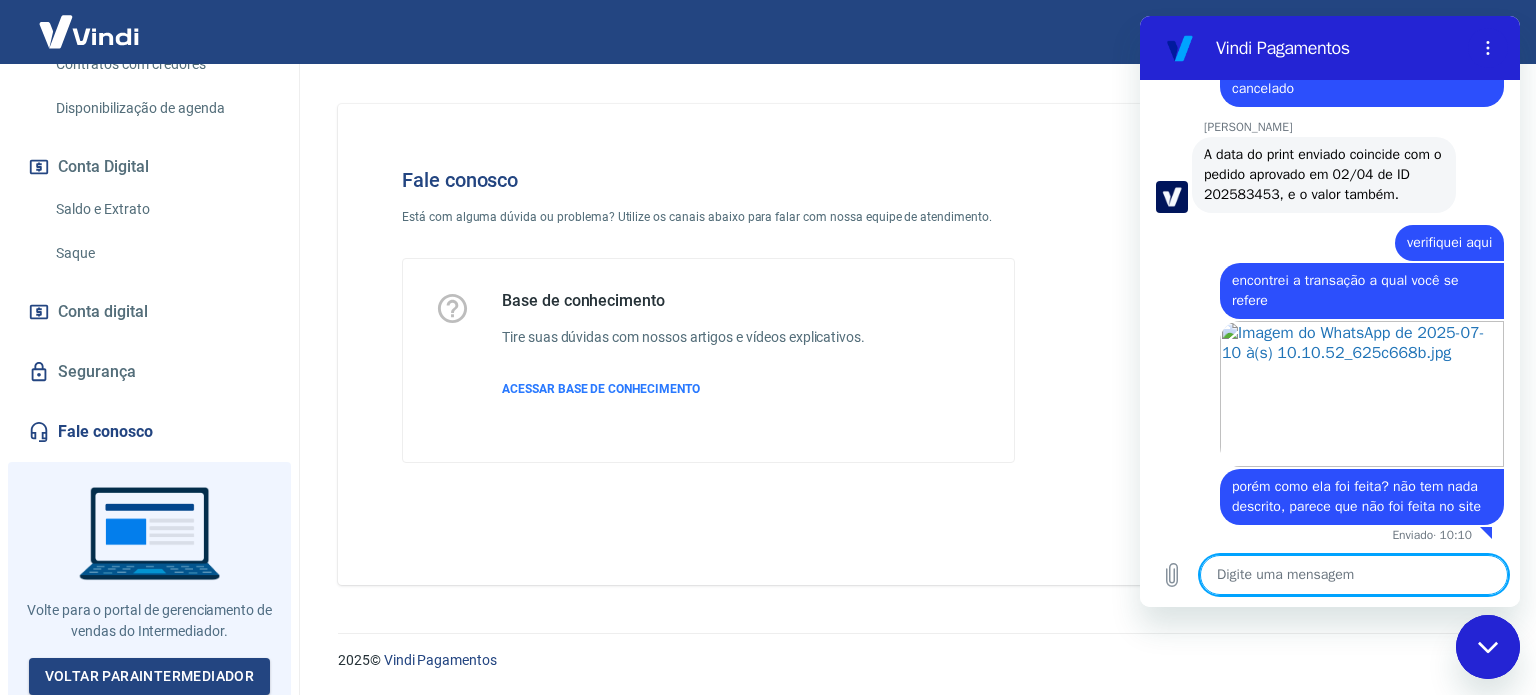scroll, scrollTop: 2245, scrollLeft: 0, axis: vertical 